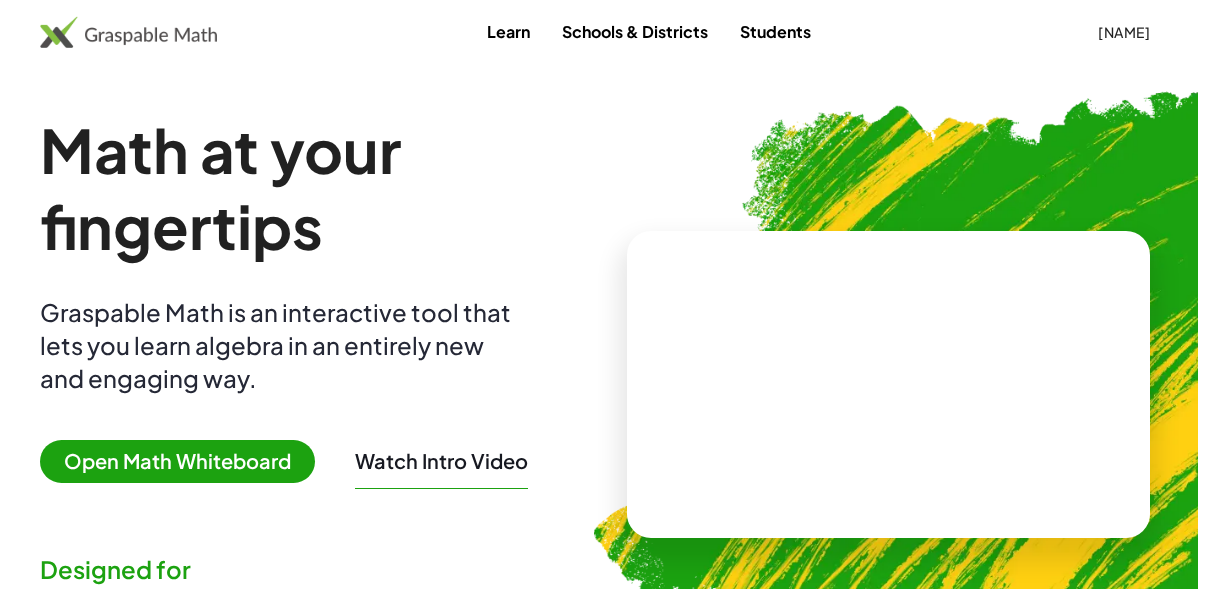 scroll, scrollTop: 0, scrollLeft: 0, axis: both 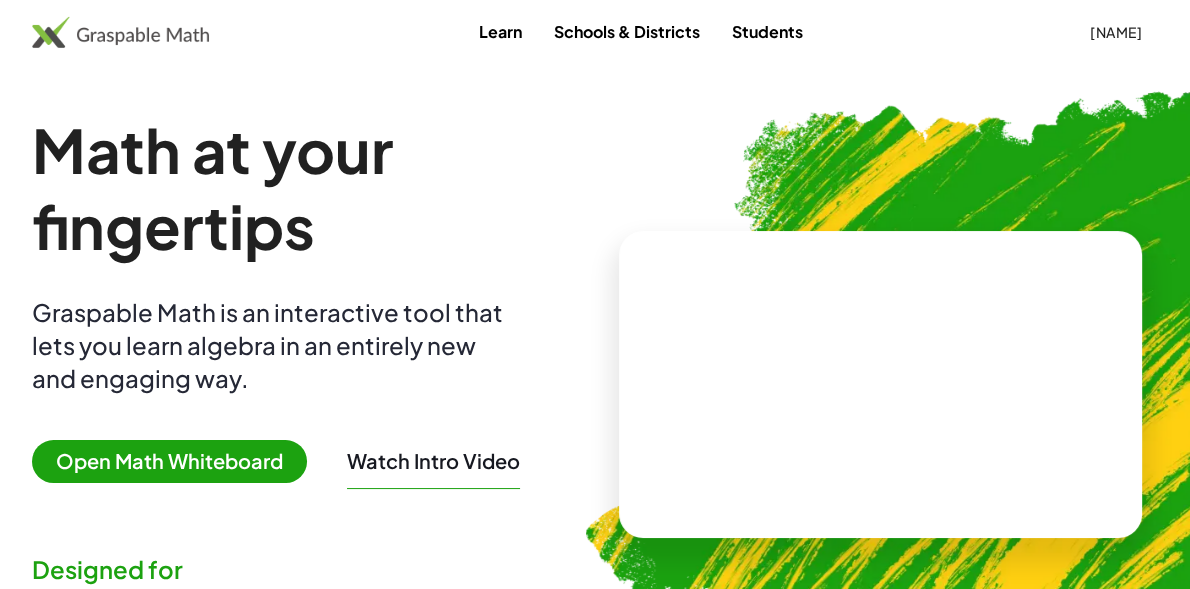 click on "Math at your fingertips" at bounding box center [309, 188] 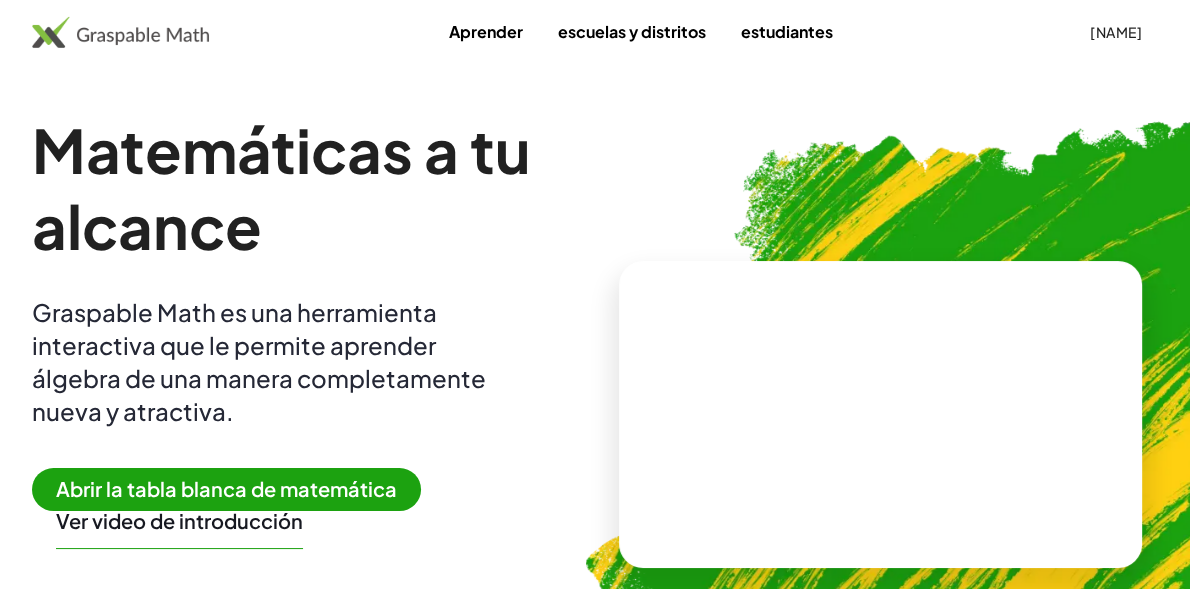 click on "Abrir la tabla blanca de matemática" at bounding box center (226, 489) 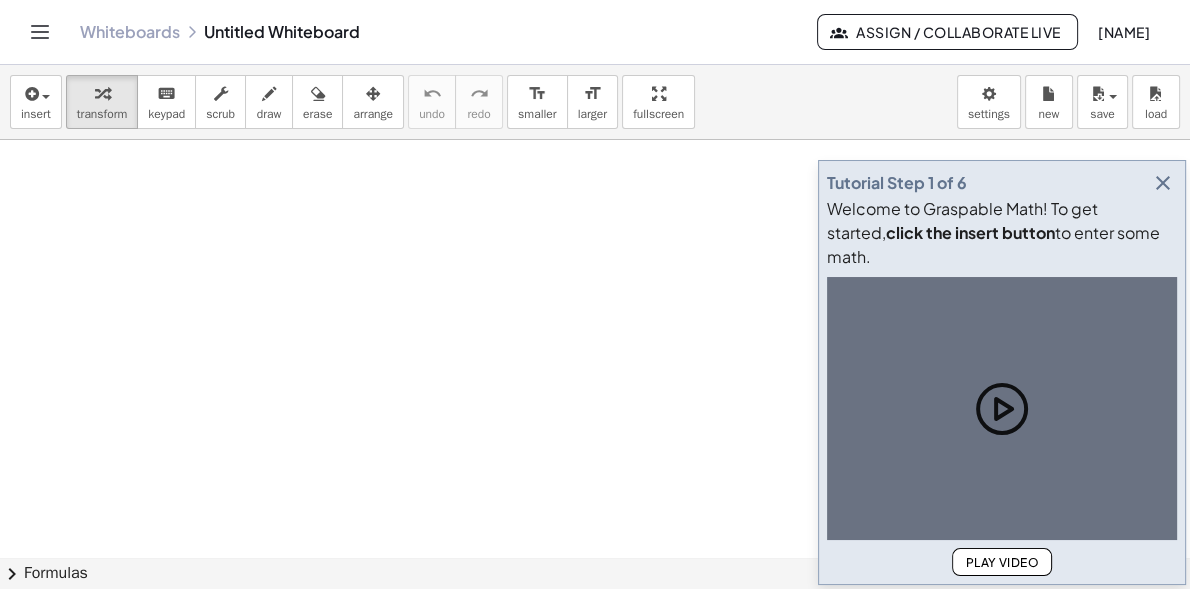 click at bounding box center [1163, 183] 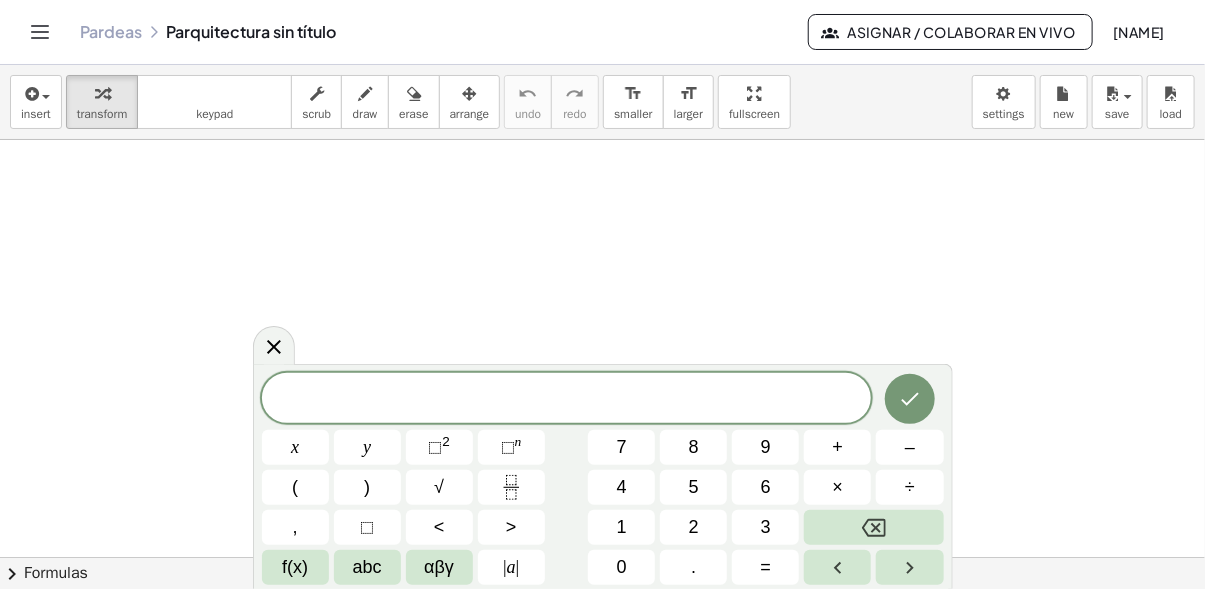scroll, scrollTop: 17, scrollLeft: 0, axis: vertical 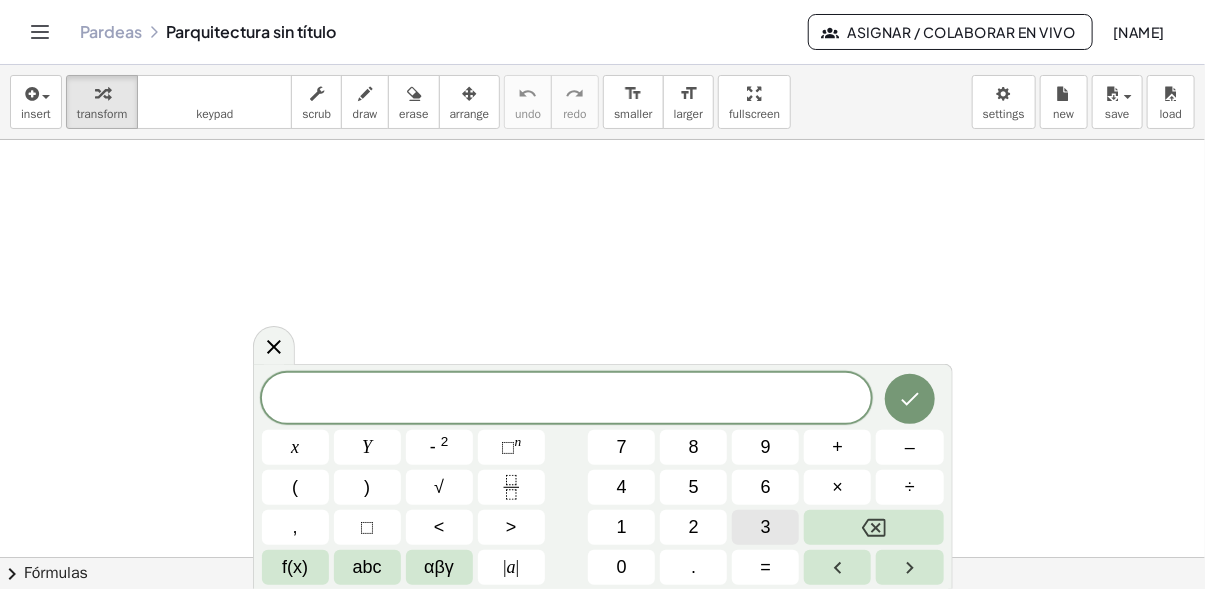 click on "3" at bounding box center [765, 527] 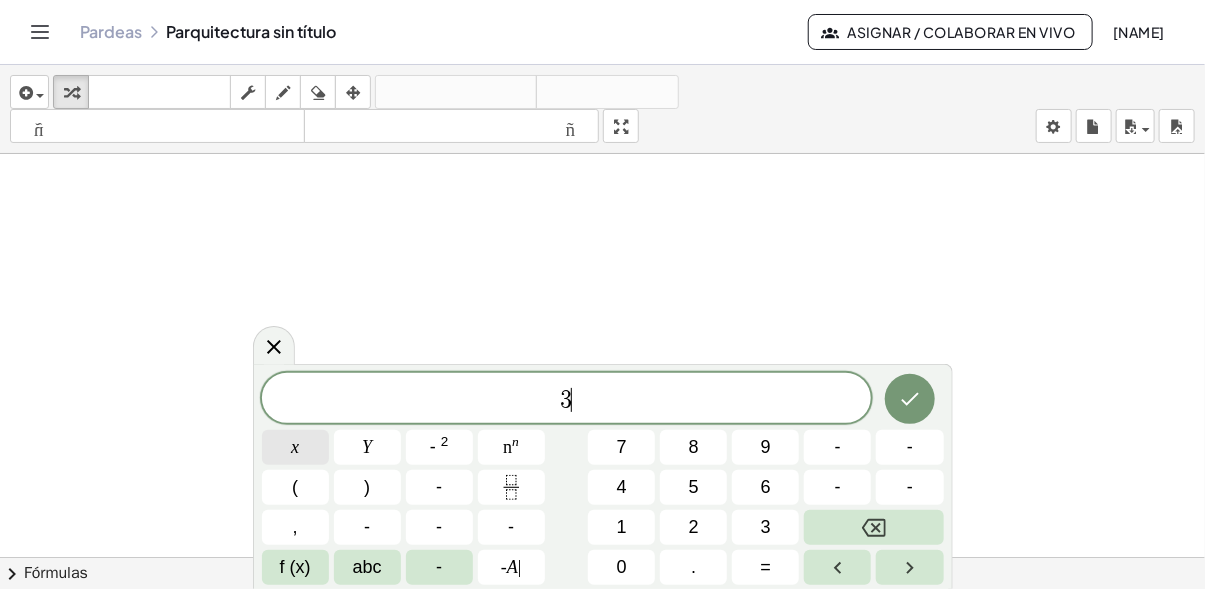 click on "x" at bounding box center (295, 447) 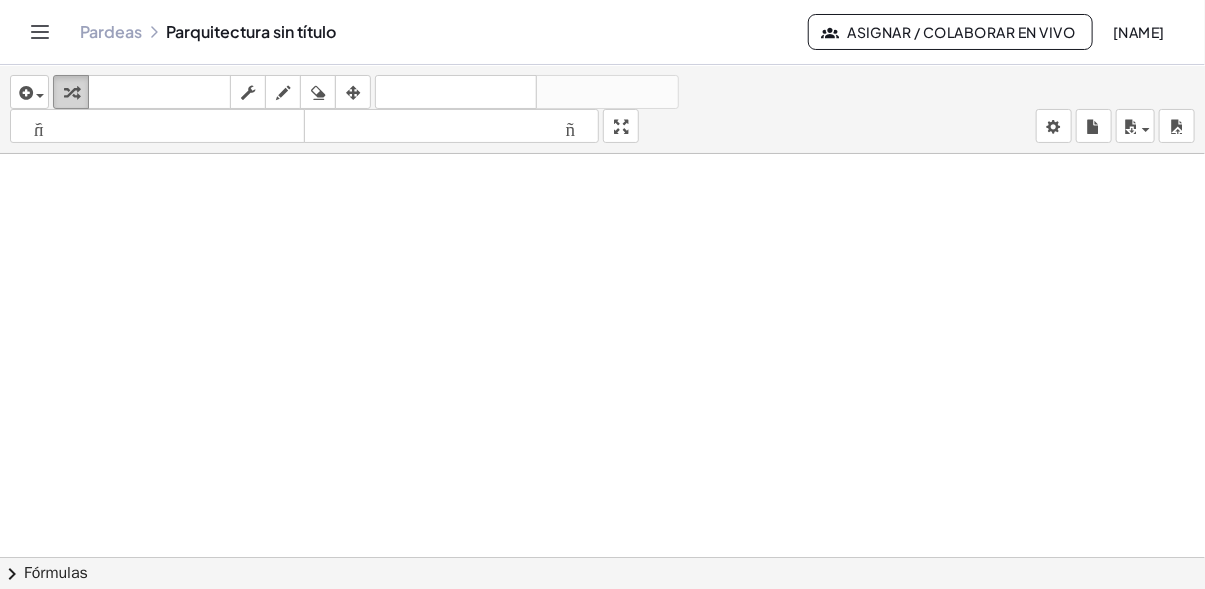 click at bounding box center (71, 92) 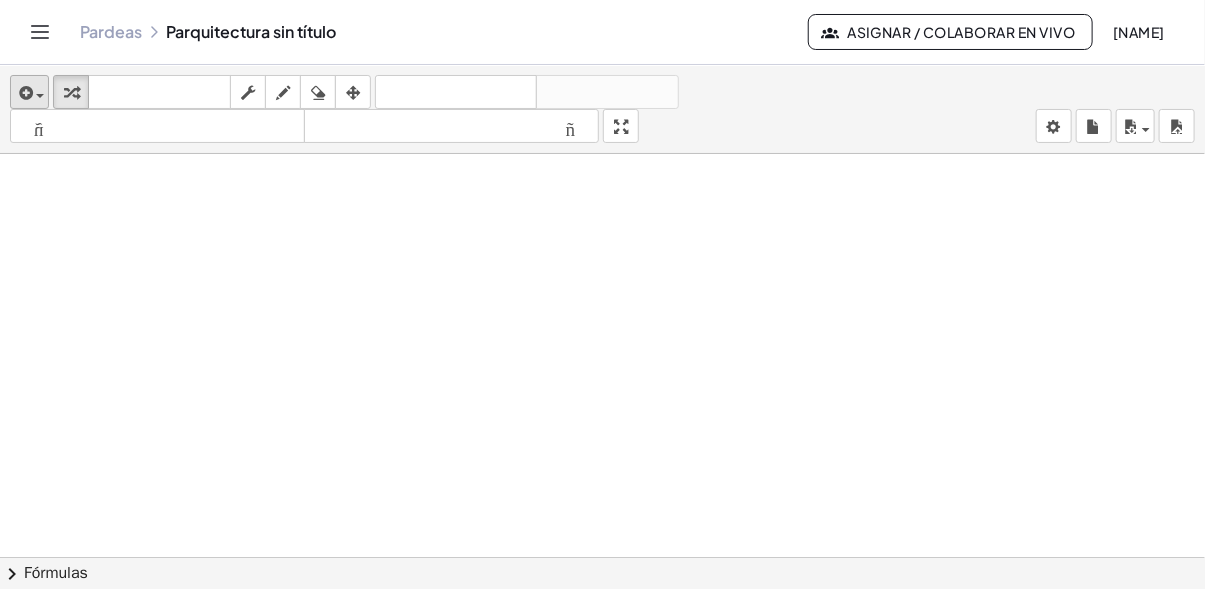 click at bounding box center (24, 93) 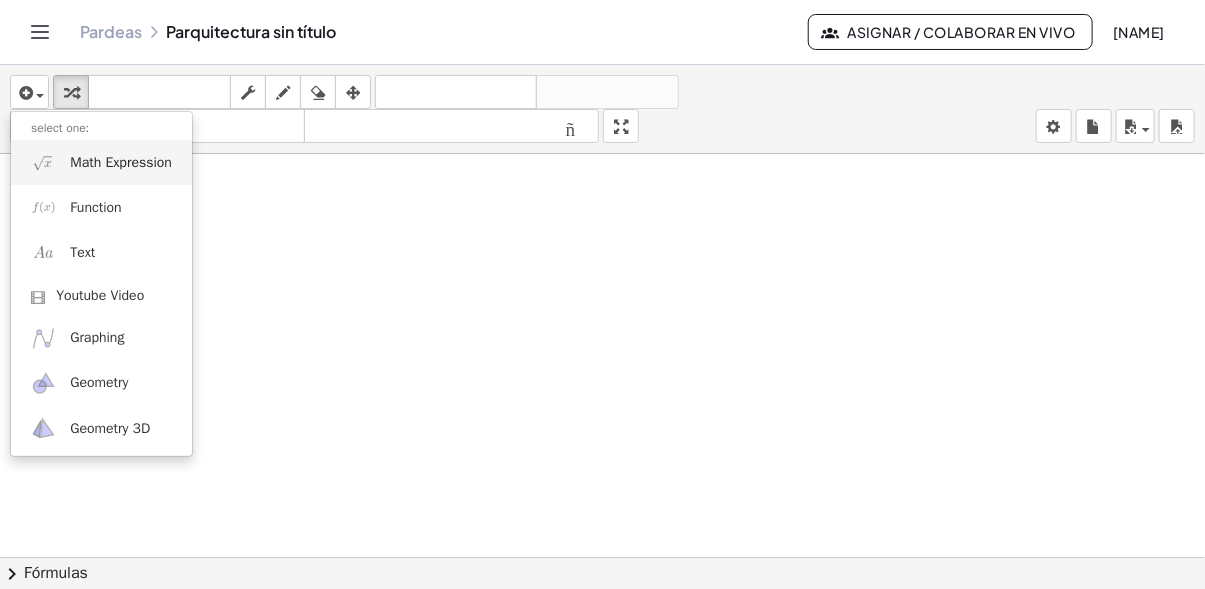 click on "Math Expression" at bounding box center [101, 162] 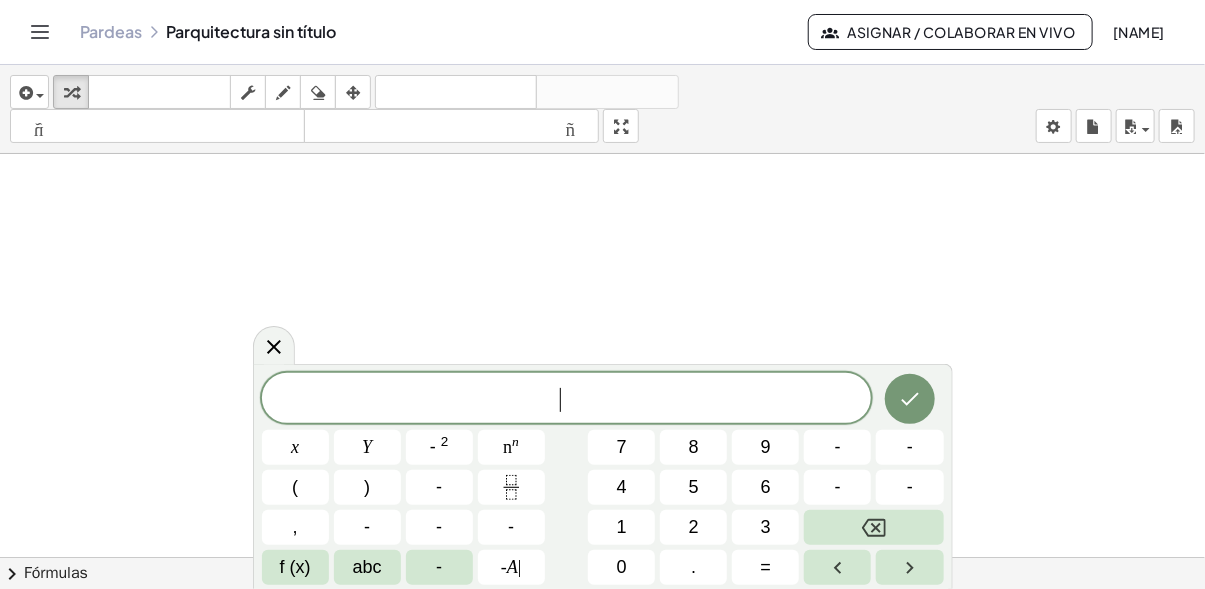 scroll, scrollTop: 17, scrollLeft: 0, axis: vertical 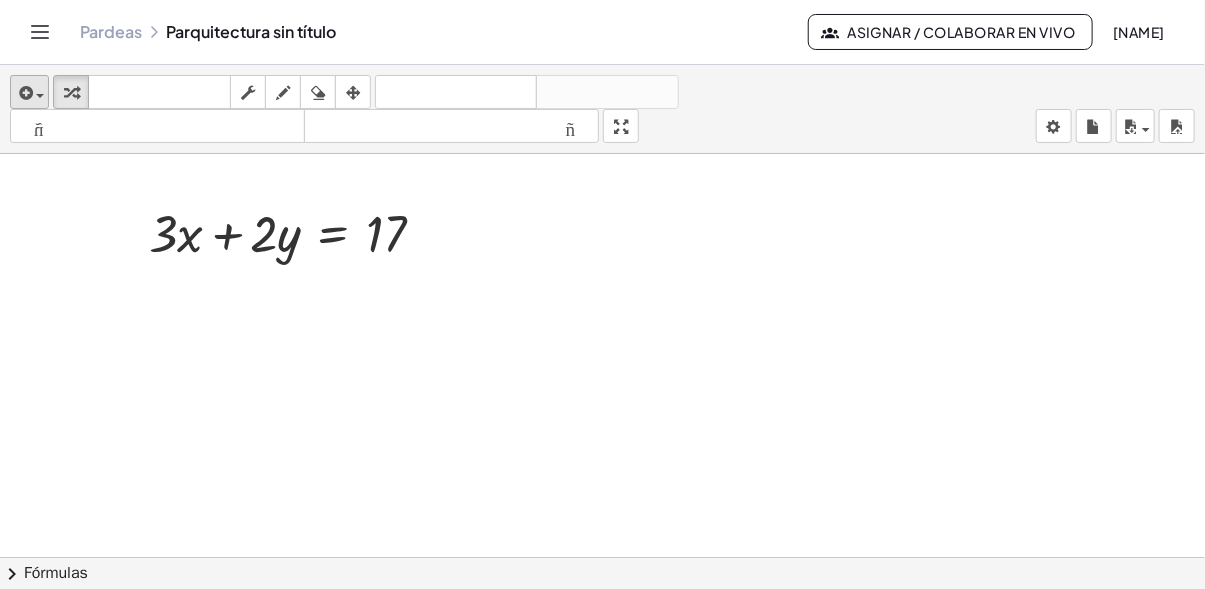 click at bounding box center (24, 93) 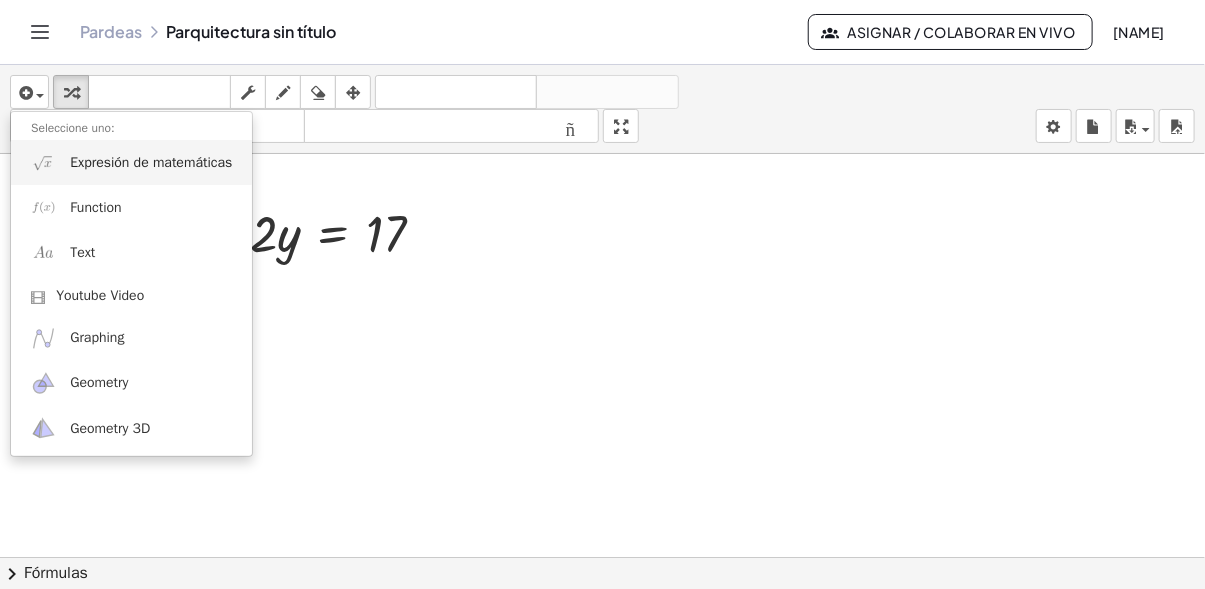 click on "Expresión de matemáticas" at bounding box center (151, 163) 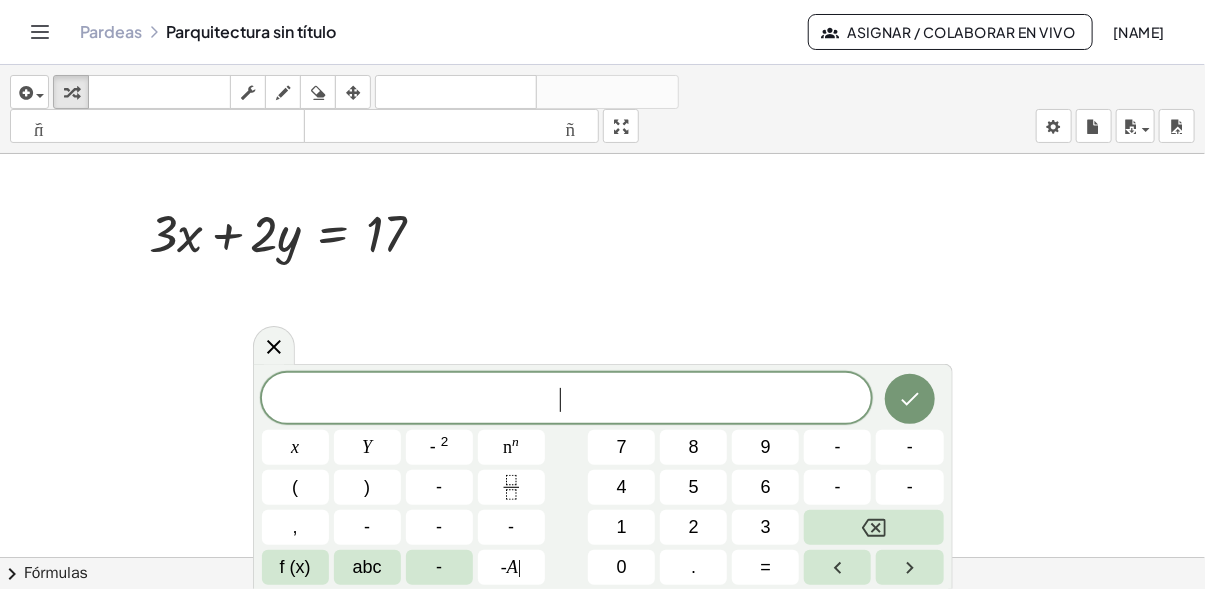 scroll, scrollTop: 17, scrollLeft: 0, axis: vertical 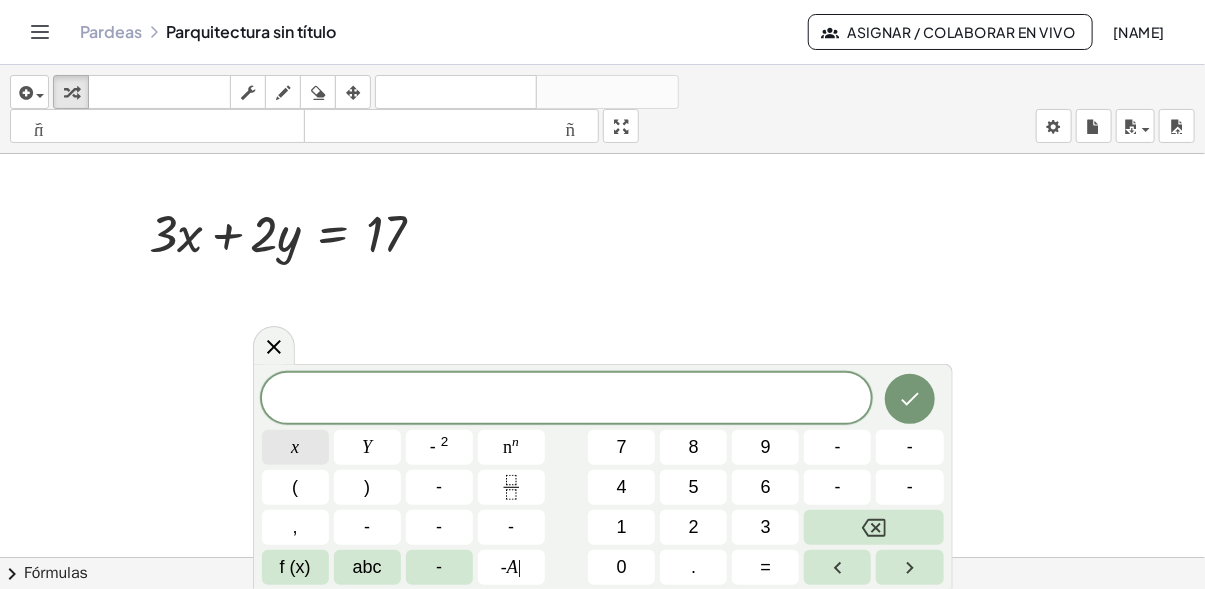 click on "x" at bounding box center (295, 447) 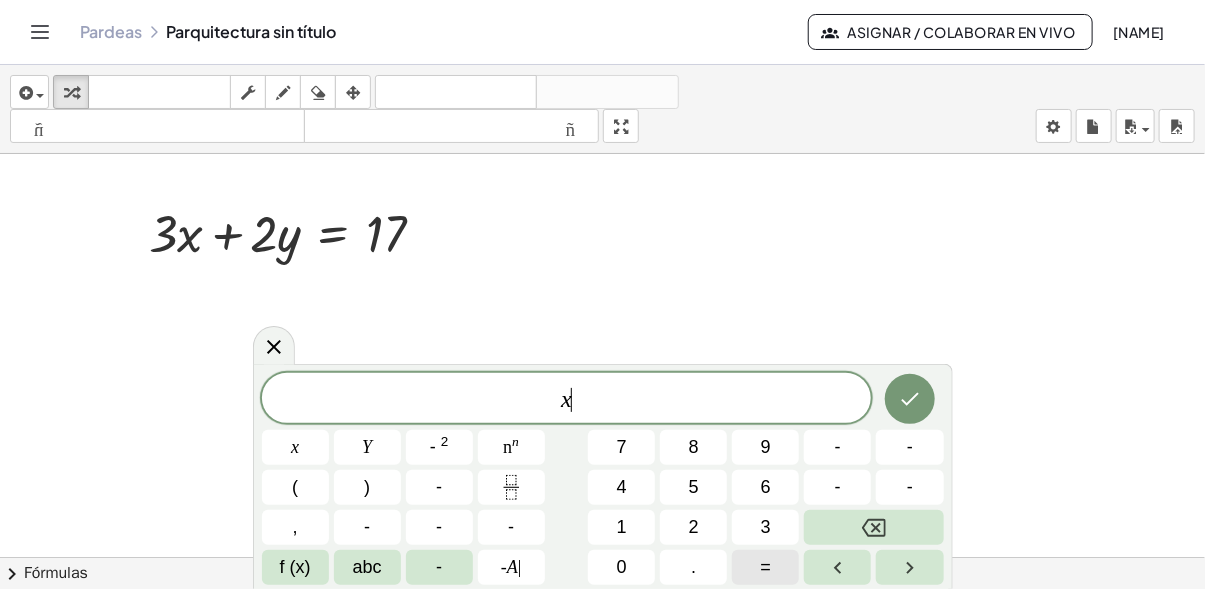 click on "=" at bounding box center (765, 567) 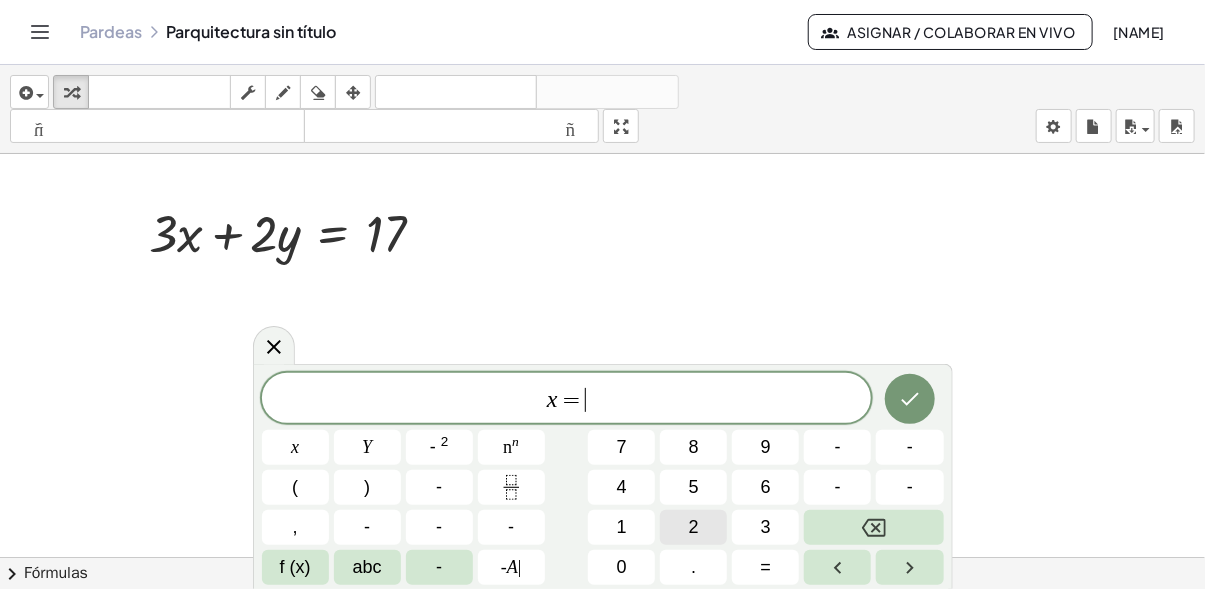 click on "2" at bounding box center [693, 527] 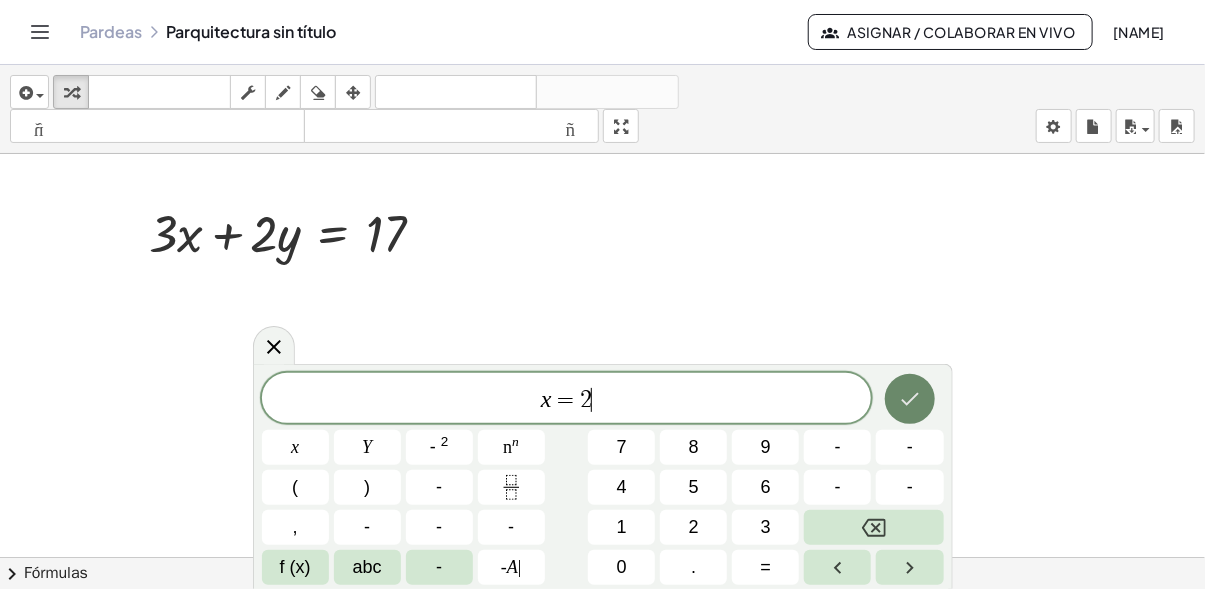 click at bounding box center [910, 399] 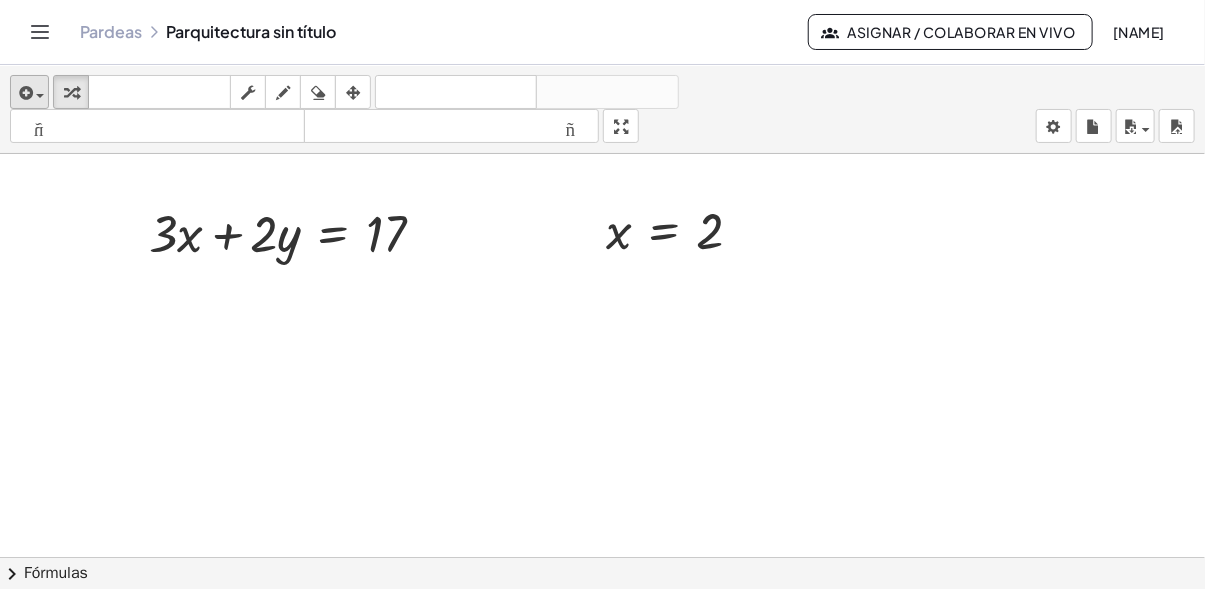 click at bounding box center [24, 93] 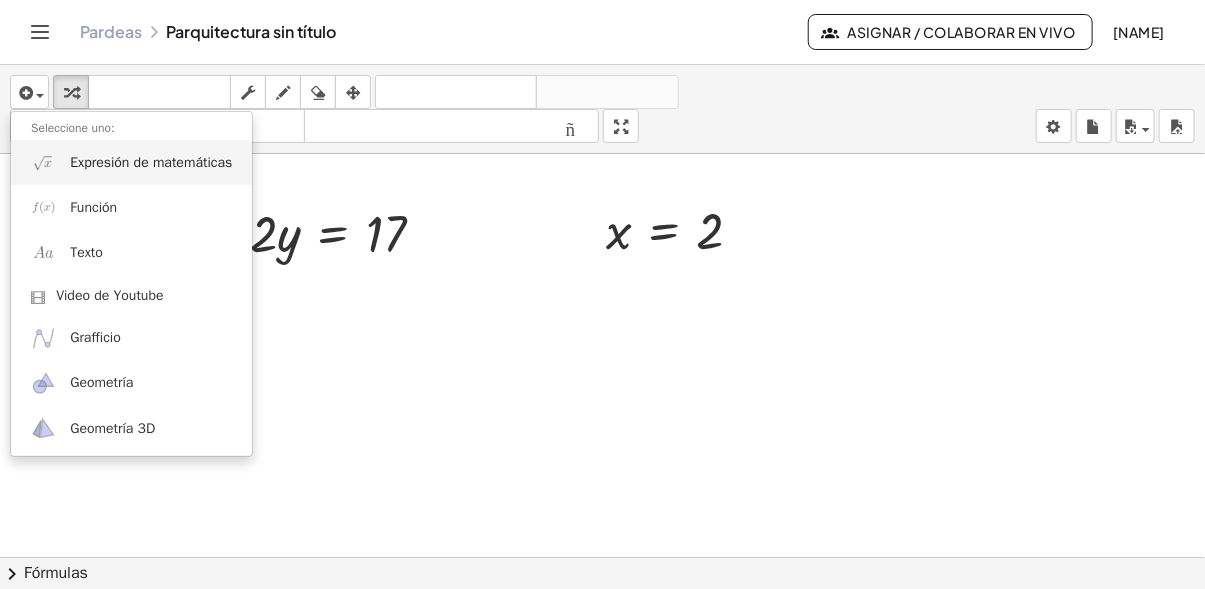 click on "Expresión de matemáticas" at bounding box center [131, 162] 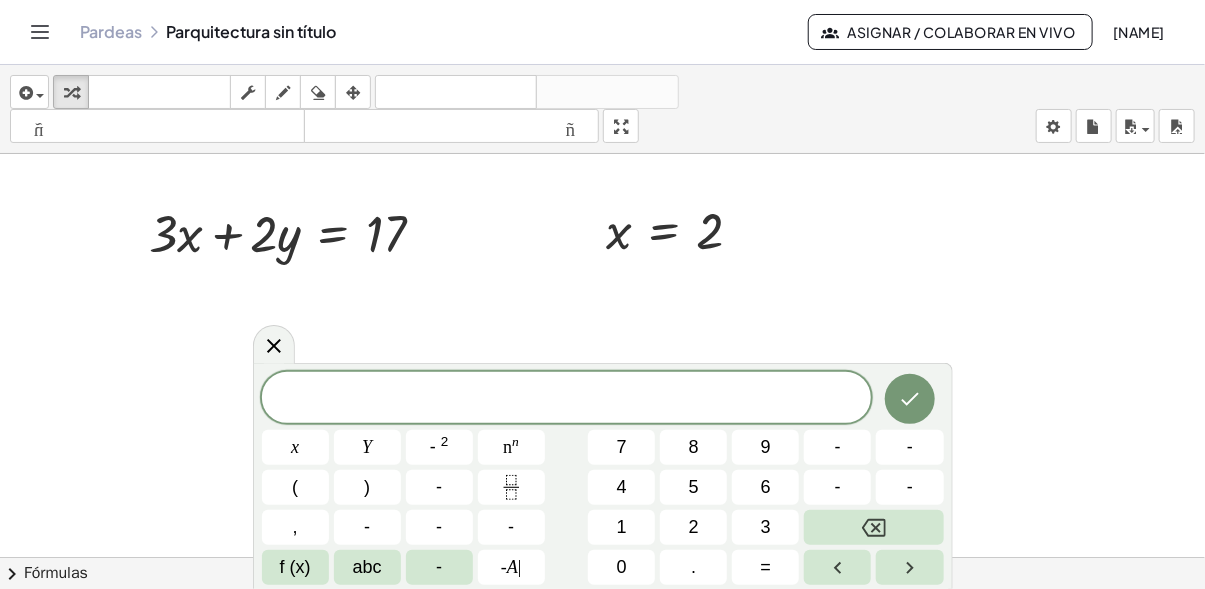 scroll, scrollTop: 17, scrollLeft: 0, axis: vertical 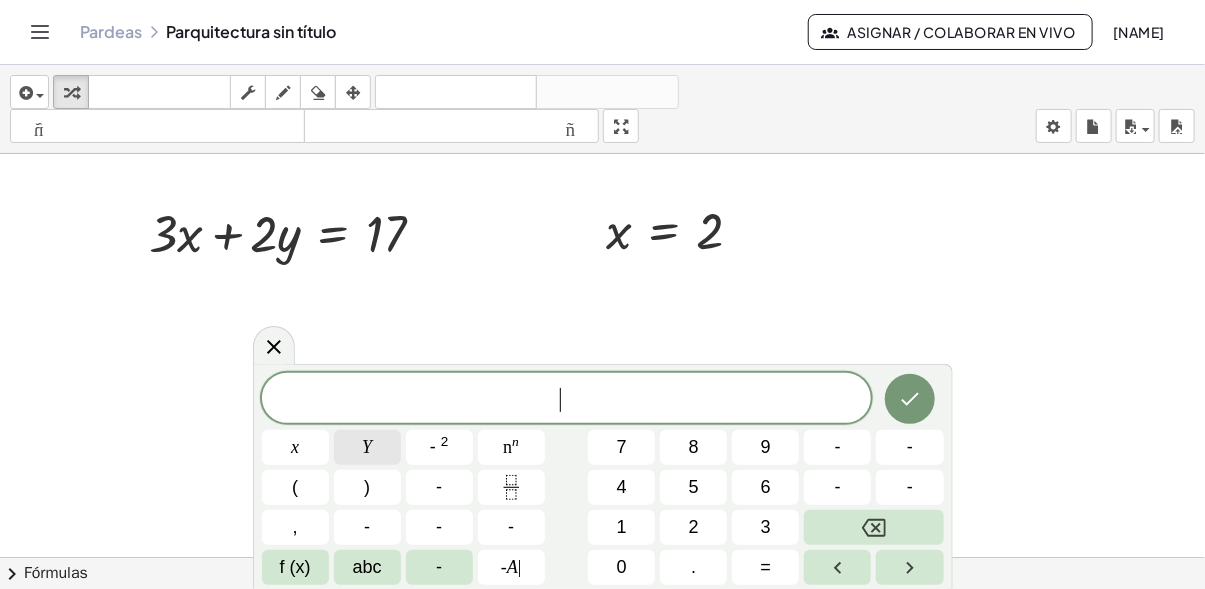 click on "Y" at bounding box center [367, 447] 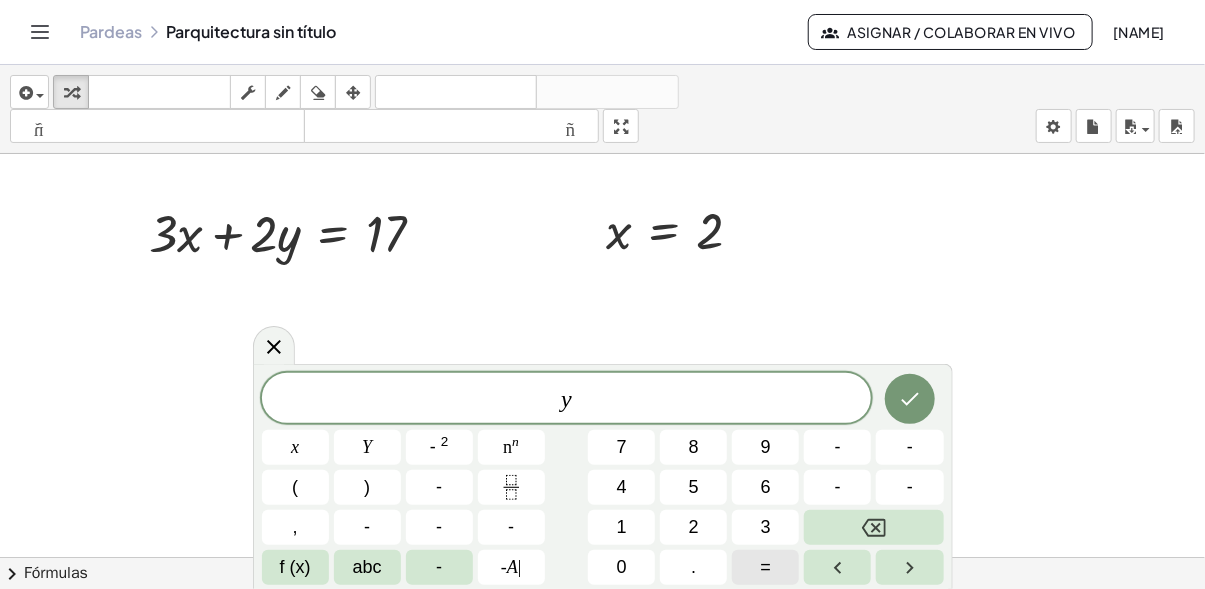 click on "=" at bounding box center [765, 567] 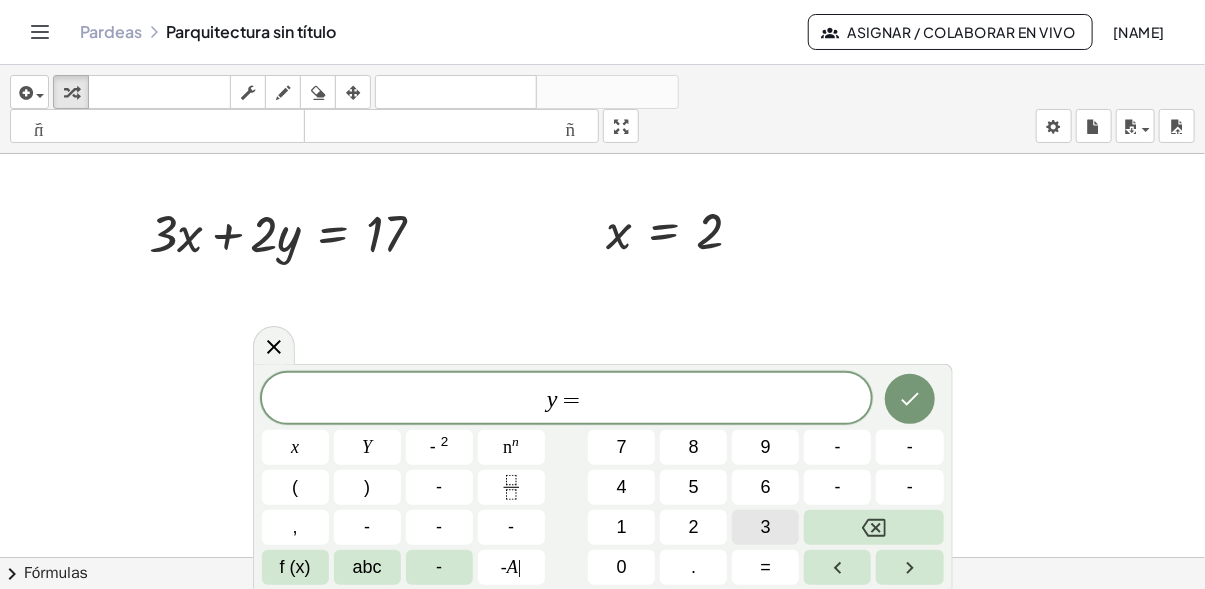 click on "3" at bounding box center [765, 527] 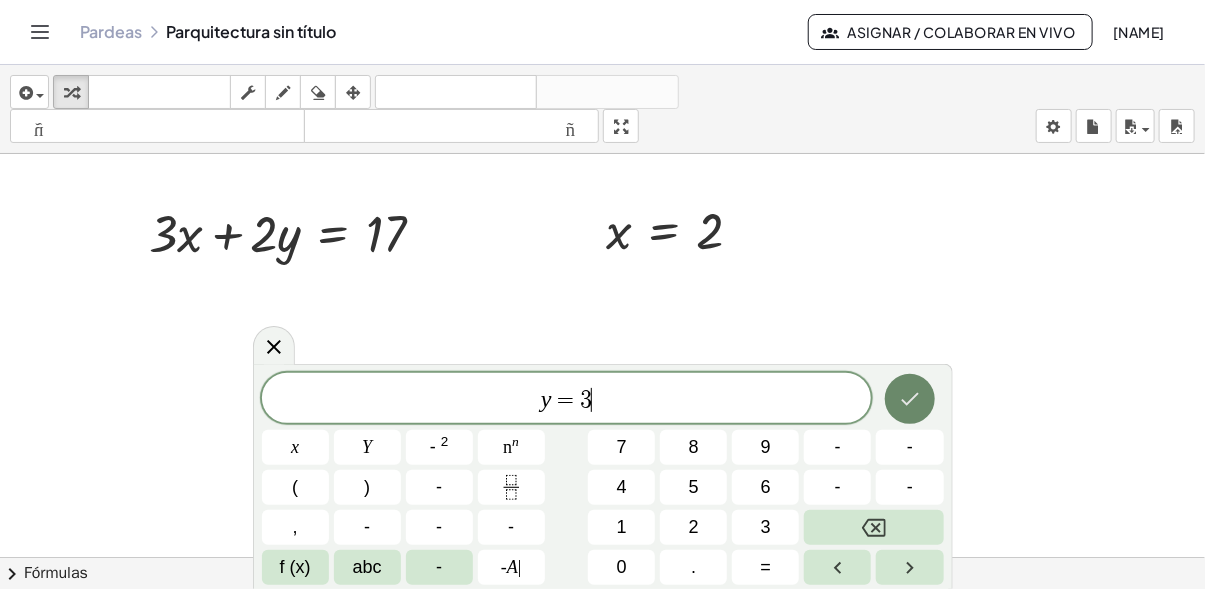 click at bounding box center (910, 399) 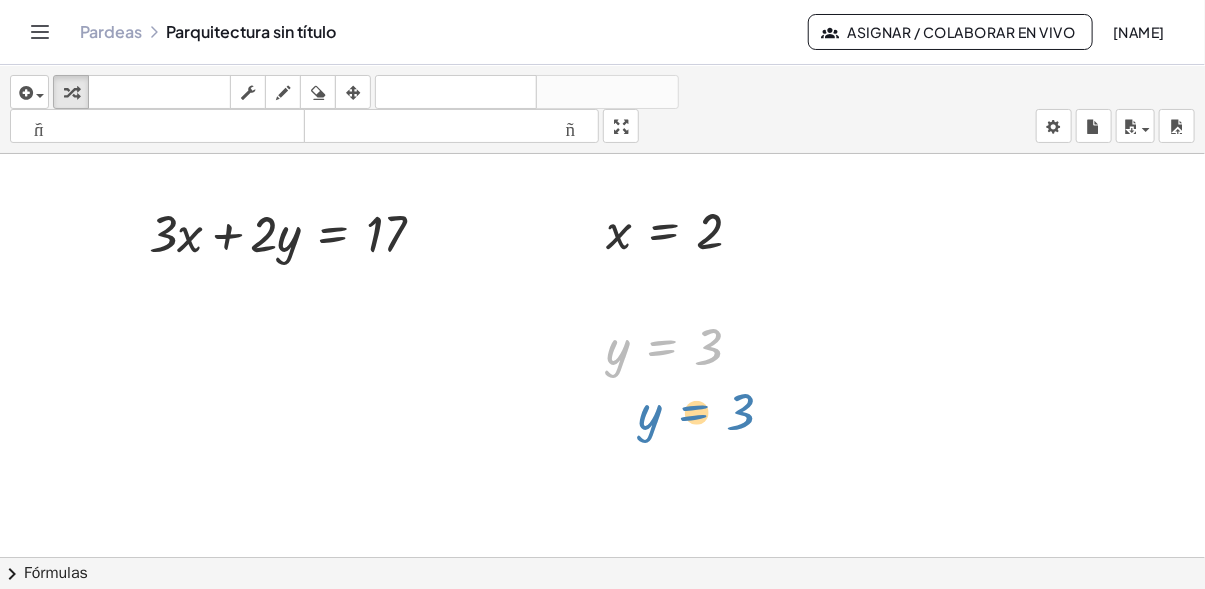 drag, startPoint x: 674, startPoint y: 360, endPoint x: 712, endPoint y: 428, distance: 77.89737 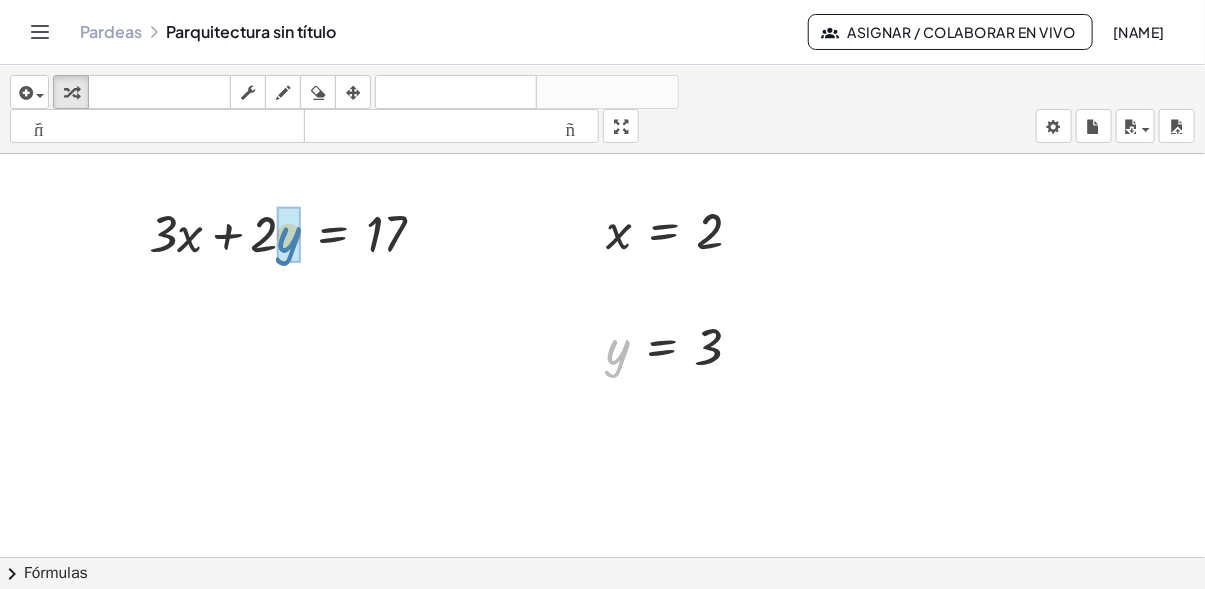 drag, startPoint x: 620, startPoint y: 353, endPoint x: 292, endPoint y: 241, distance: 346.59488 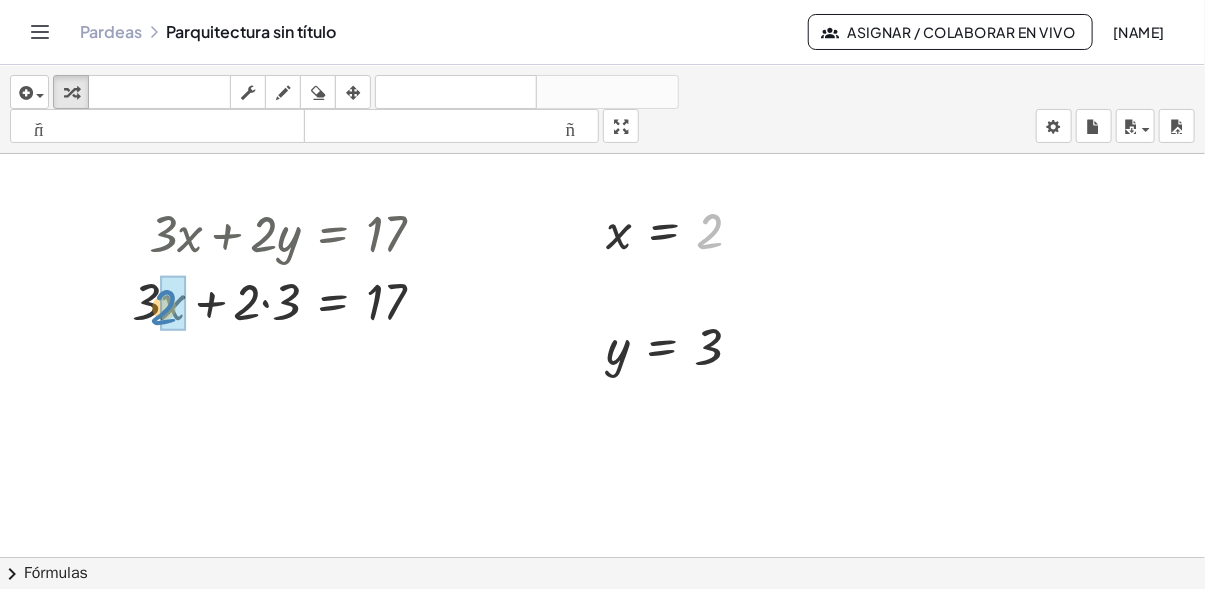 drag, startPoint x: 706, startPoint y: 233, endPoint x: 179, endPoint y: 304, distance: 531.7612 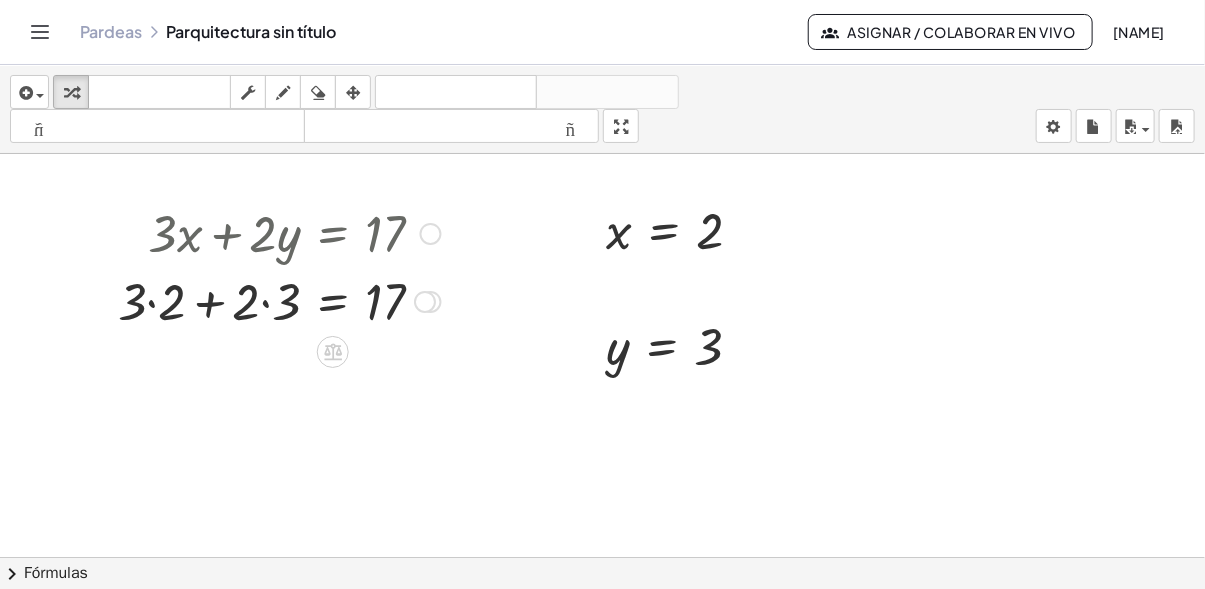 drag, startPoint x: 144, startPoint y: 303, endPoint x: 194, endPoint y: 300, distance: 50.08992 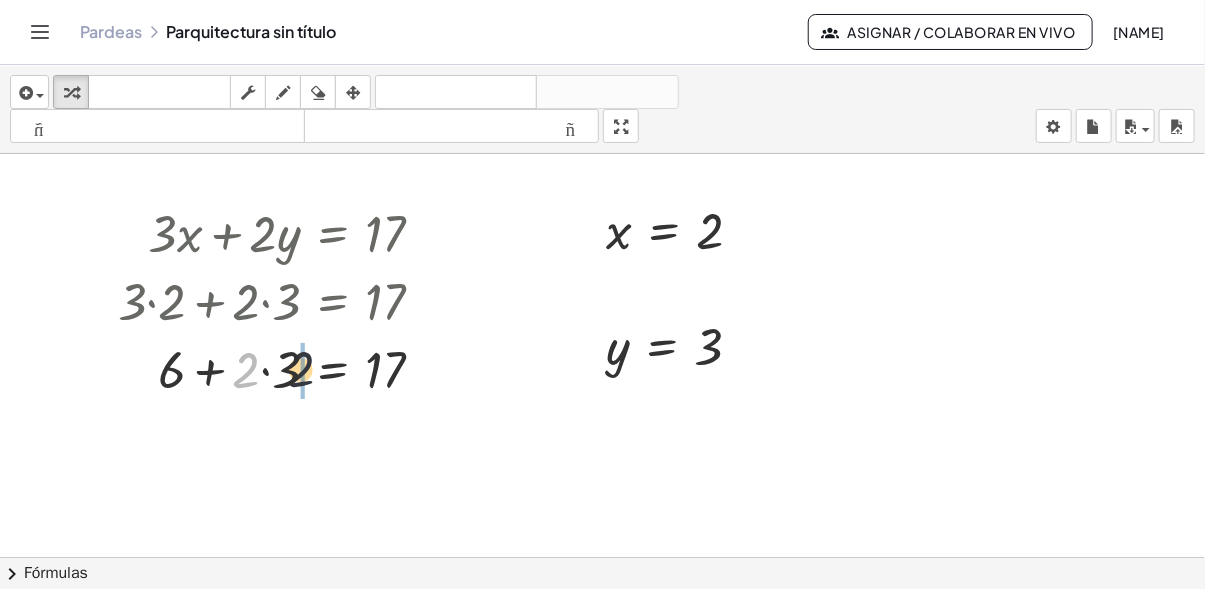 drag, startPoint x: 243, startPoint y: 298, endPoint x: 314, endPoint y: 296, distance: 71.02816 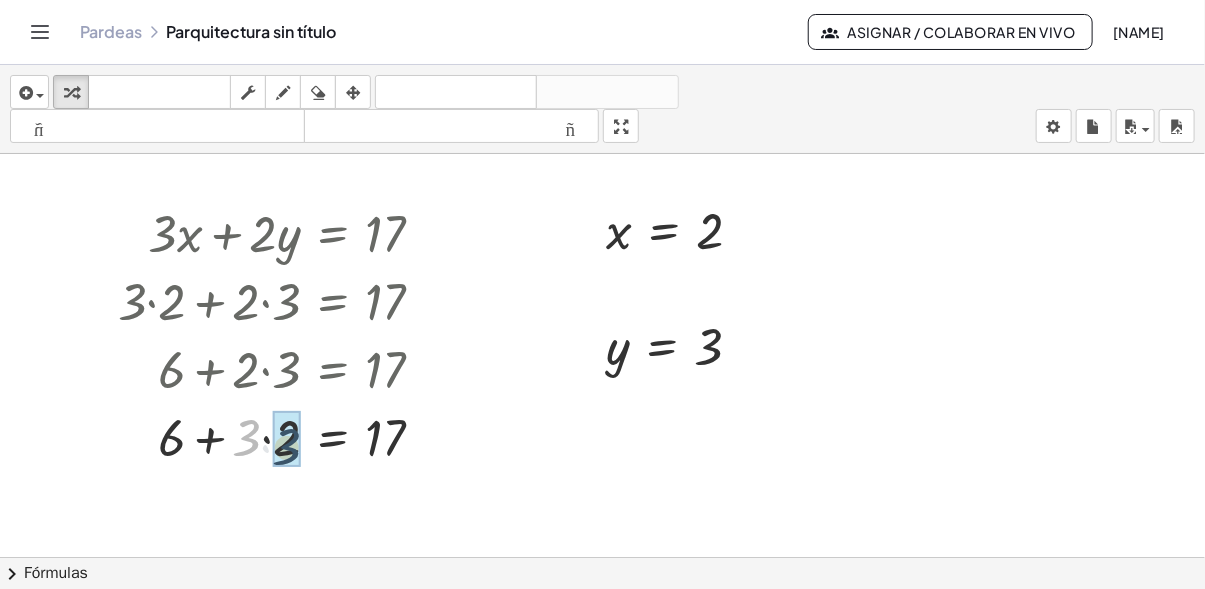 drag, startPoint x: 248, startPoint y: 435, endPoint x: 289, endPoint y: 444, distance: 41.976185 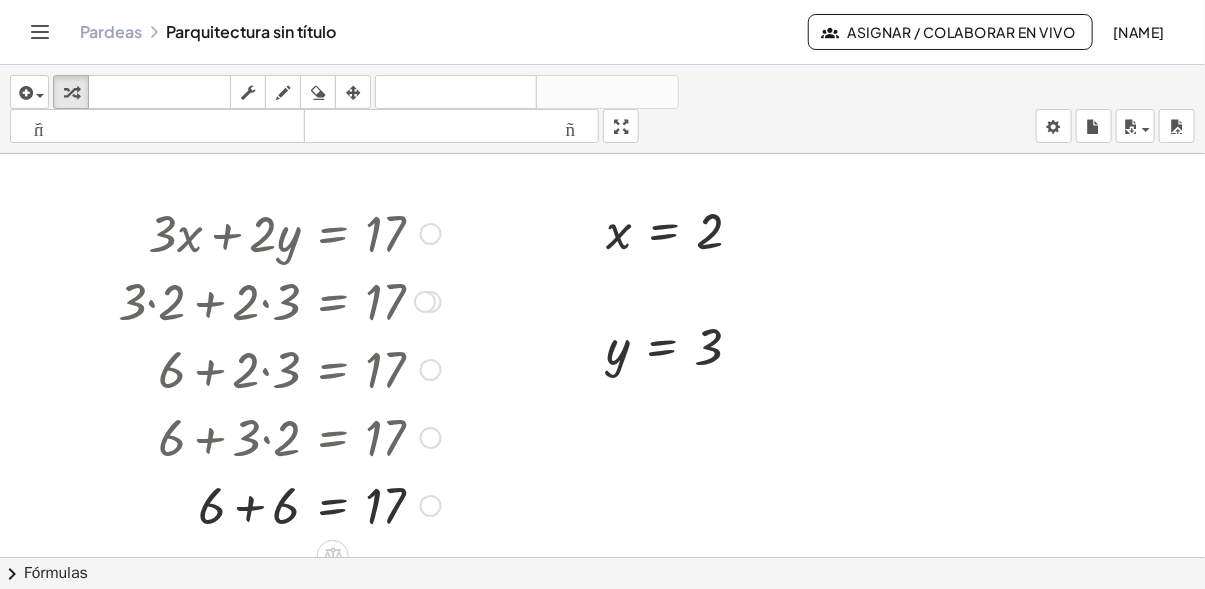 click at bounding box center (431, 438) 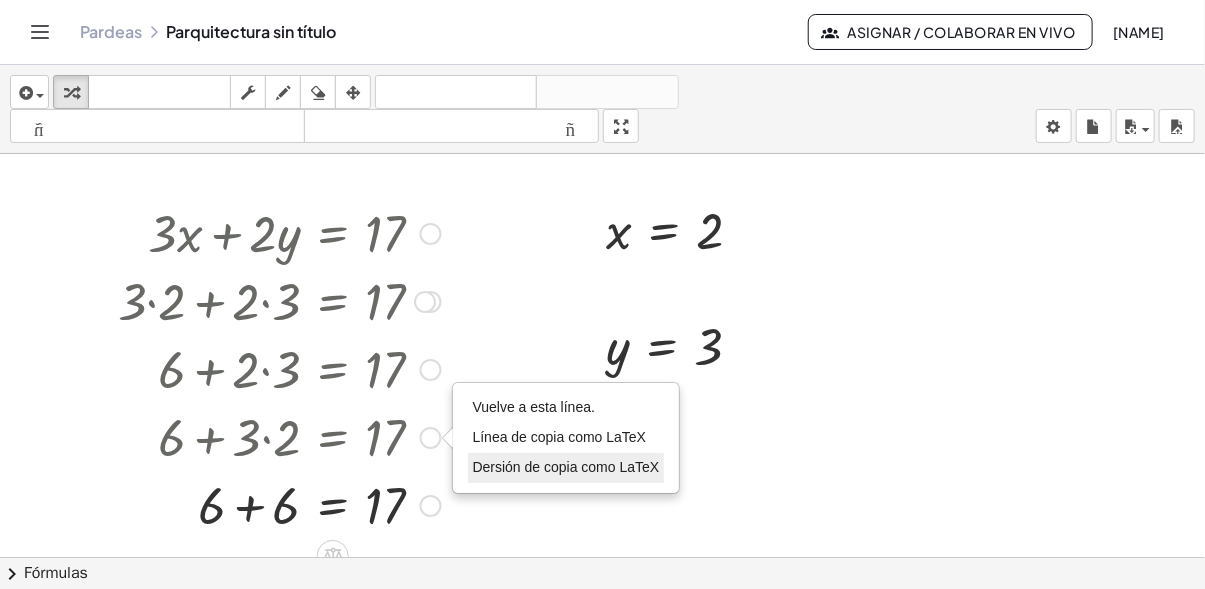 click on "Dersión de copia como LaTeX" at bounding box center (566, 468) 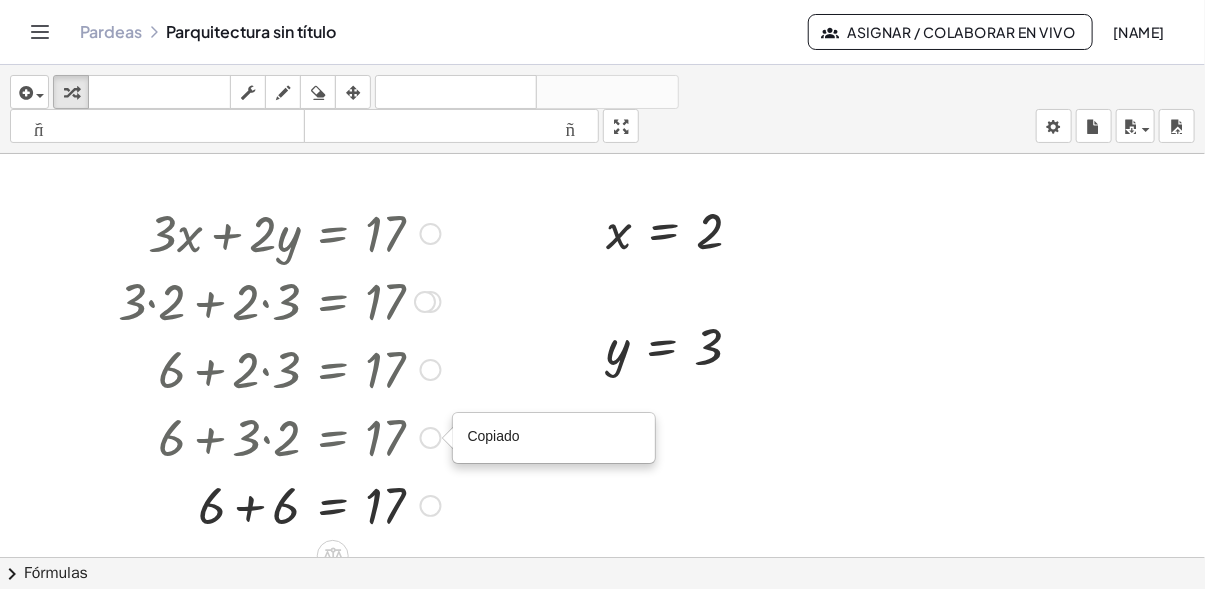 click at bounding box center [279, 436] 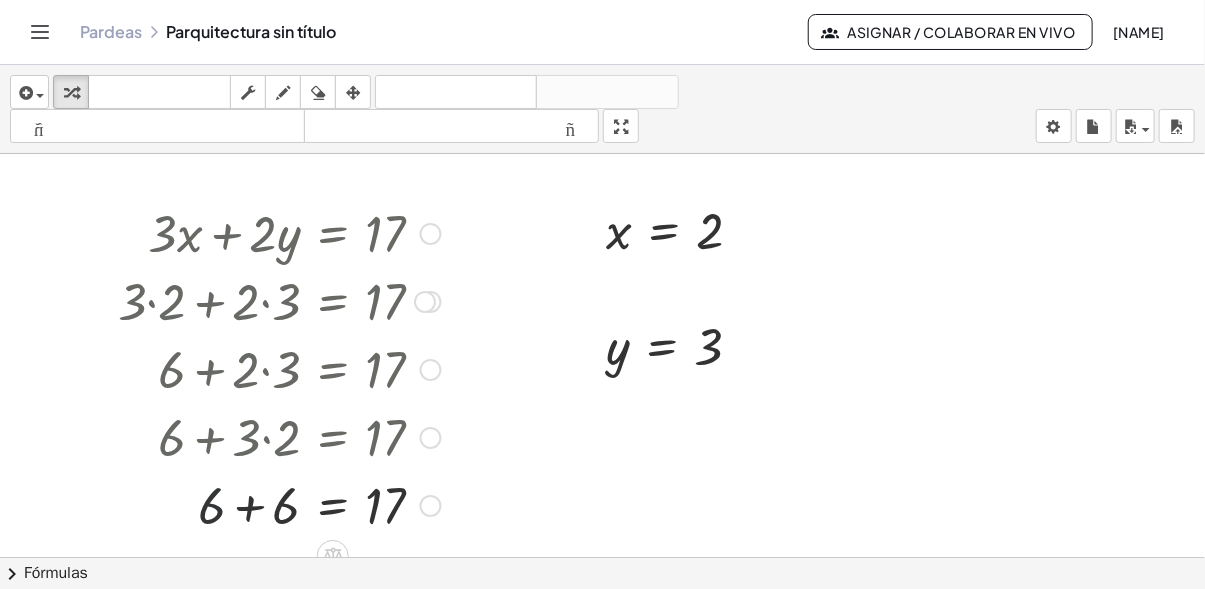 drag, startPoint x: 206, startPoint y: 502, endPoint x: 253, endPoint y: 504, distance: 47.042534 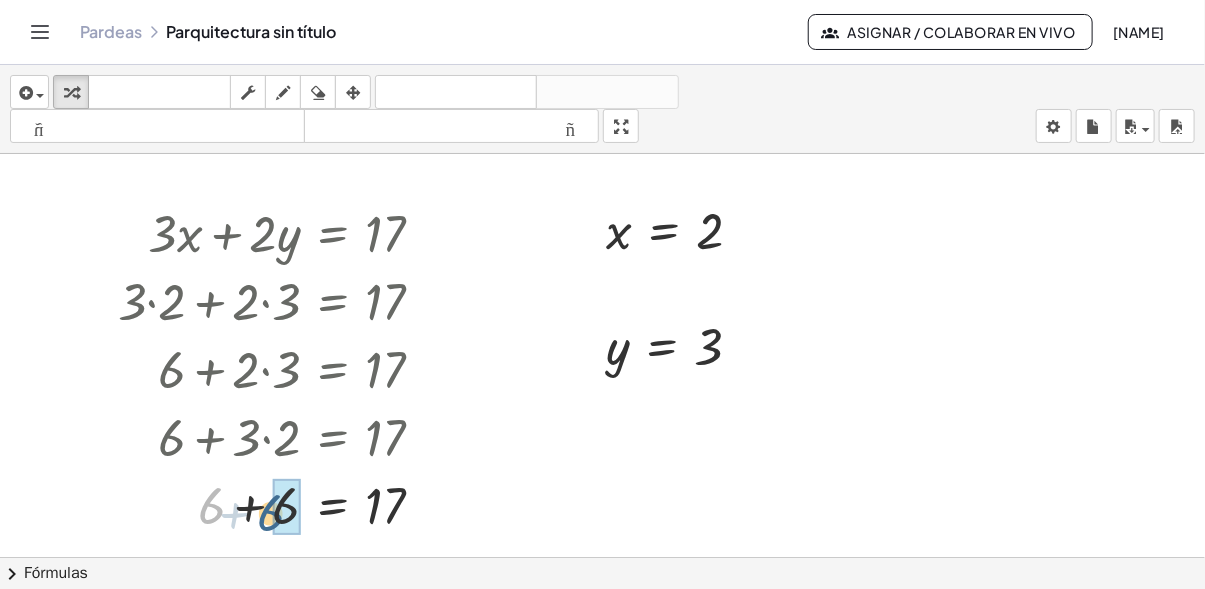 drag, startPoint x: 209, startPoint y: 504, endPoint x: 270, endPoint y: 511, distance: 61.400326 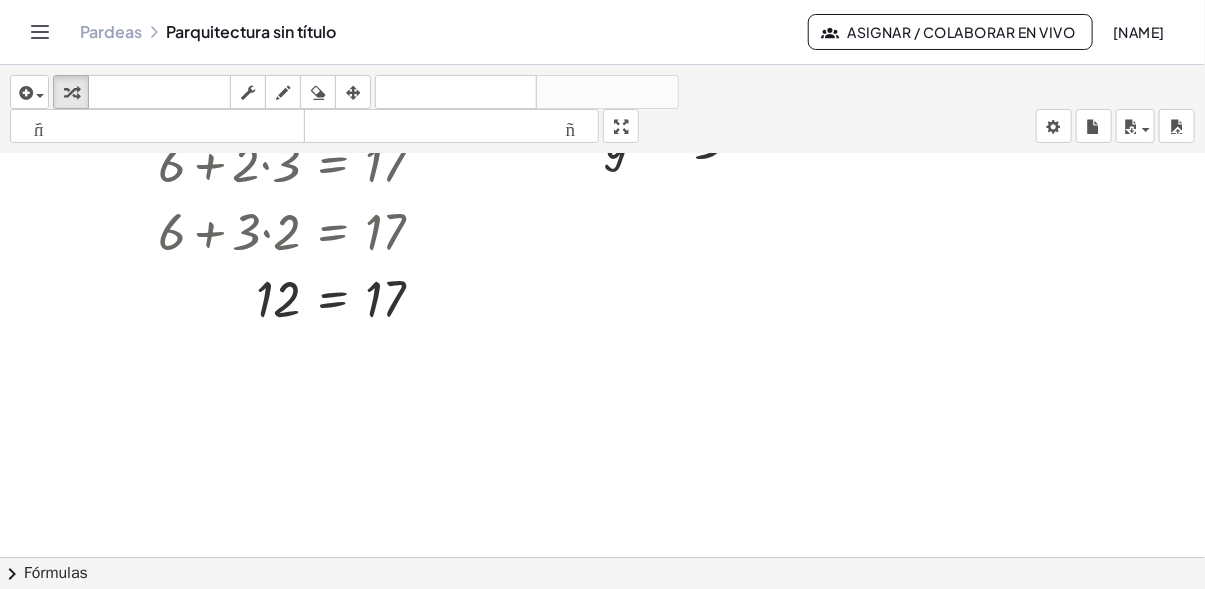 scroll, scrollTop: 203, scrollLeft: 0, axis: vertical 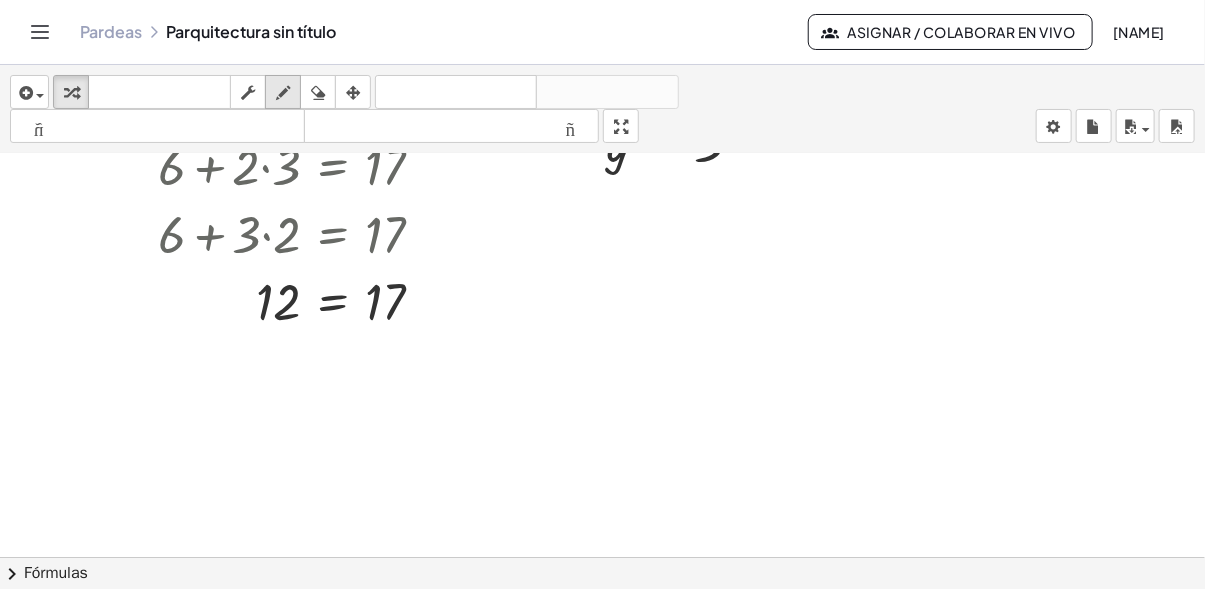 click on "draw" at bounding box center (283, 92) 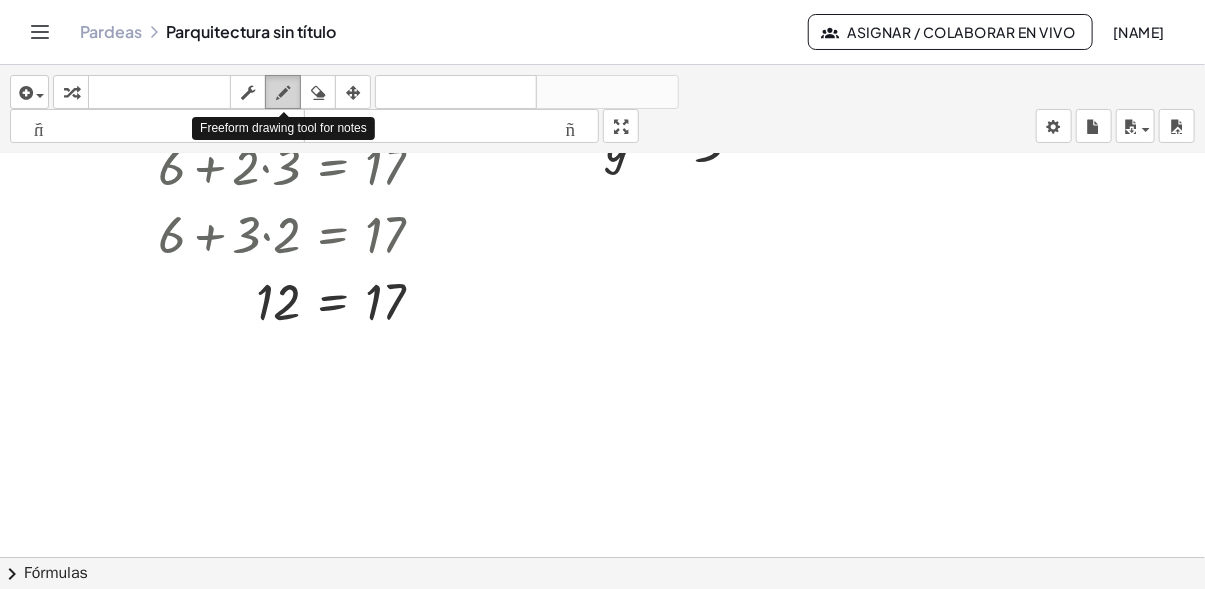 click on "draw" at bounding box center (283, 92) 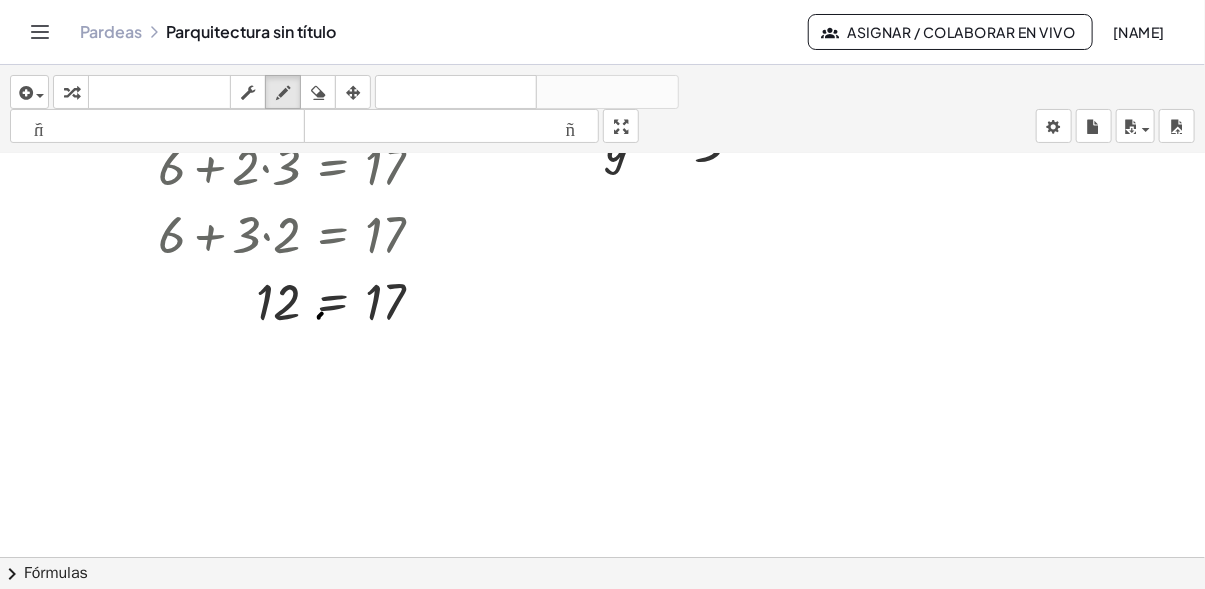drag, startPoint x: 319, startPoint y: 317, endPoint x: 348, endPoint y: 285, distance: 43.185646 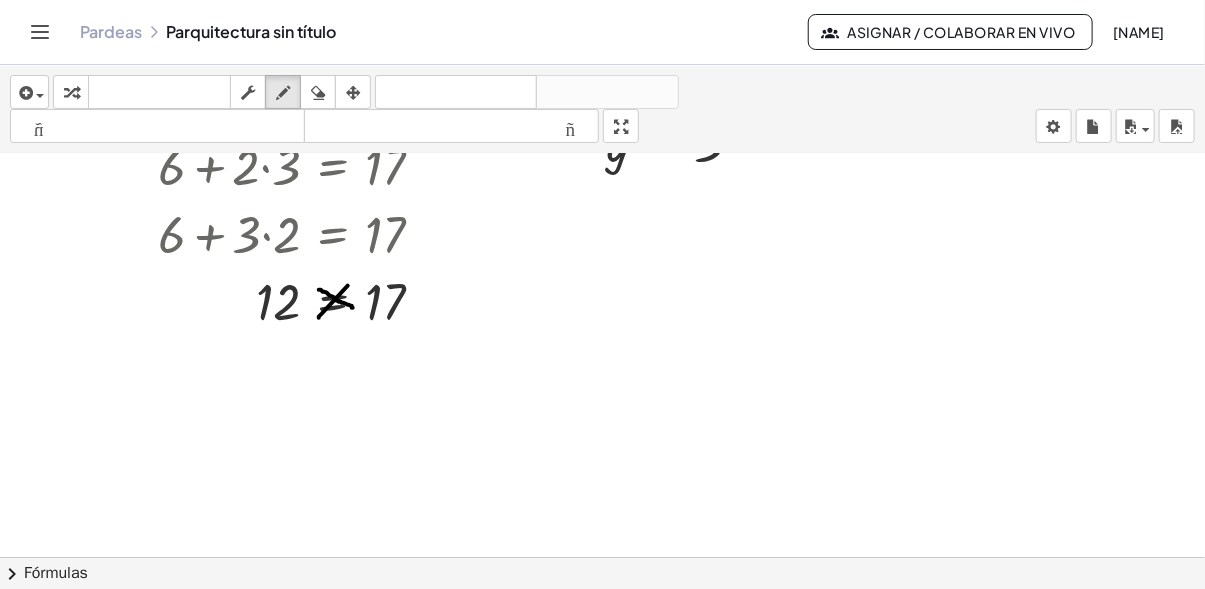 drag, startPoint x: 319, startPoint y: 289, endPoint x: 354, endPoint y: 308, distance: 39.824615 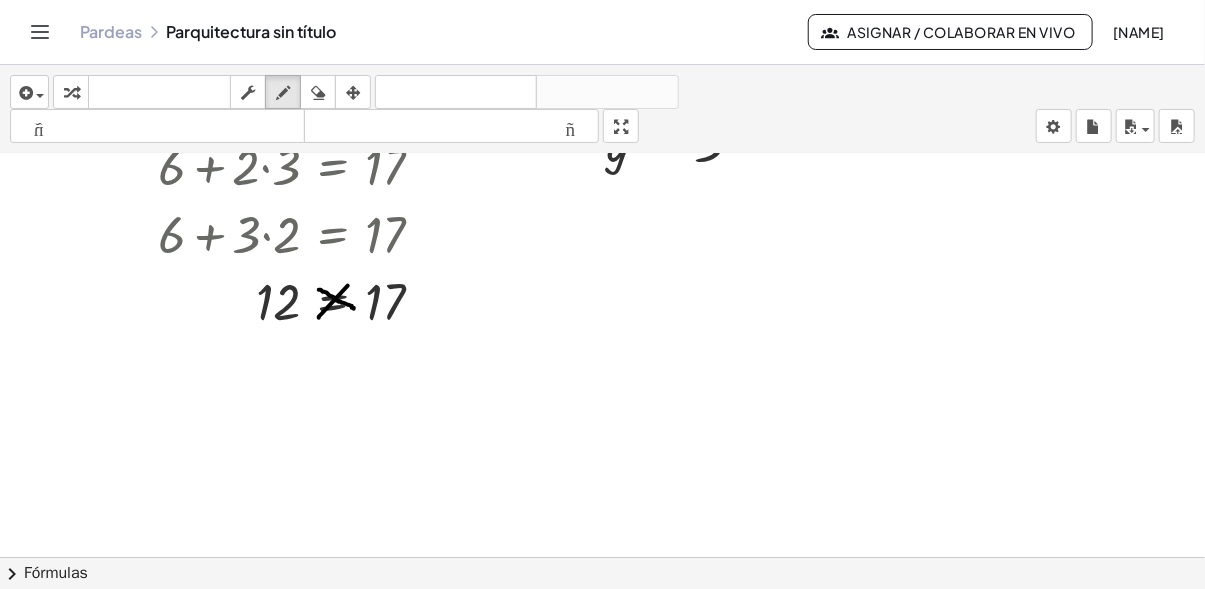 click at bounding box center [761, 433] 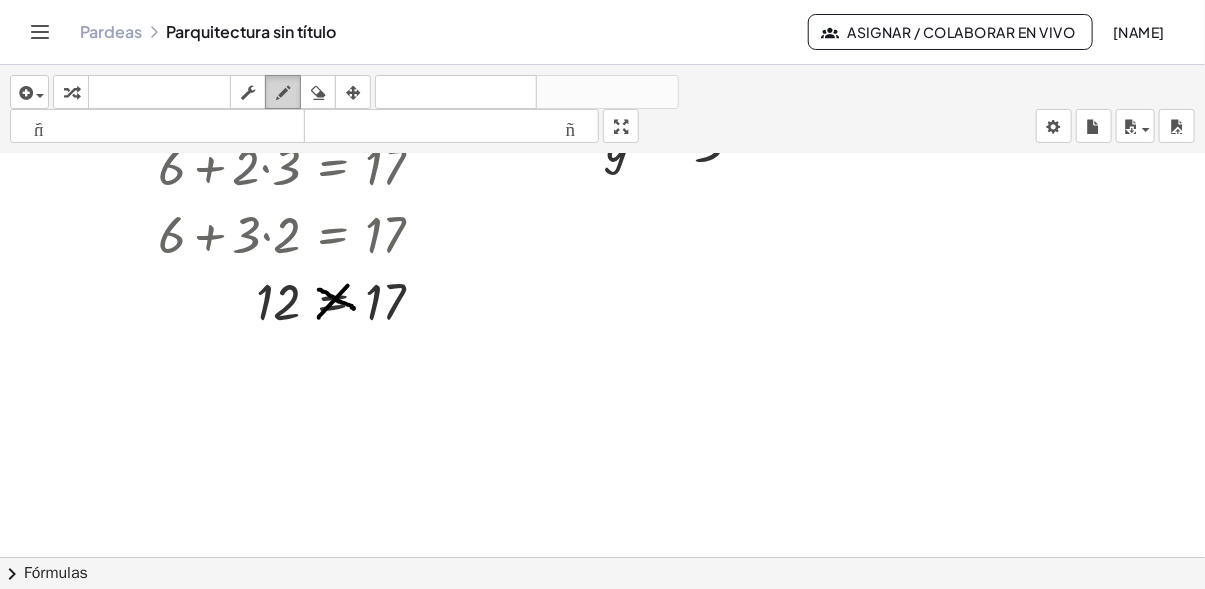 click at bounding box center (283, 93) 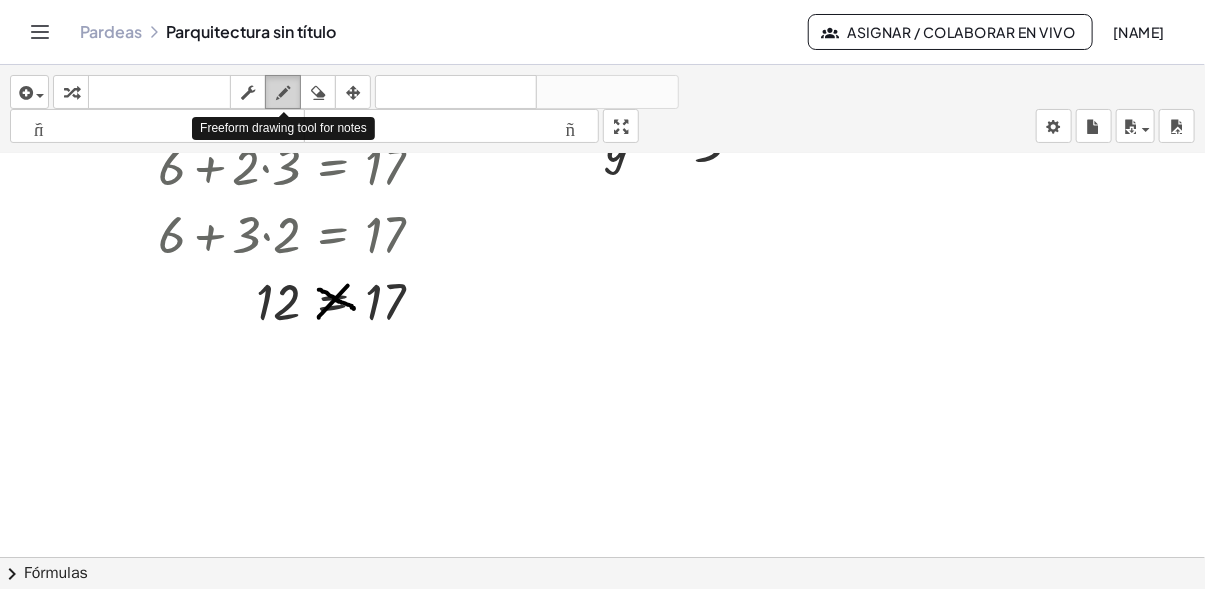 click at bounding box center (283, 93) 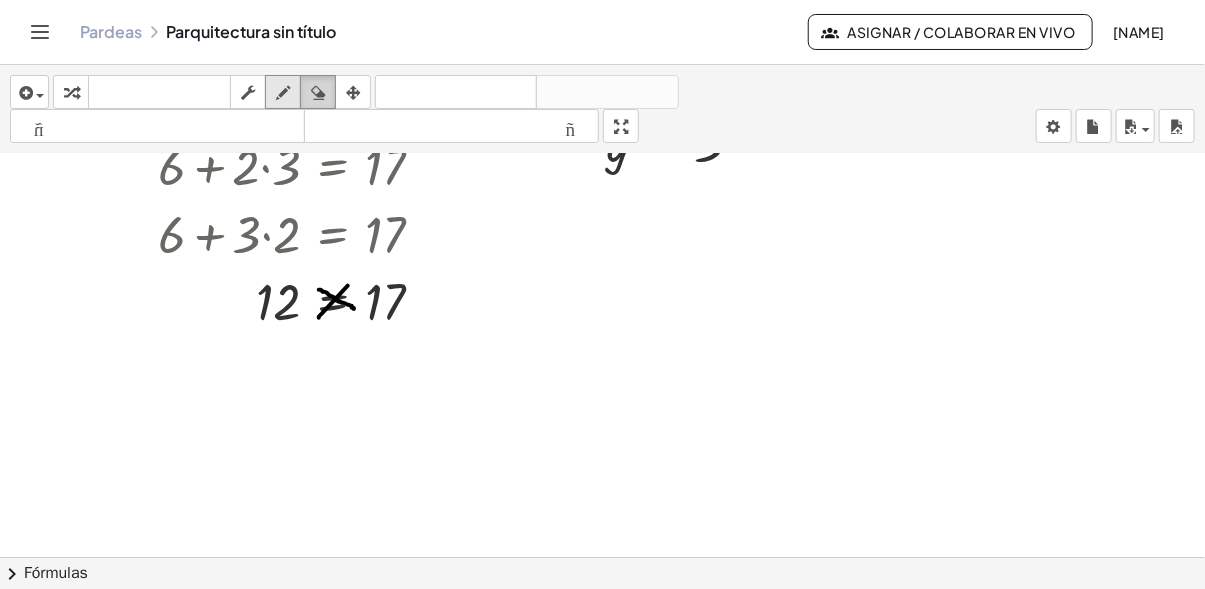 click at bounding box center (318, 92) 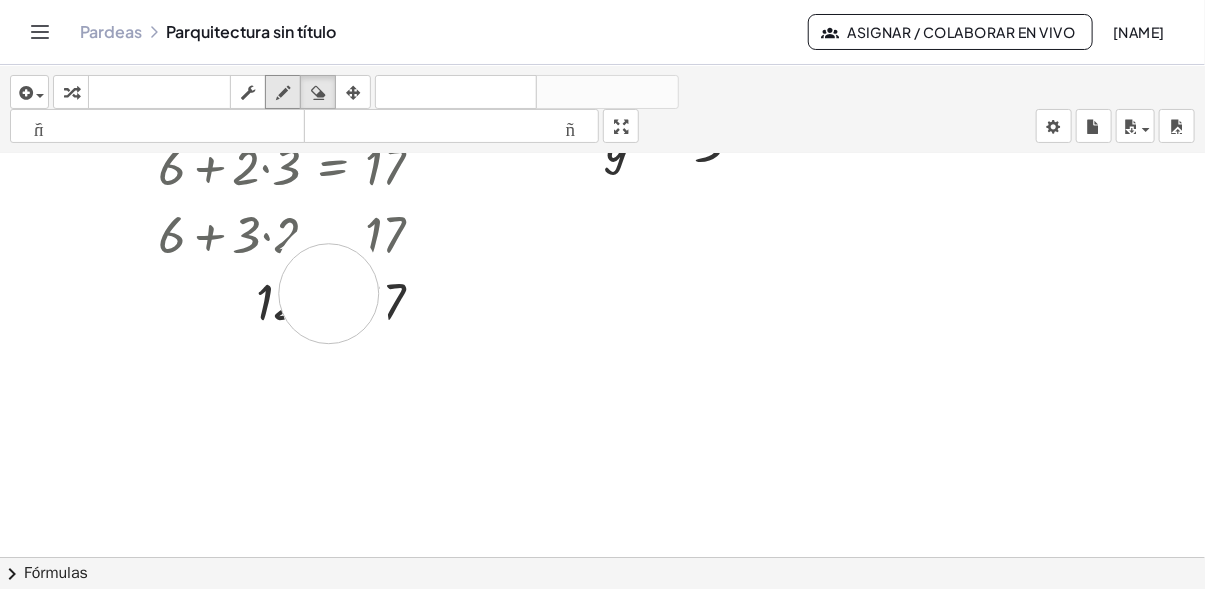 drag, startPoint x: 337, startPoint y: 321, endPoint x: 484, endPoint y: 213, distance: 182.40887 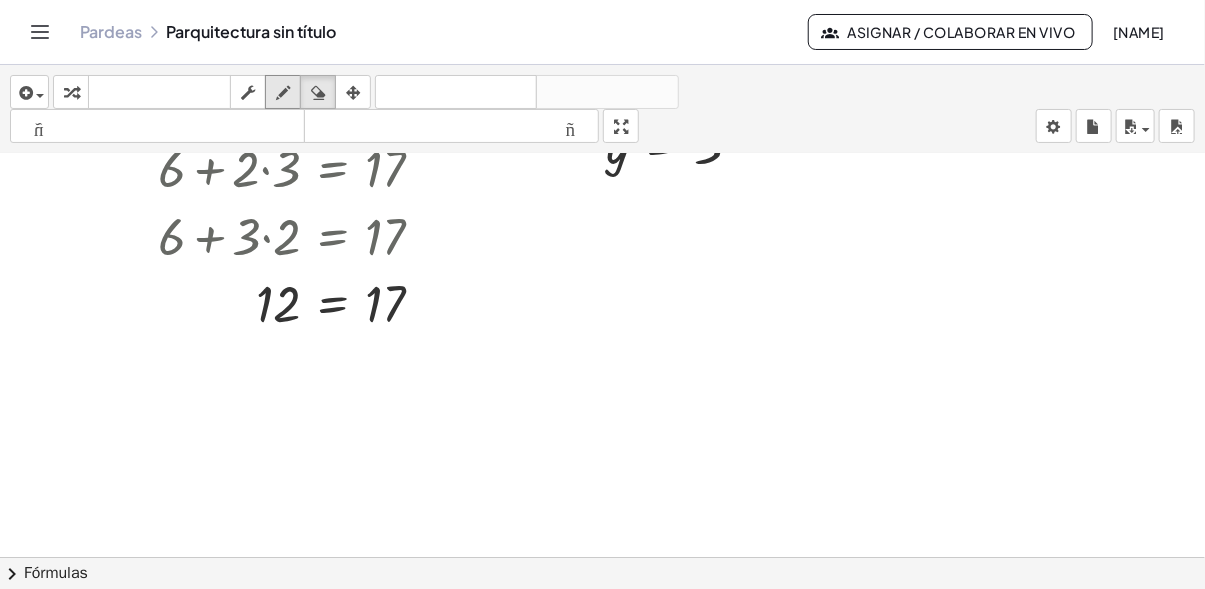 scroll, scrollTop: 0, scrollLeft: 0, axis: both 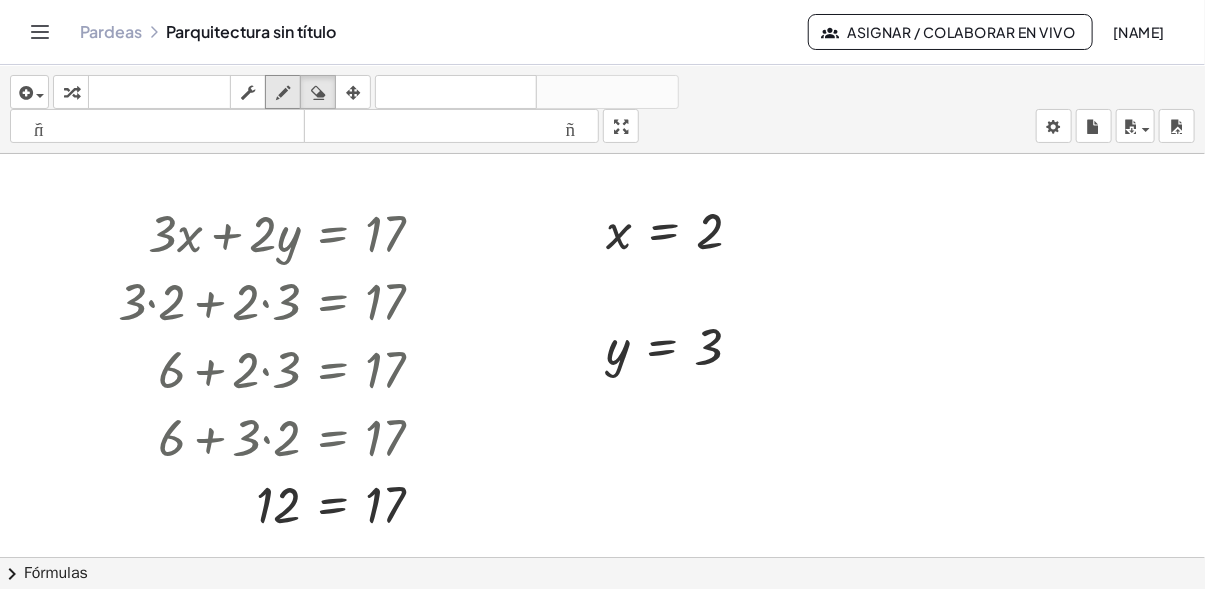 click at bounding box center [761, 636] 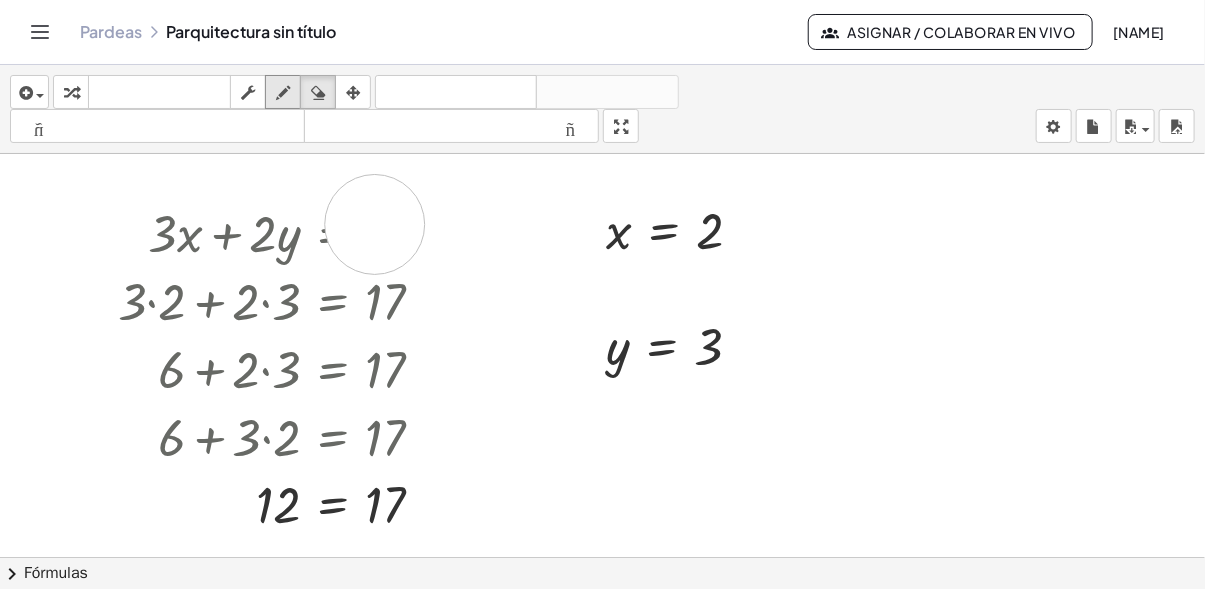click at bounding box center (761, 636) 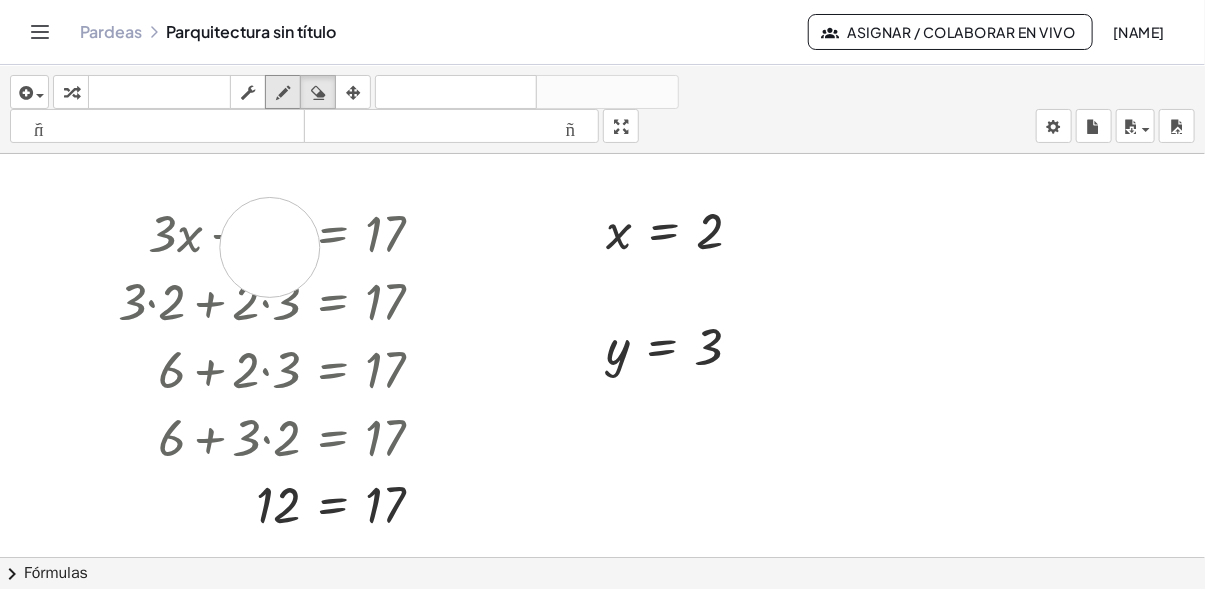 click at bounding box center (761, 636) 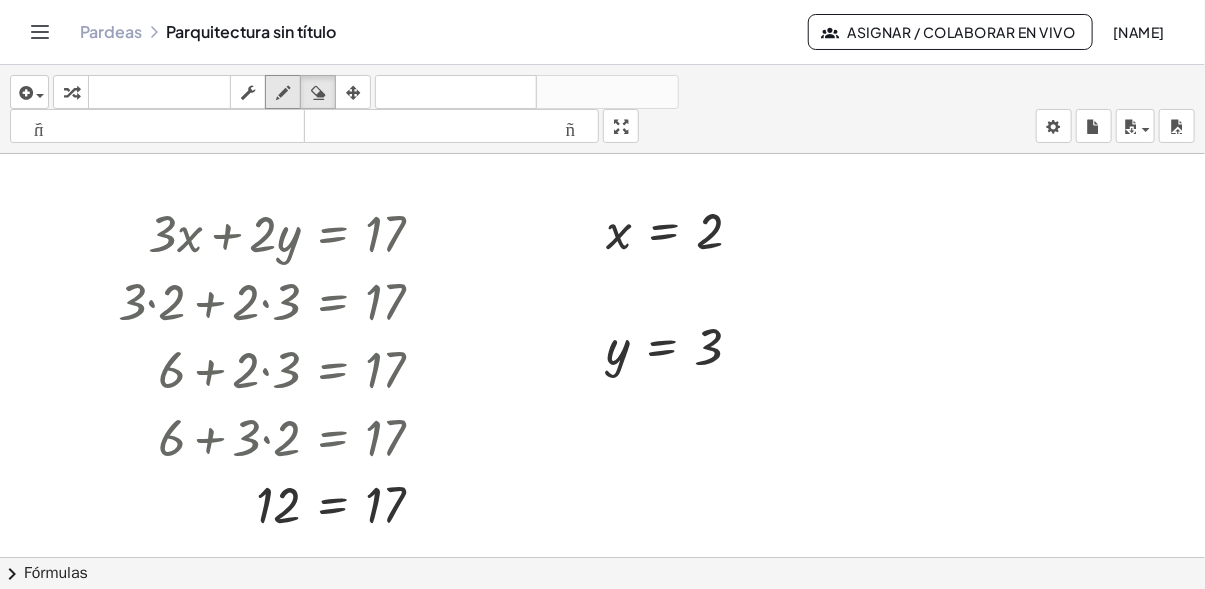 click at bounding box center [761, 636] 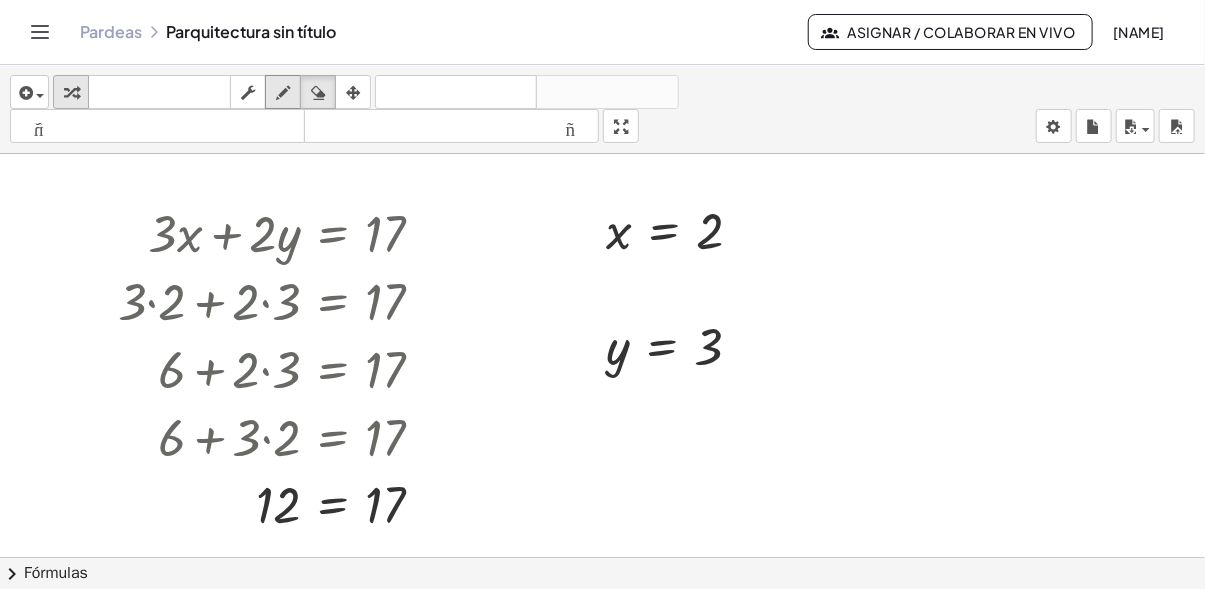 click at bounding box center (71, 92) 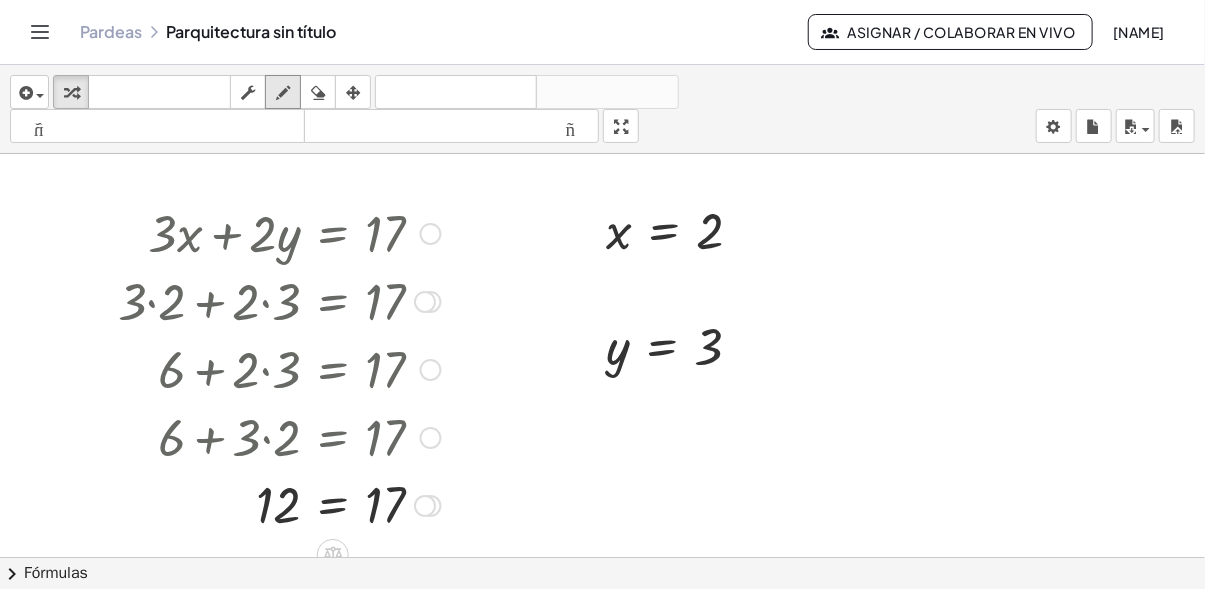 click at bounding box center [431, 234] 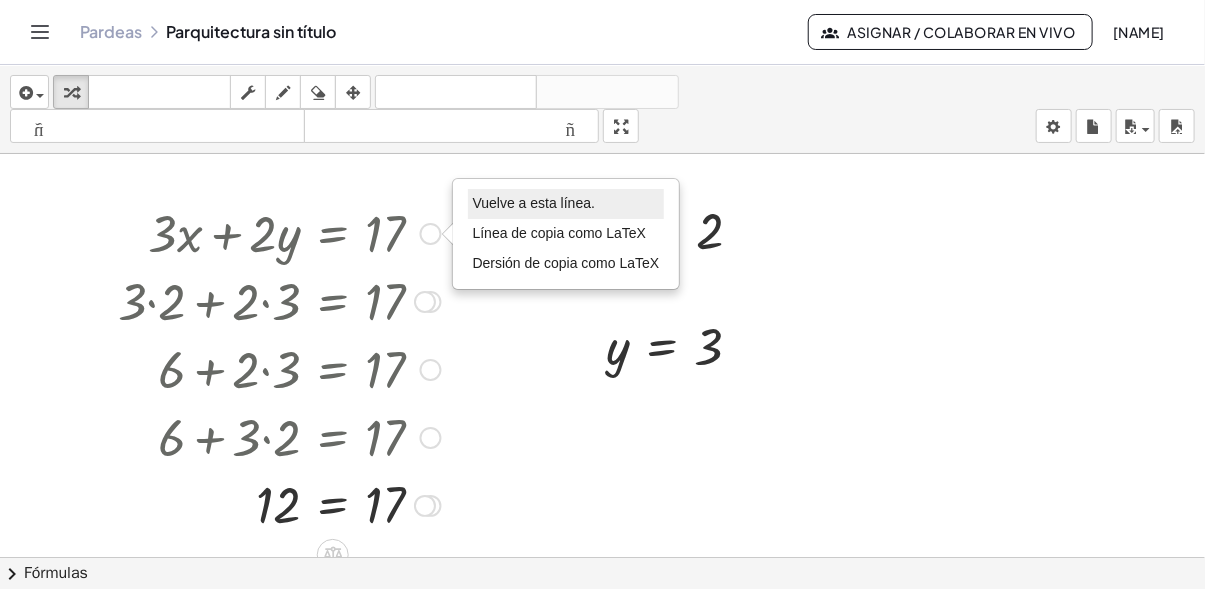 click on "Vuelve a esta línea." at bounding box center (534, 203) 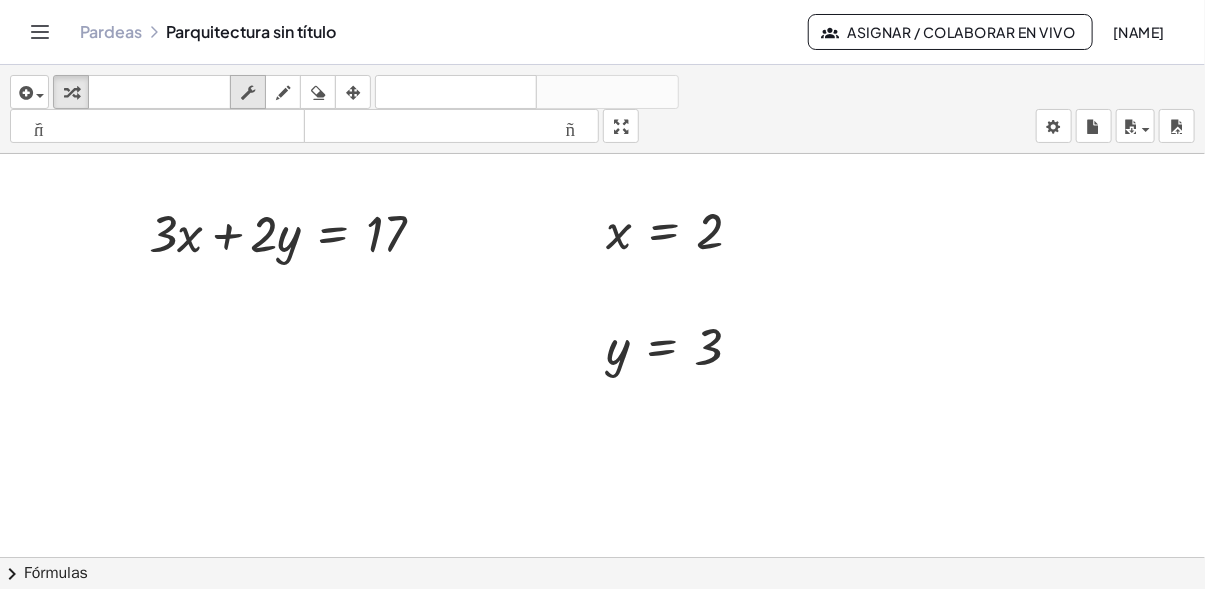 click at bounding box center (248, 92) 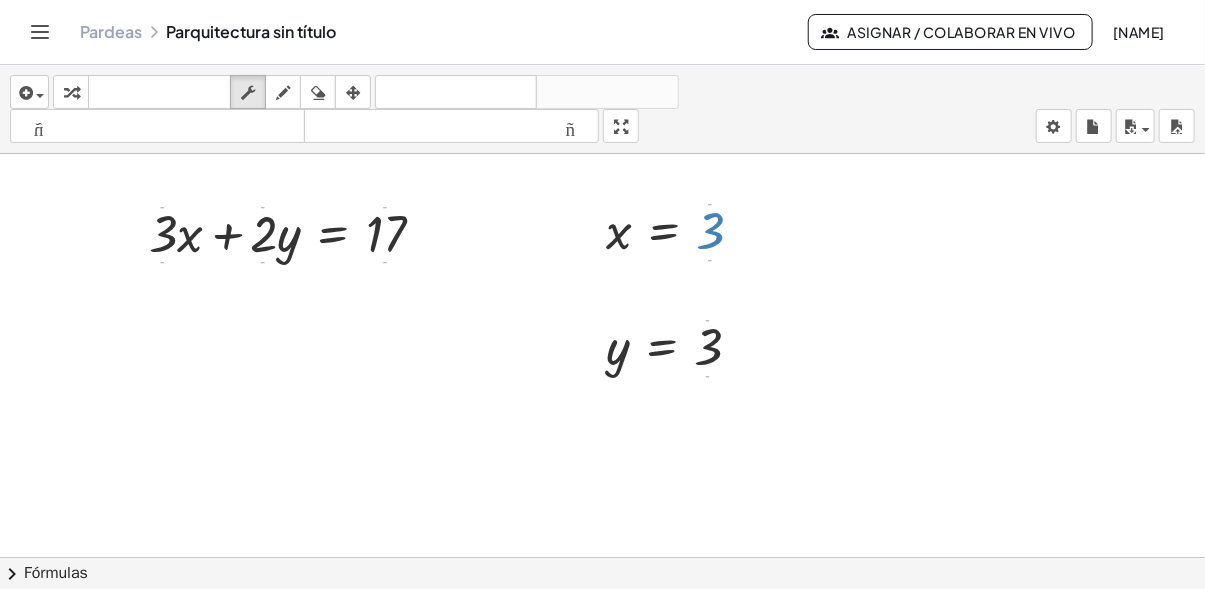 drag, startPoint x: 712, startPoint y: 238, endPoint x: 719, endPoint y: 224, distance: 15.652476 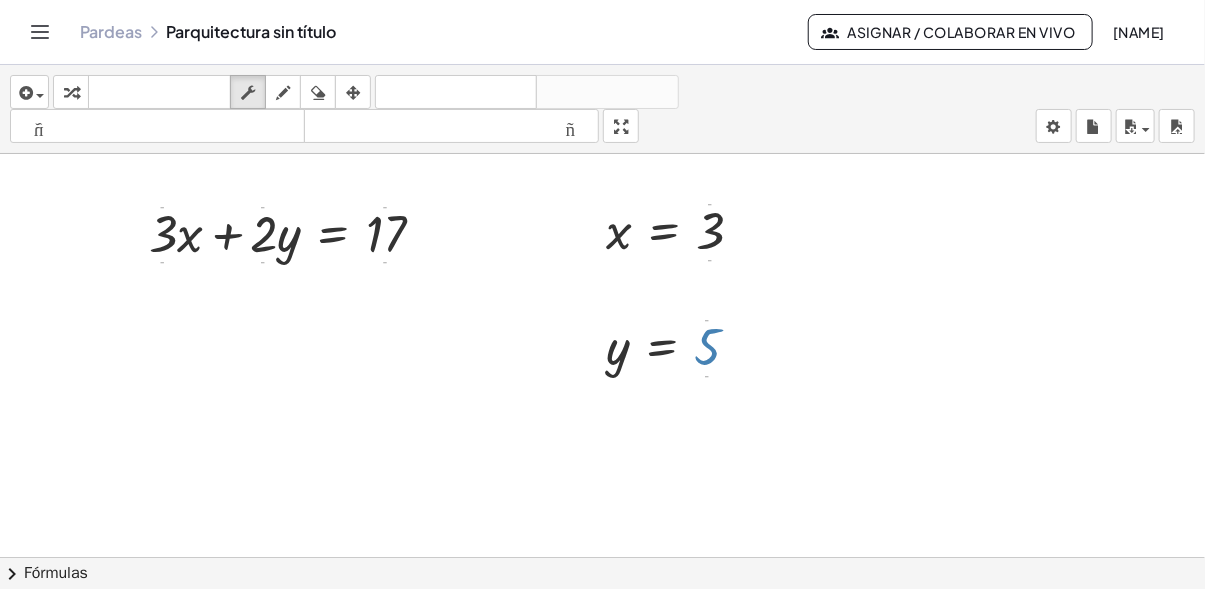 drag, startPoint x: 721, startPoint y: 347, endPoint x: 710, endPoint y: 319, distance: 30.083218 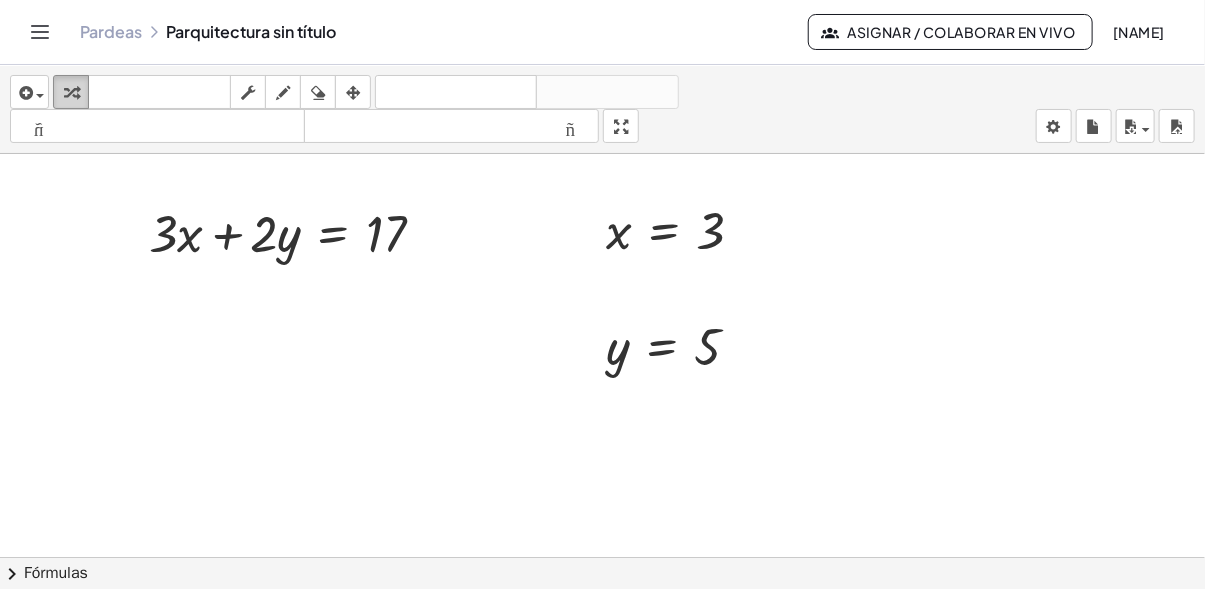 click at bounding box center (71, 92) 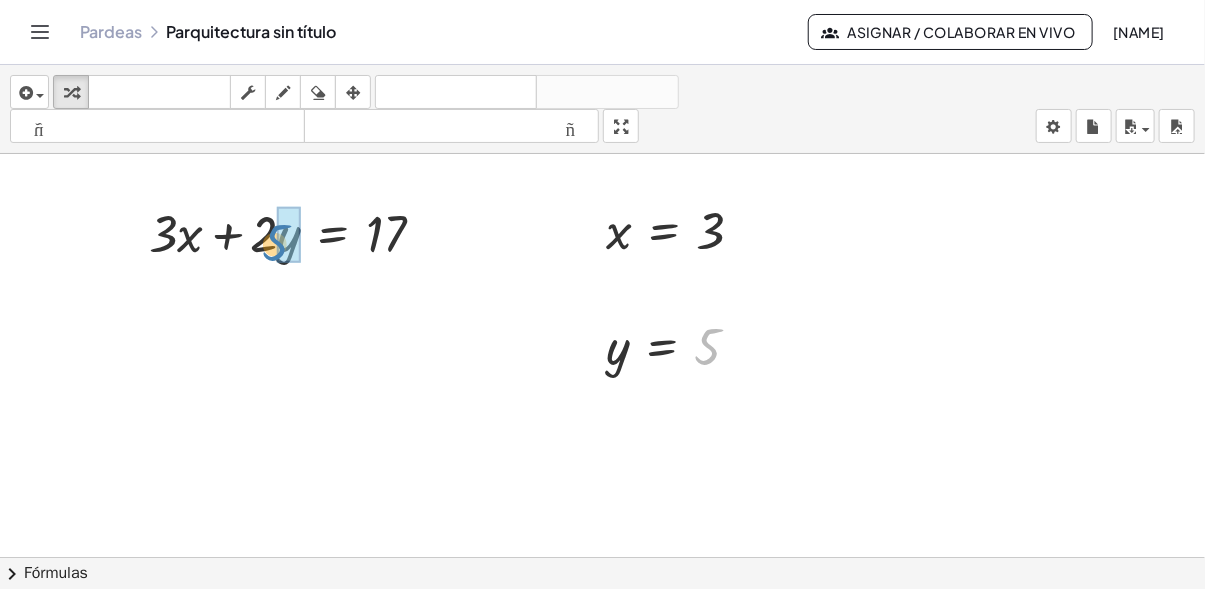 drag, startPoint x: 724, startPoint y: 342, endPoint x: 304, endPoint y: 234, distance: 433.66345 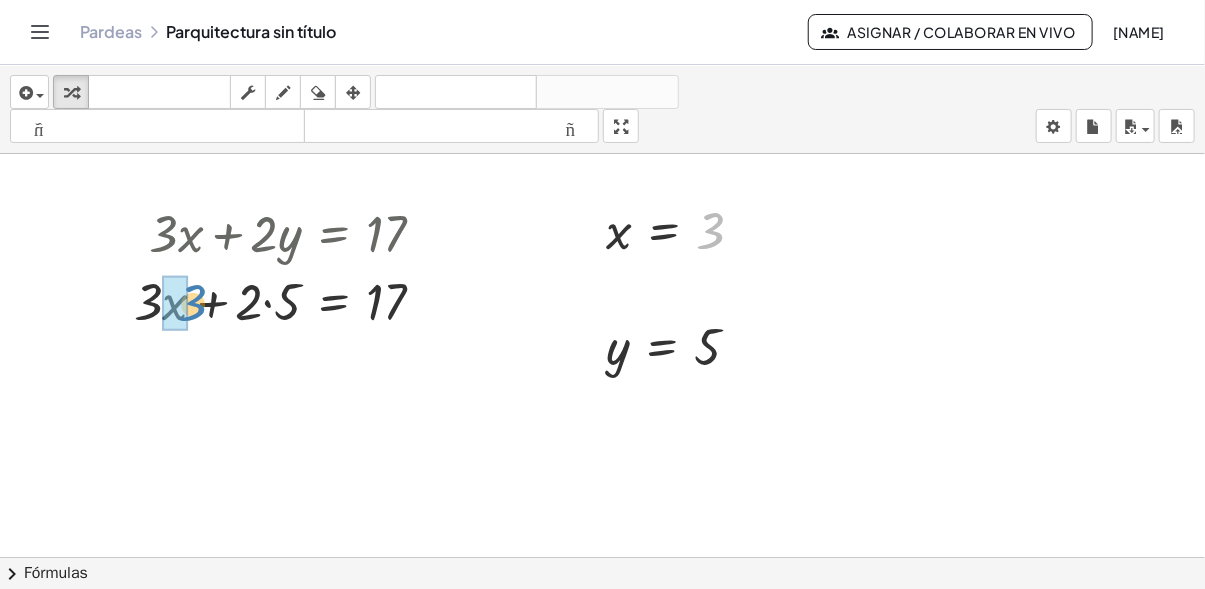 drag, startPoint x: 710, startPoint y: 241, endPoint x: 181, endPoint y: 313, distance: 533.8773 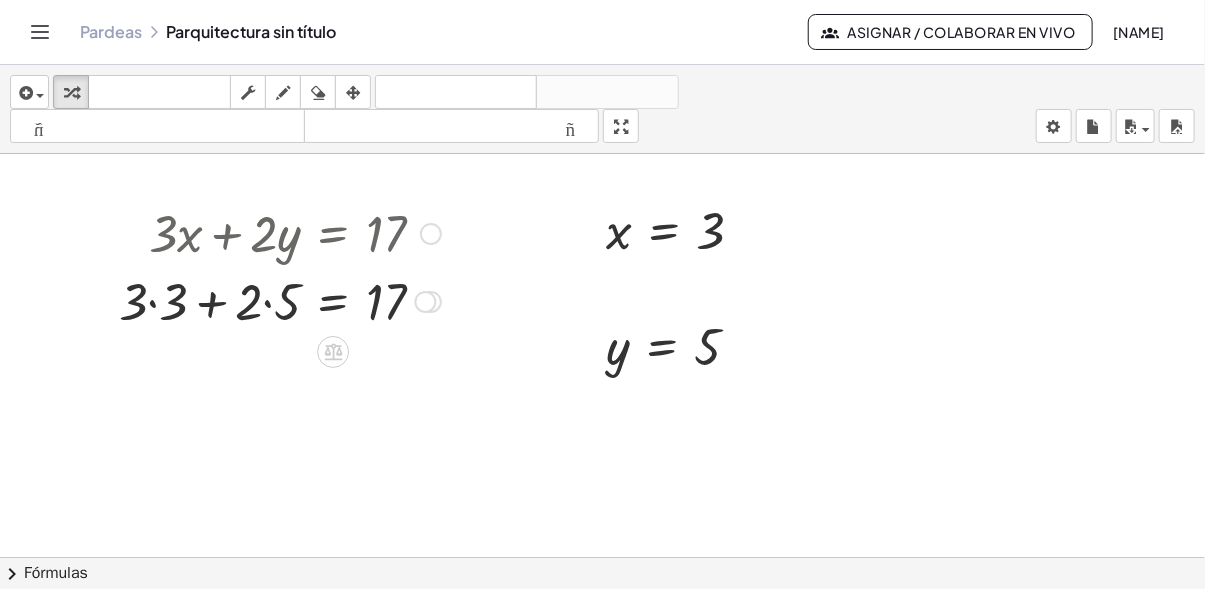 click on "+ · 3 · + · 2 · = 17 5 3" at bounding box center [333, 302] 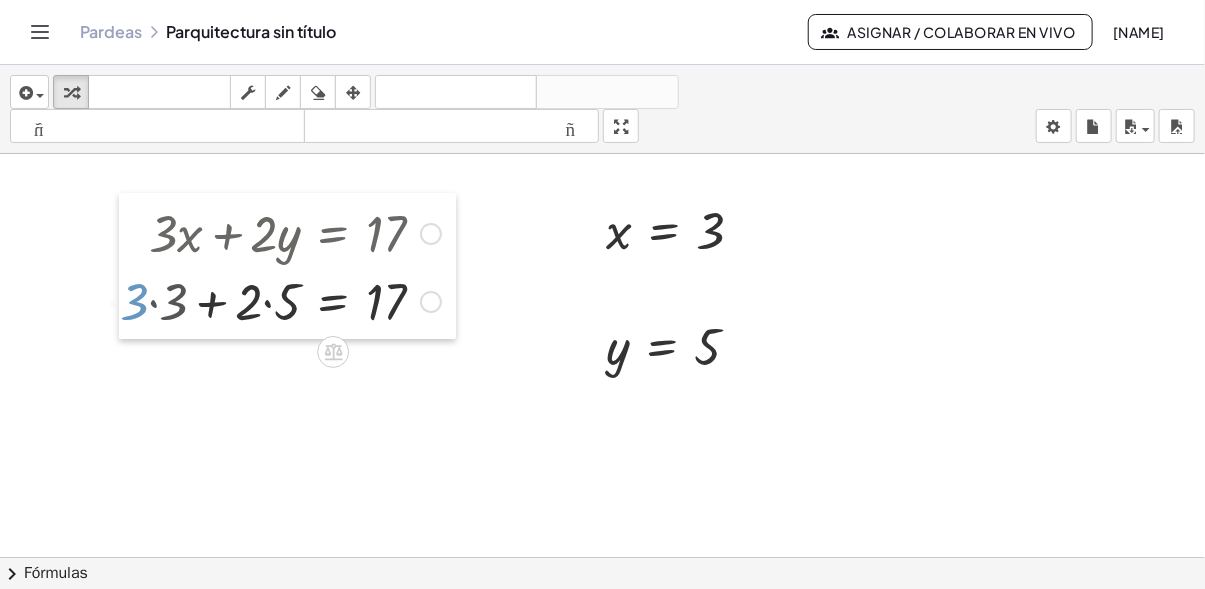 drag, startPoint x: 133, startPoint y: 302, endPoint x: 178, endPoint y: 296, distance: 45.39824 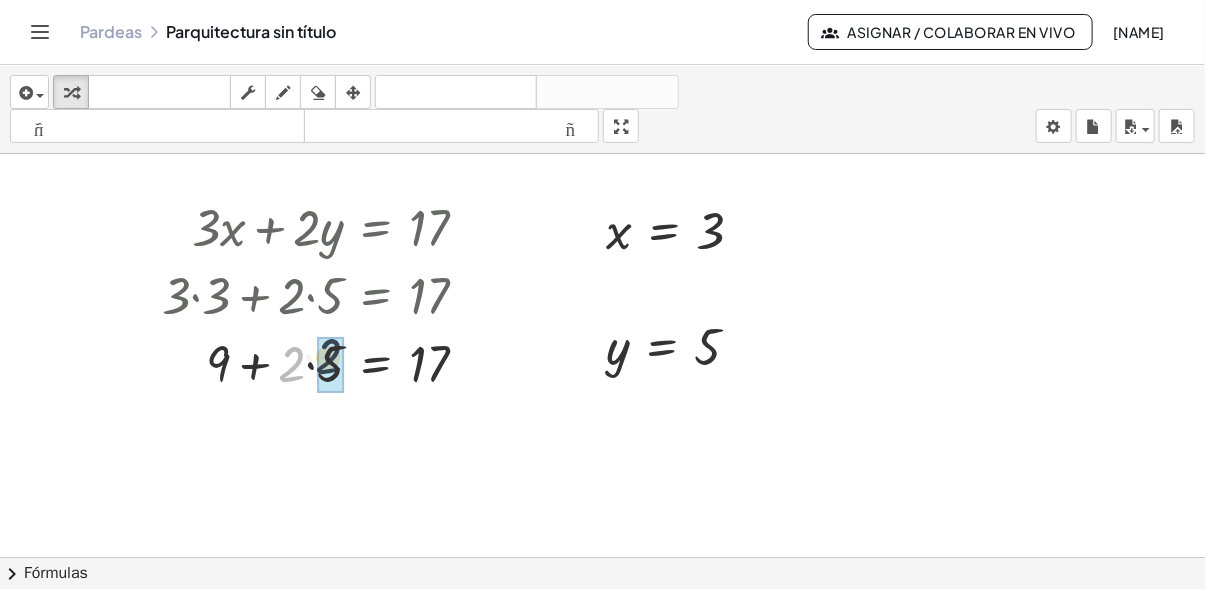 drag, startPoint x: 293, startPoint y: 360, endPoint x: 337, endPoint y: 350, distance: 45.122055 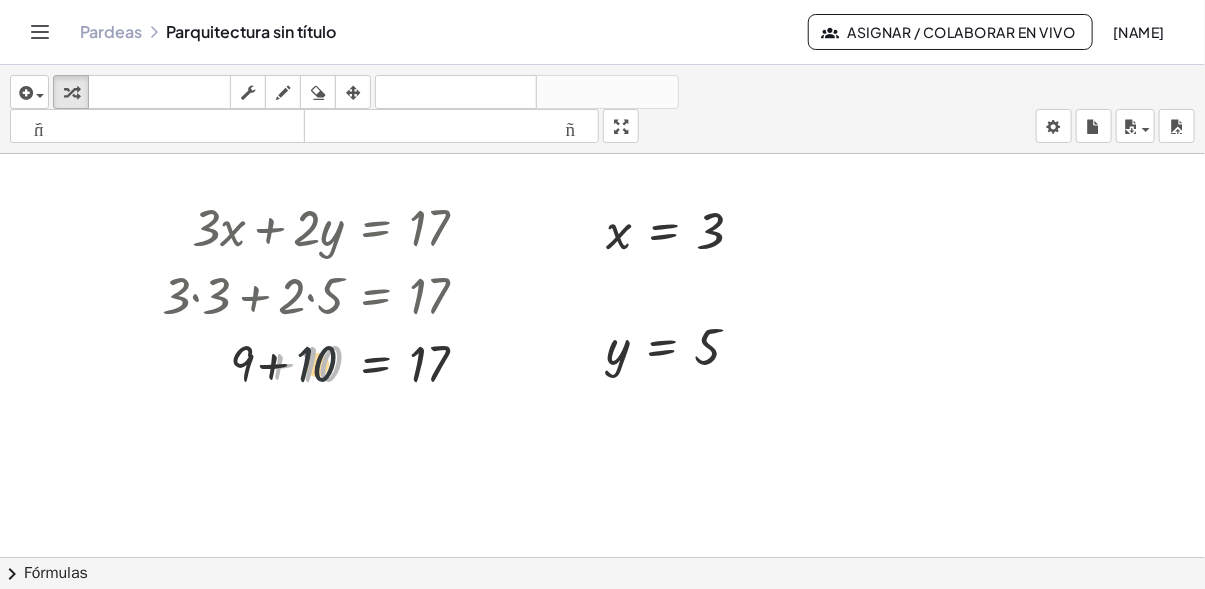 drag, startPoint x: 336, startPoint y: 347, endPoint x: 320, endPoint y: 348, distance: 16.03122 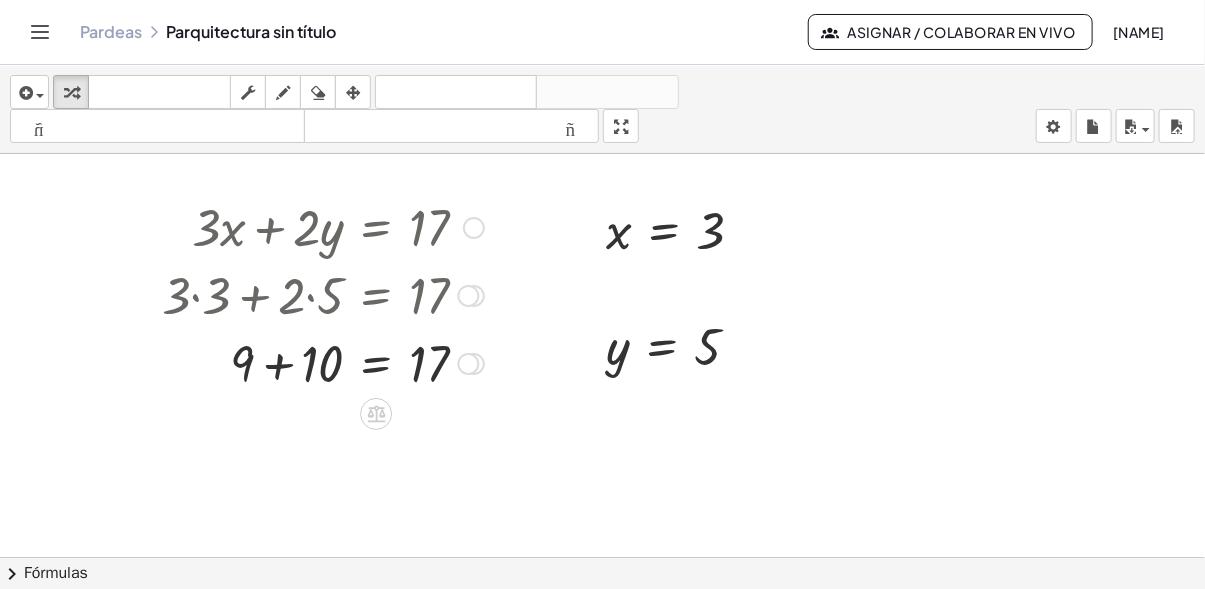 click at bounding box center (468, 296) 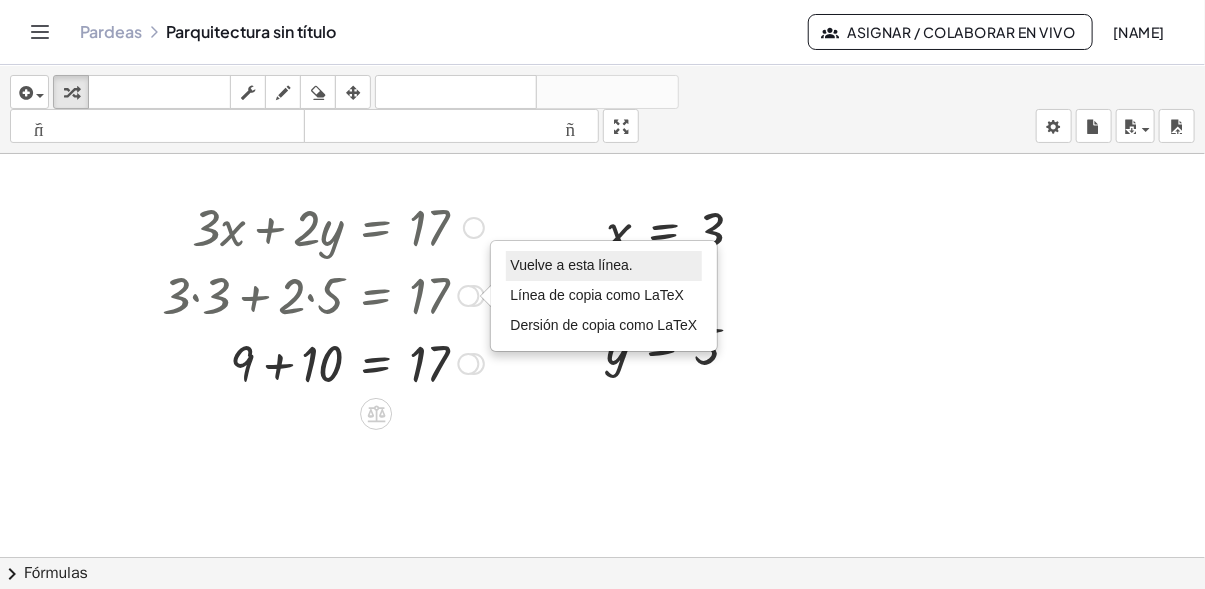 click on "Vuelve a esta línea." at bounding box center (572, 265) 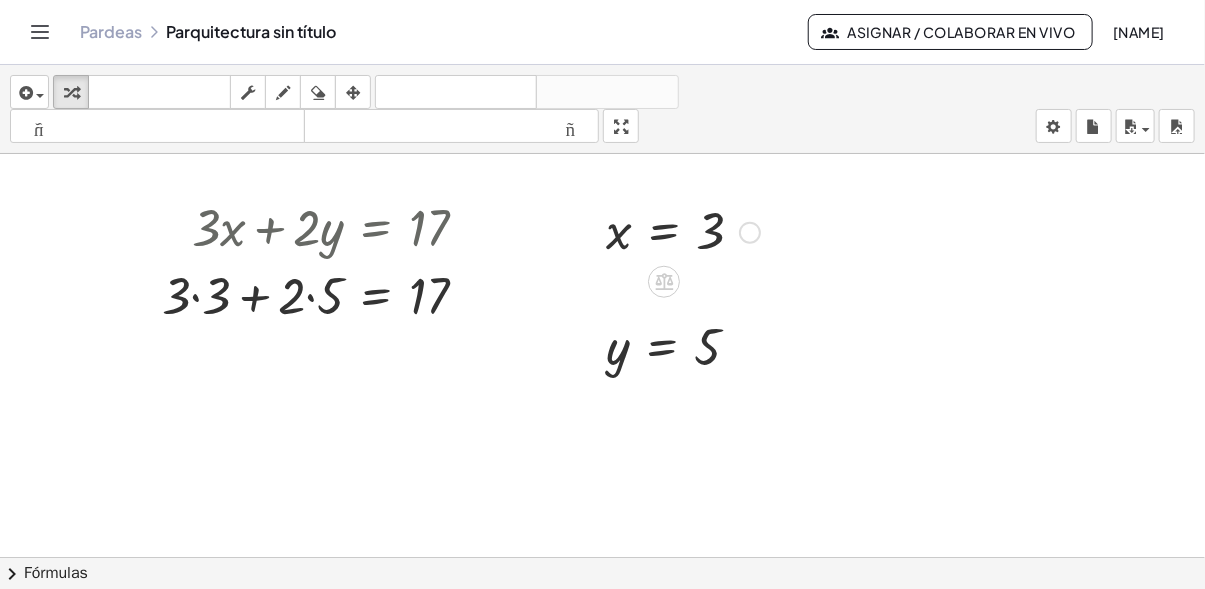 click at bounding box center [683, 231] 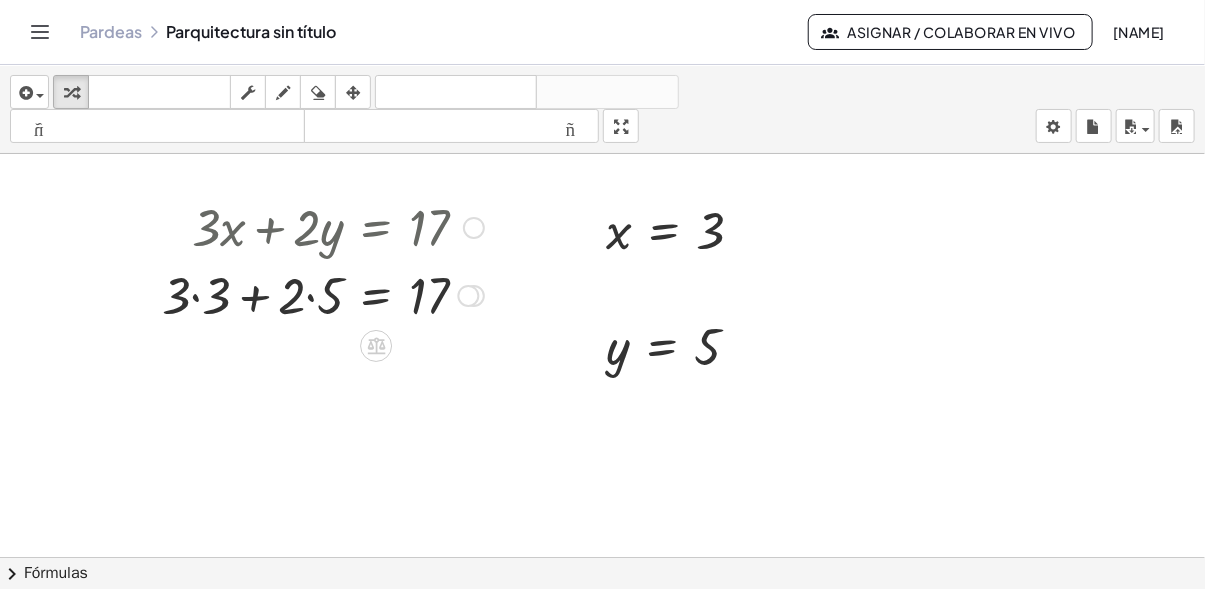 click on "+ · 3 · x + · 2 · y = 17" at bounding box center (376, 228) 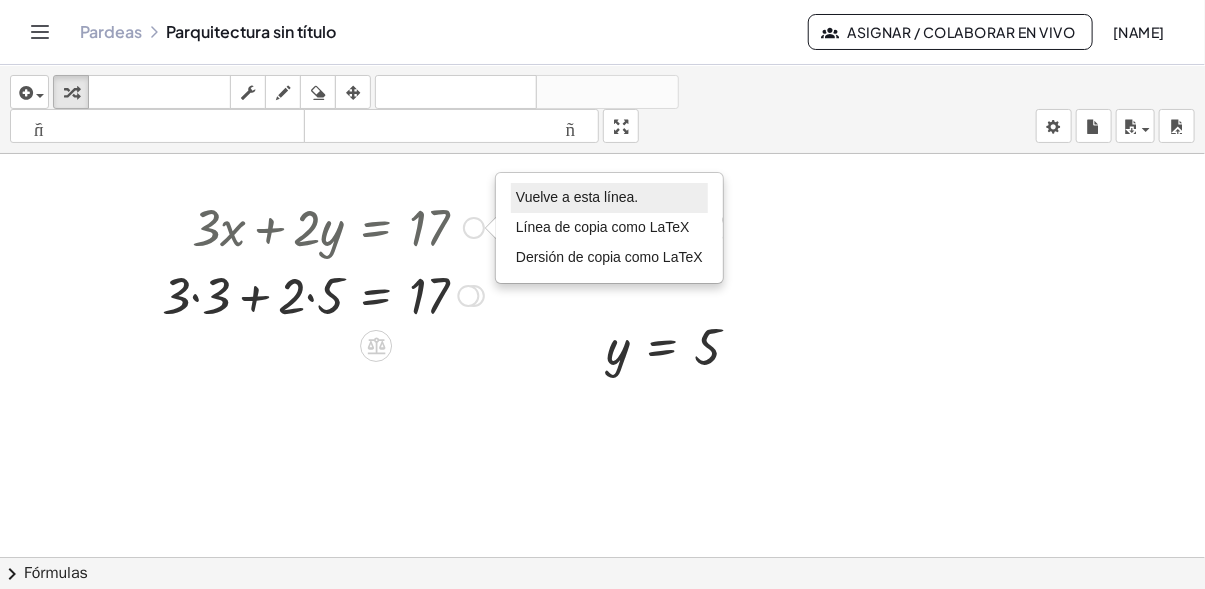 click on "Vuelve a esta línea." at bounding box center (577, 197) 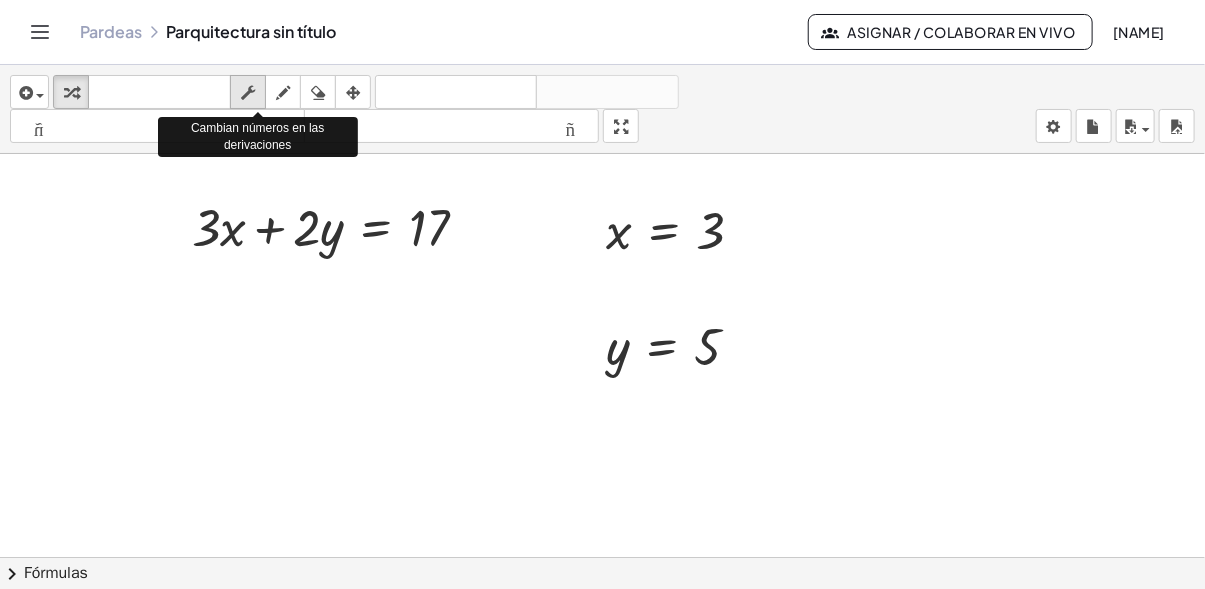 click at bounding box center (248, 93) 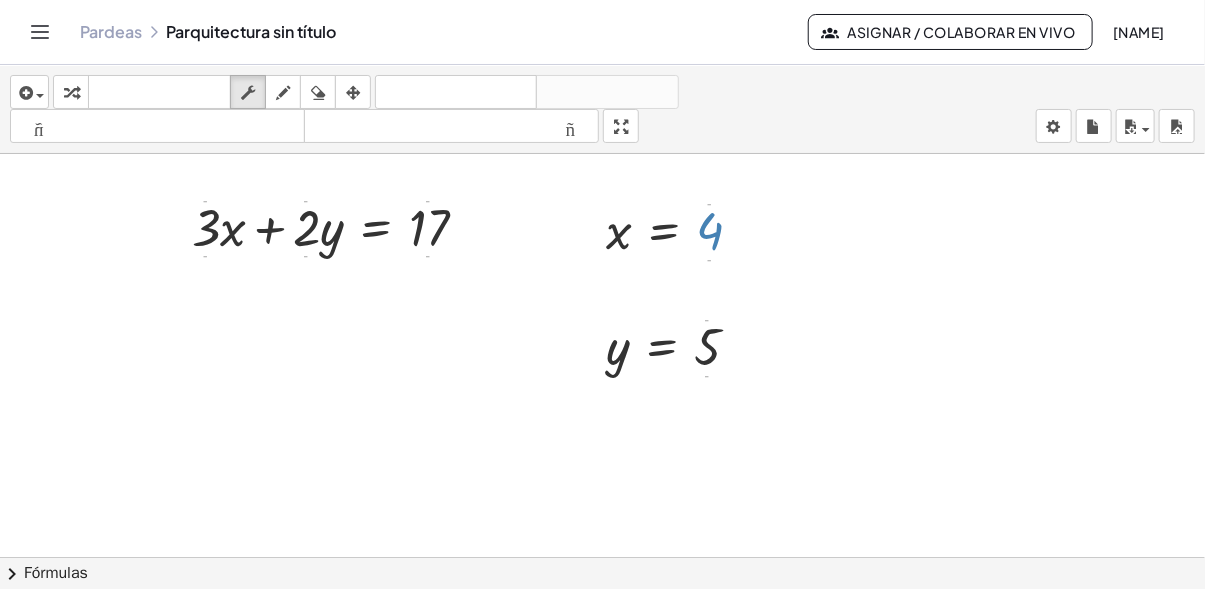 drag, startPoint x: 714, startPoint y: 228, endPoint x: 713, endPoint y: 213, distance: 15.033297 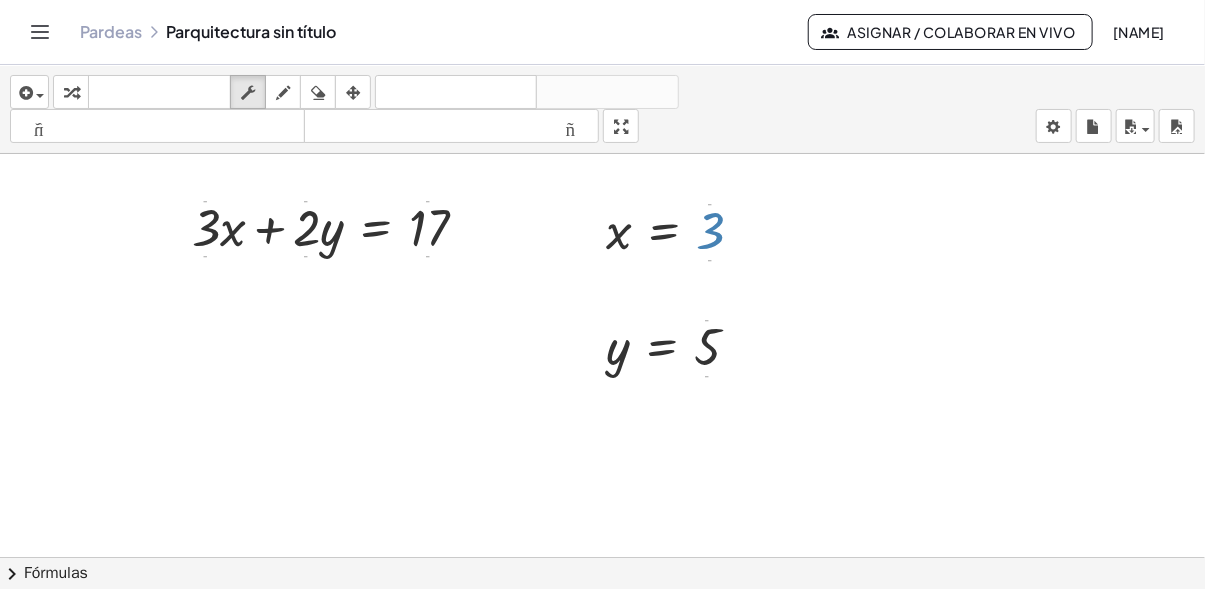 drag, startPoint x: 720, startPoint y: 234, endPoint x: 724, endPoint y: 255, distance: 21.377558 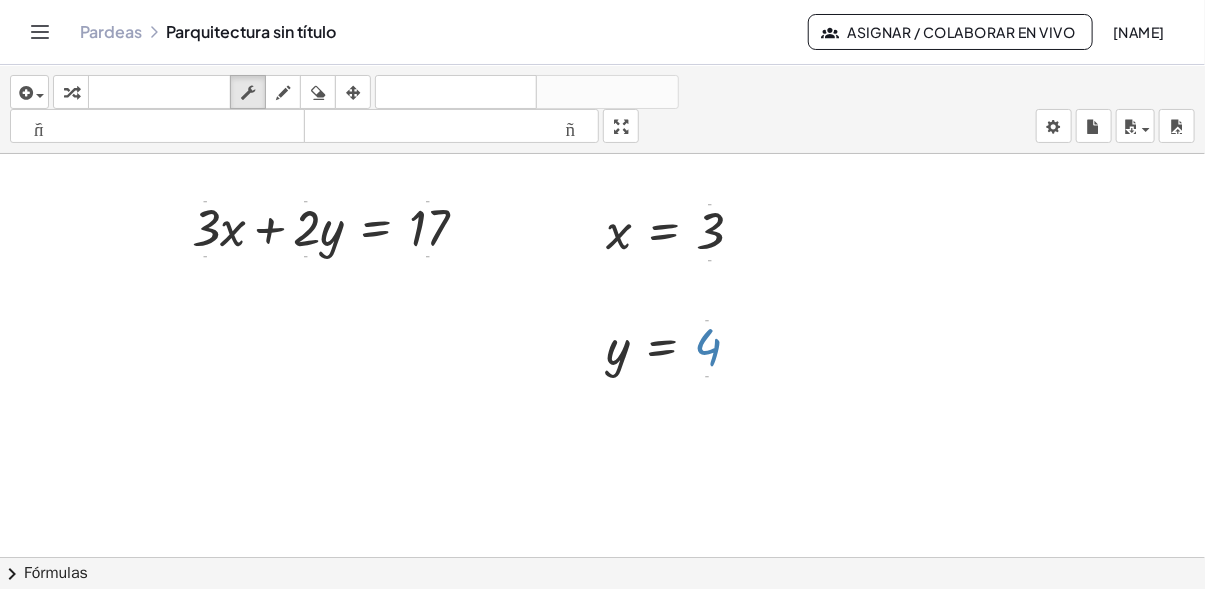 drag, startPoint x: 719, startPoint y: 343, endPoint x: 694, endPoint y: 365, distance: 33.30165 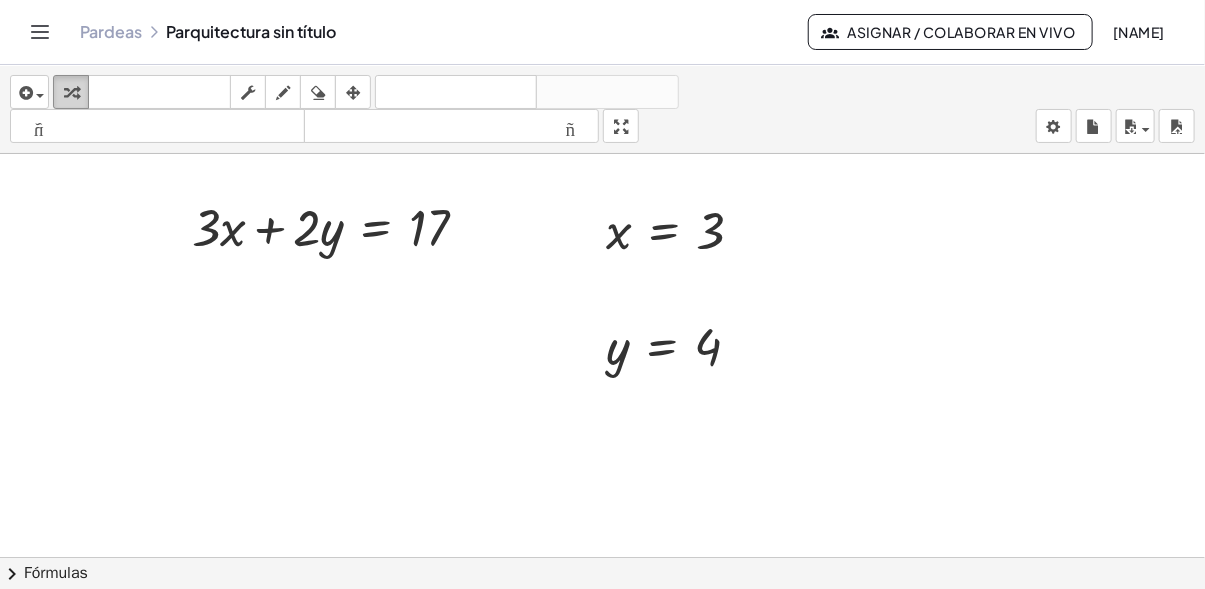 click at bounding box center [71, 93] 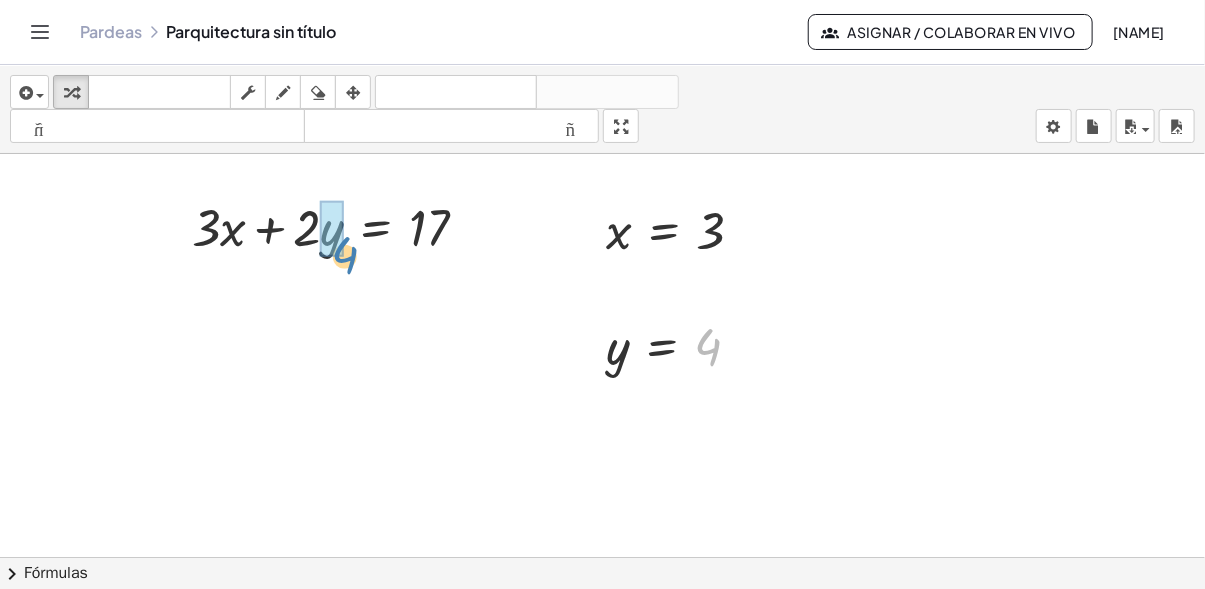 drag, startPoint x: 719, startPoint y: 348, endPoint x: 358, endPoint y: 255, distance: 372.7868 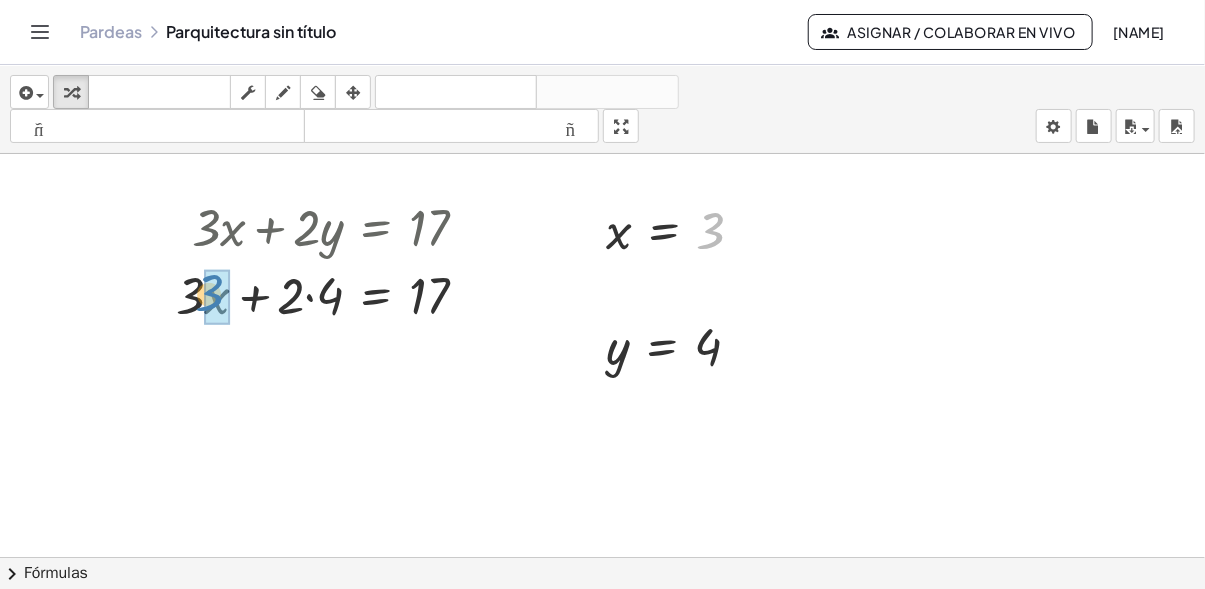 drag, startPoint x: 717, startPoint y: 233, endPoint x: 217, endPoint y: 298, distance: 504.2073 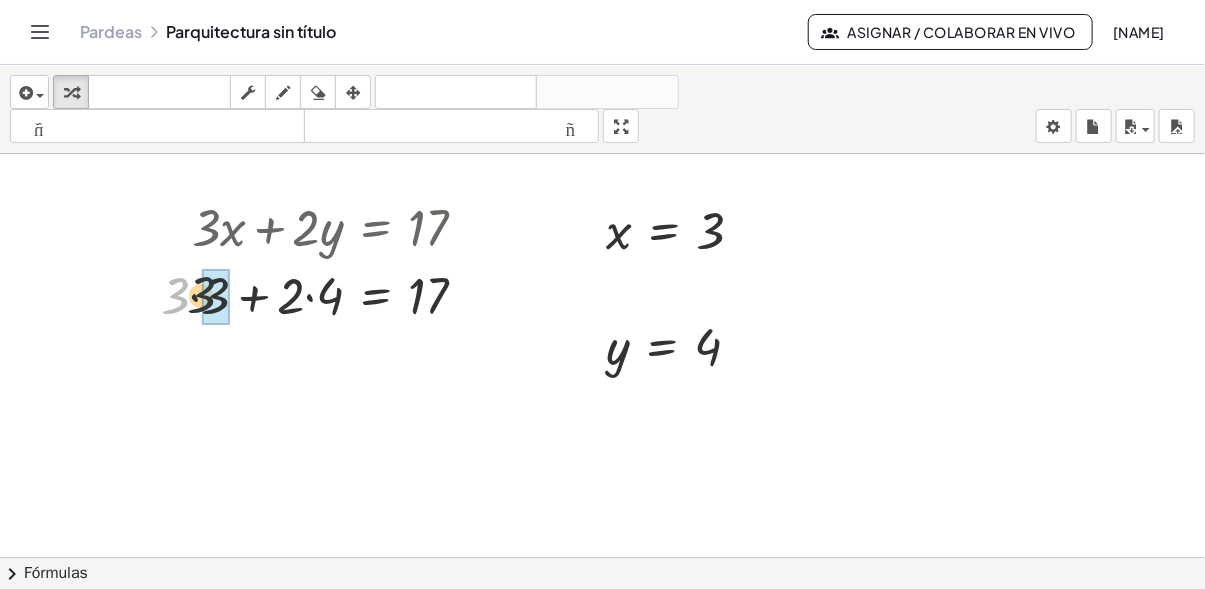 drag, startPoint x: 181, startPoint y: 293, endPoint x: 239, endPoint y: 292, distance: 58.00862 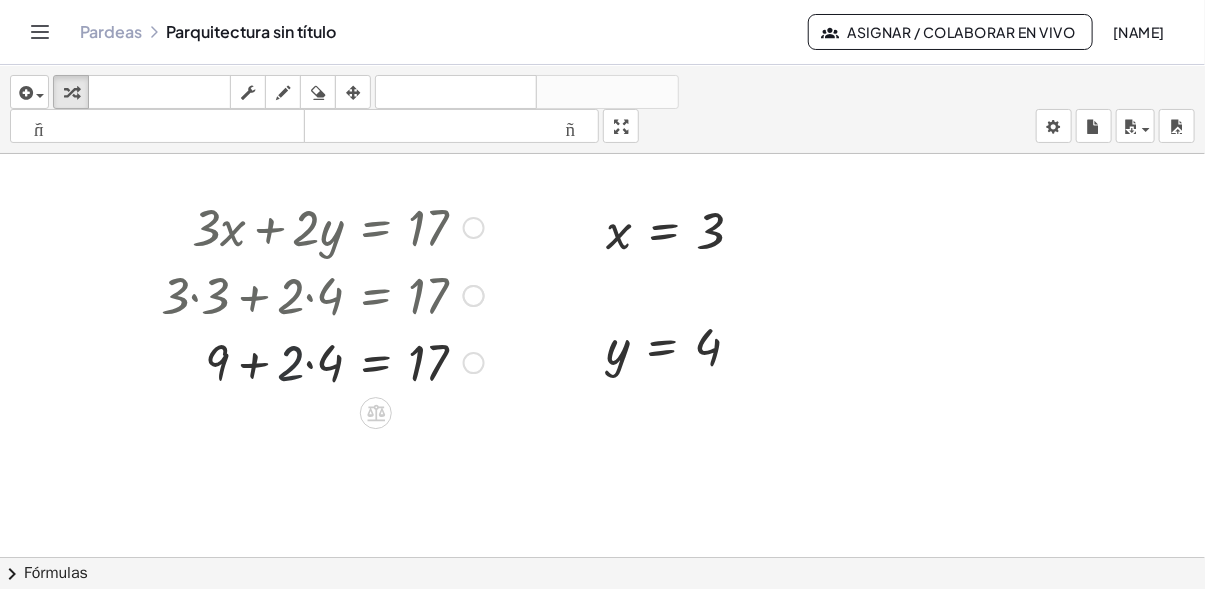 drag, startPoint x: 302, startPoint y: 295, endPoint x: 340, endPoint y: 292, distance: 38.118237 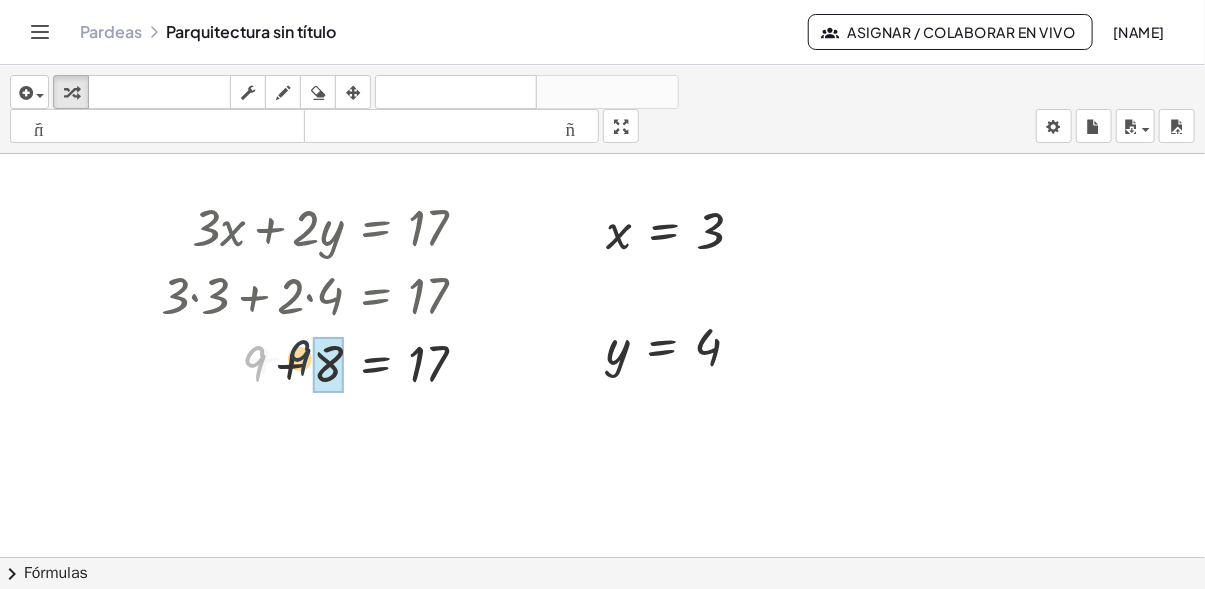 drag, startPoint x: 256, startPoint y: 387, endPoint x: 334, endPoint y: 376, distance: 78.77182 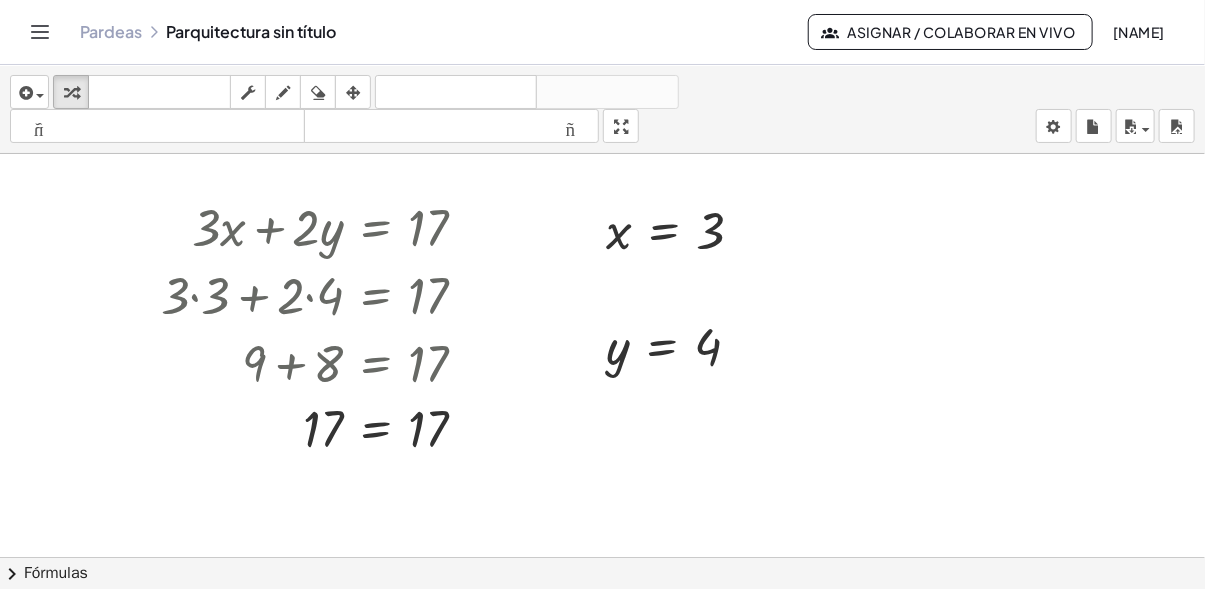 click at bounding box center [761, 636] 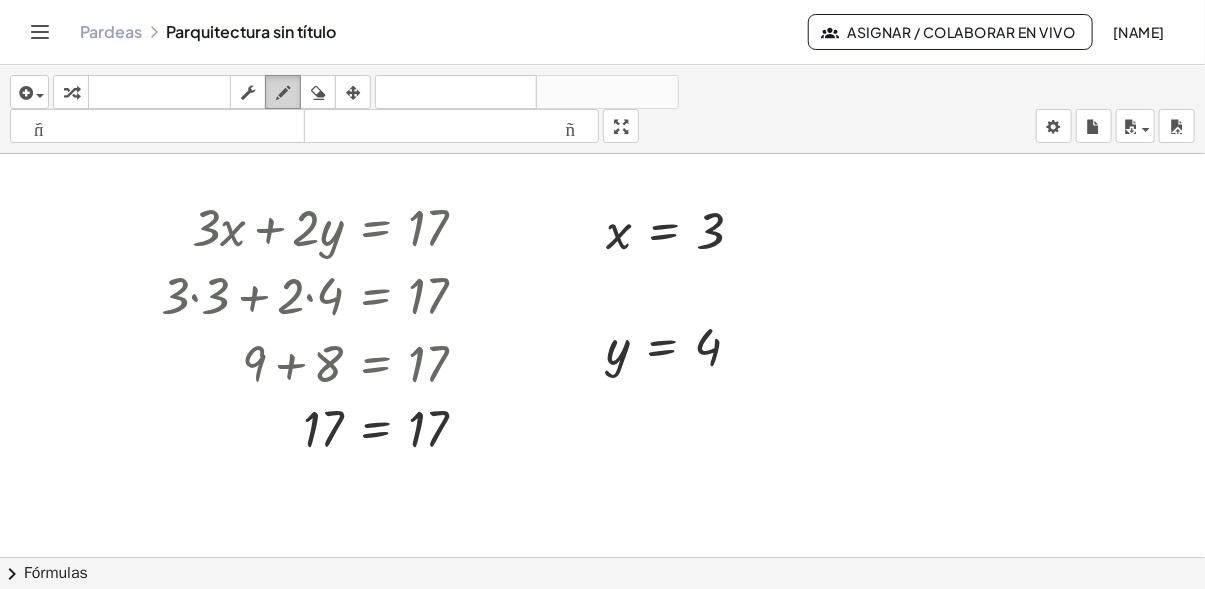 click at bounding box center (283, 92) 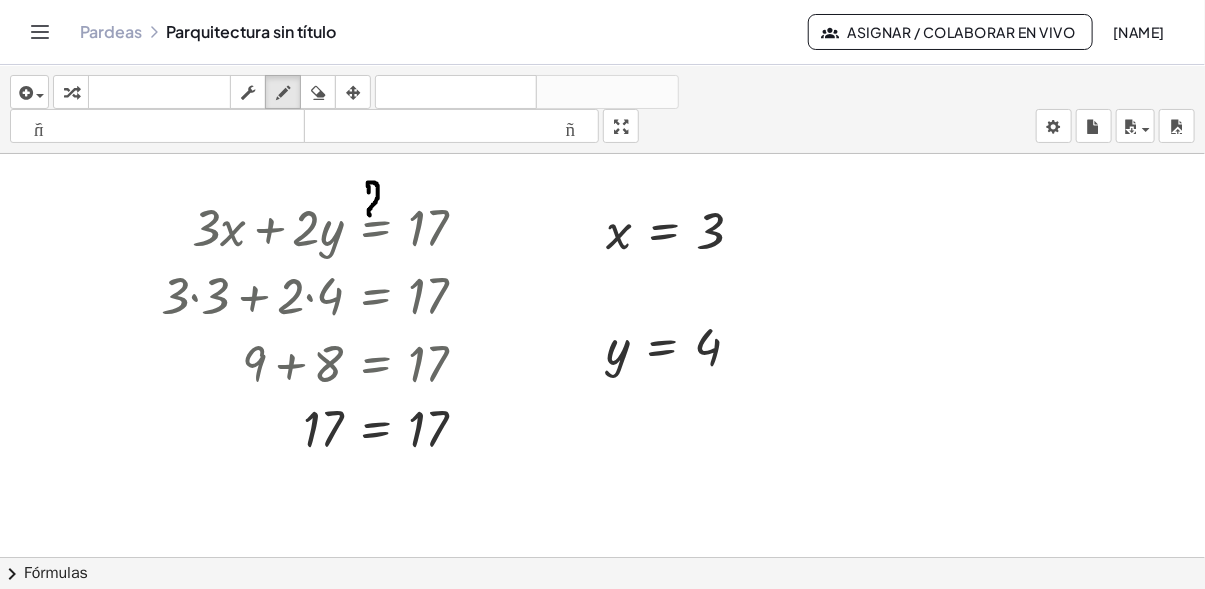 drag, startPoint x: 369, startPoint y: 192, endPoint x: 370, endPoint y: 215, distance: 23.021729 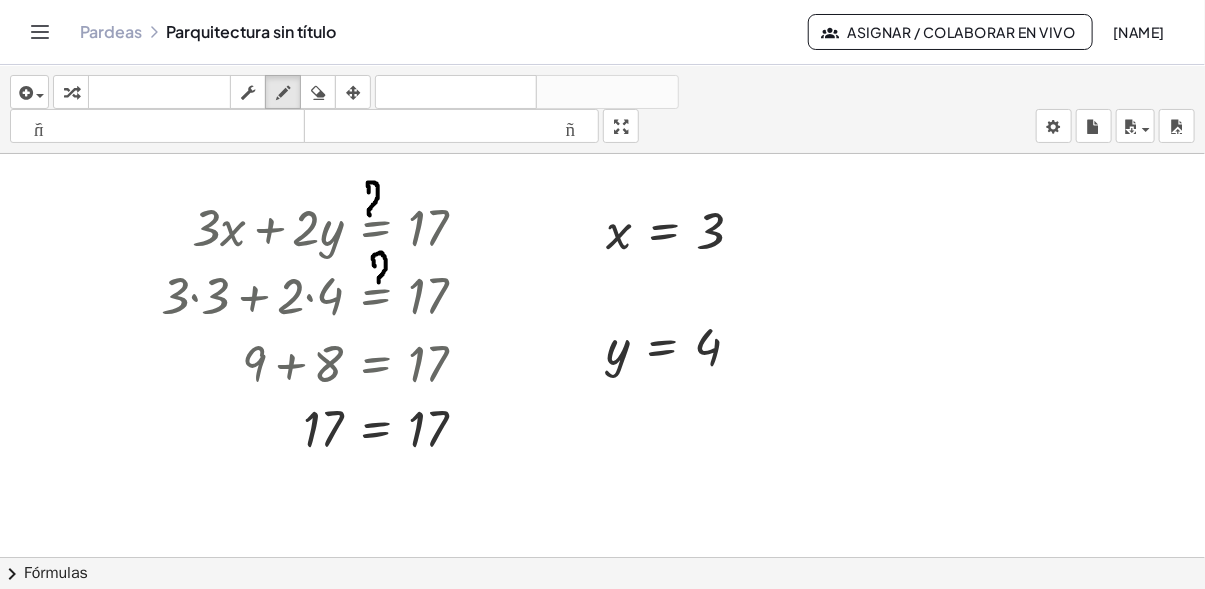 drag, startPoint x: 375, startPoint y: 266, endPoint x: 379, endPoint y: 283, distance: 17.464249 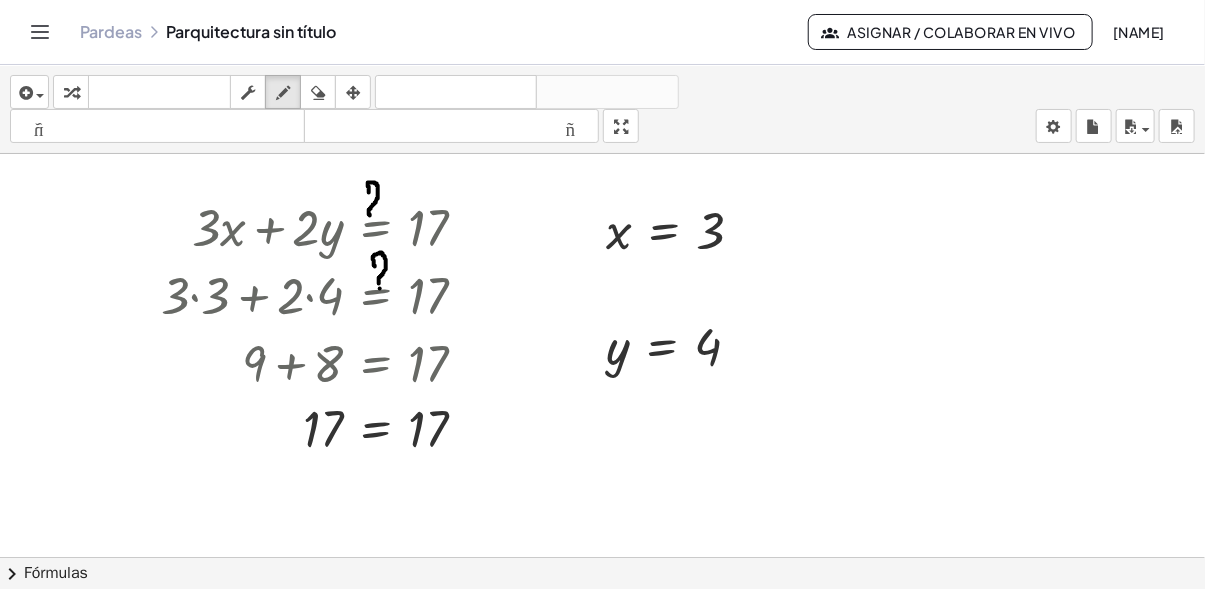 click at bounding box center [761, 636] 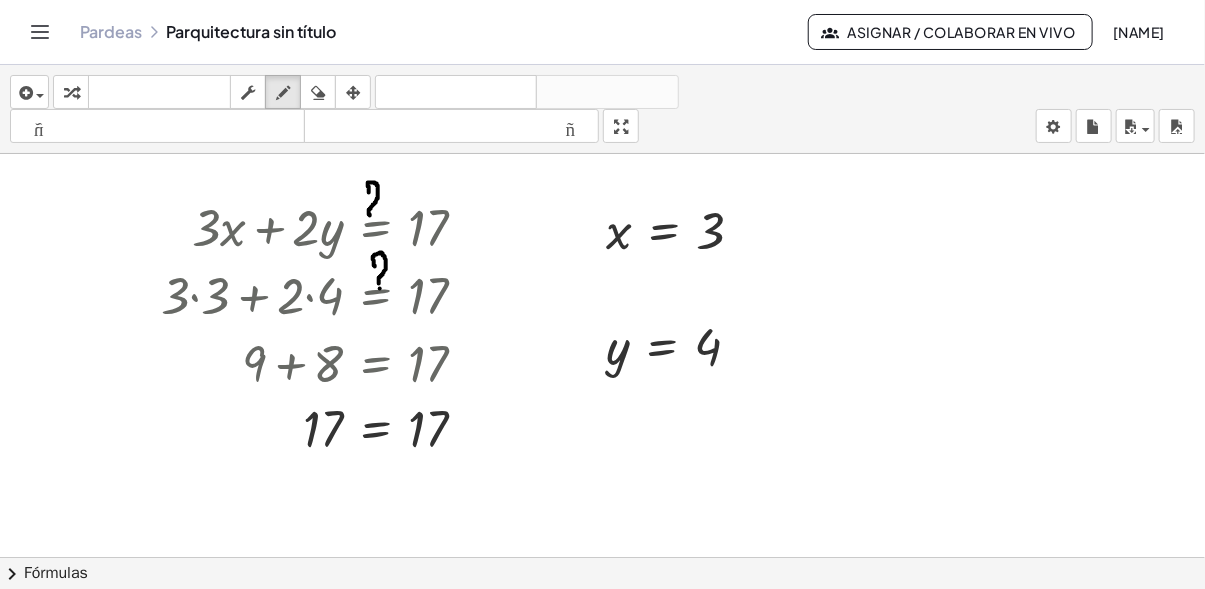 click at bounding box center [761, 636] 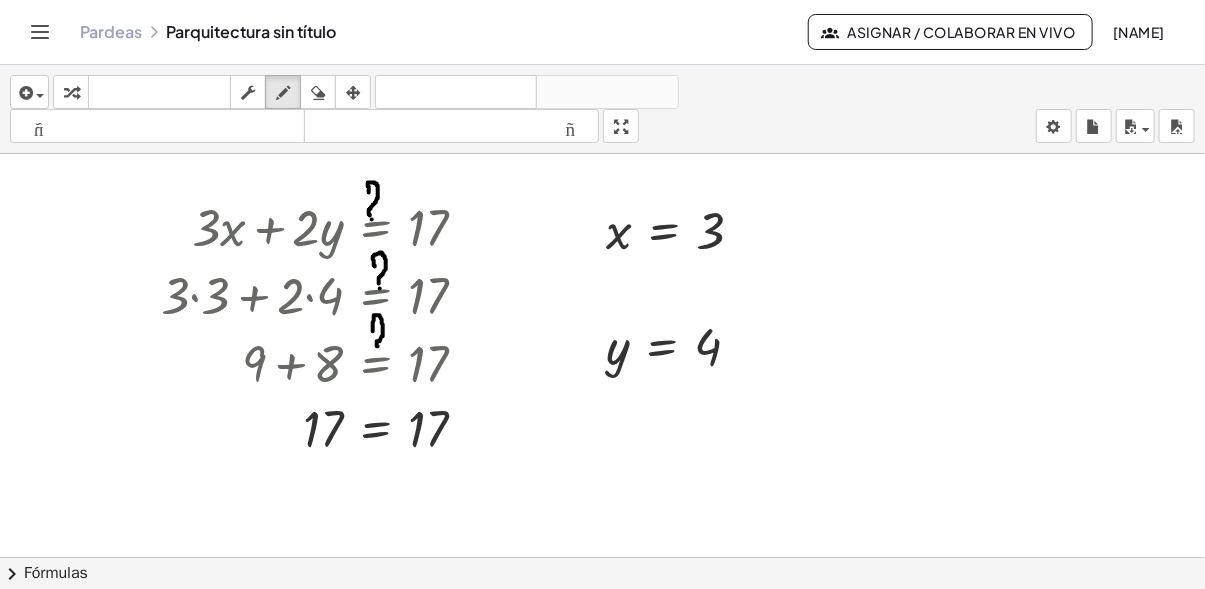 drag, startPoint x: 373, startPoint y: 331, endPoint x: 378, endPoint y: 347, distance: 16.763054 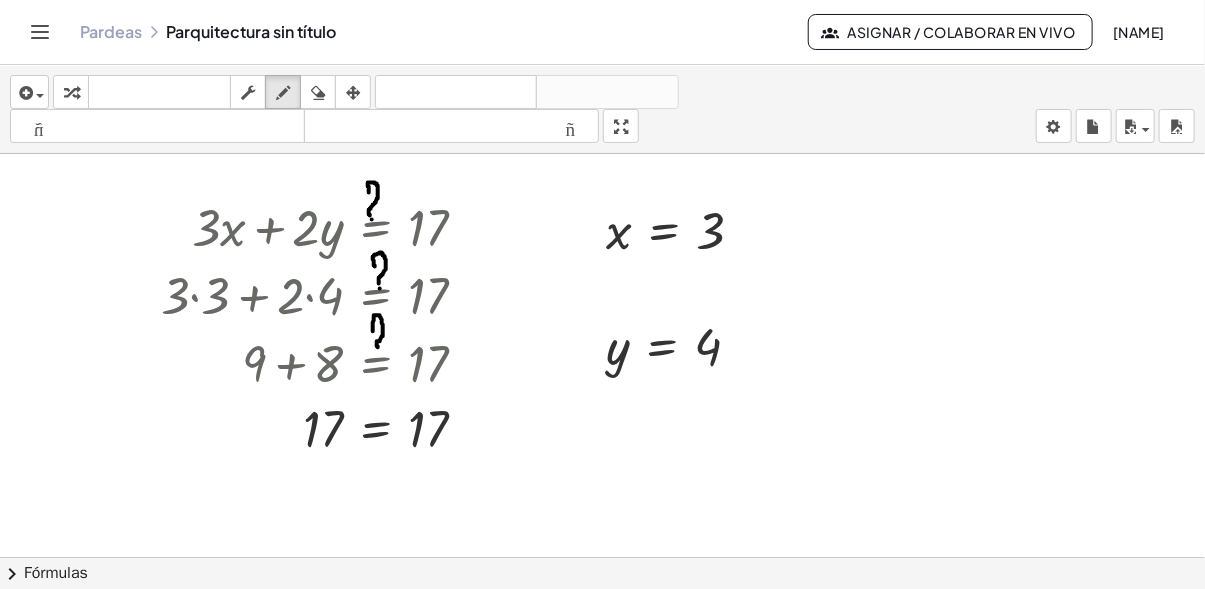 click at bounding box center (761, 636) 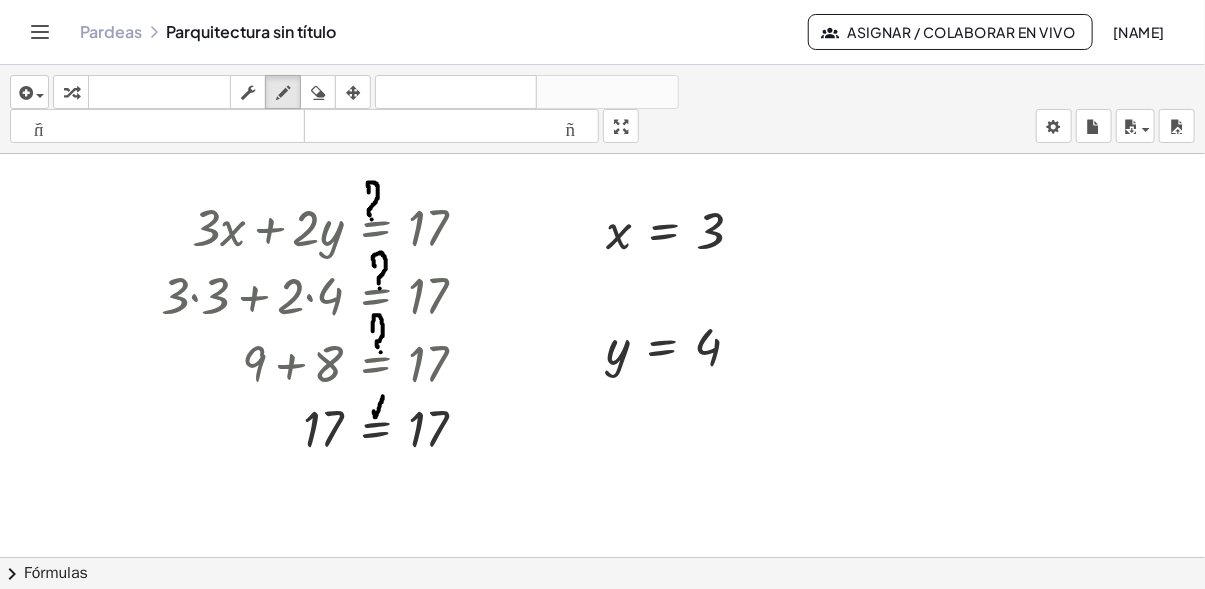 drag, startPoint x: 374, startPoint y: 411, endPoint x: 383, endPoint y: 396, distance: 17.492855 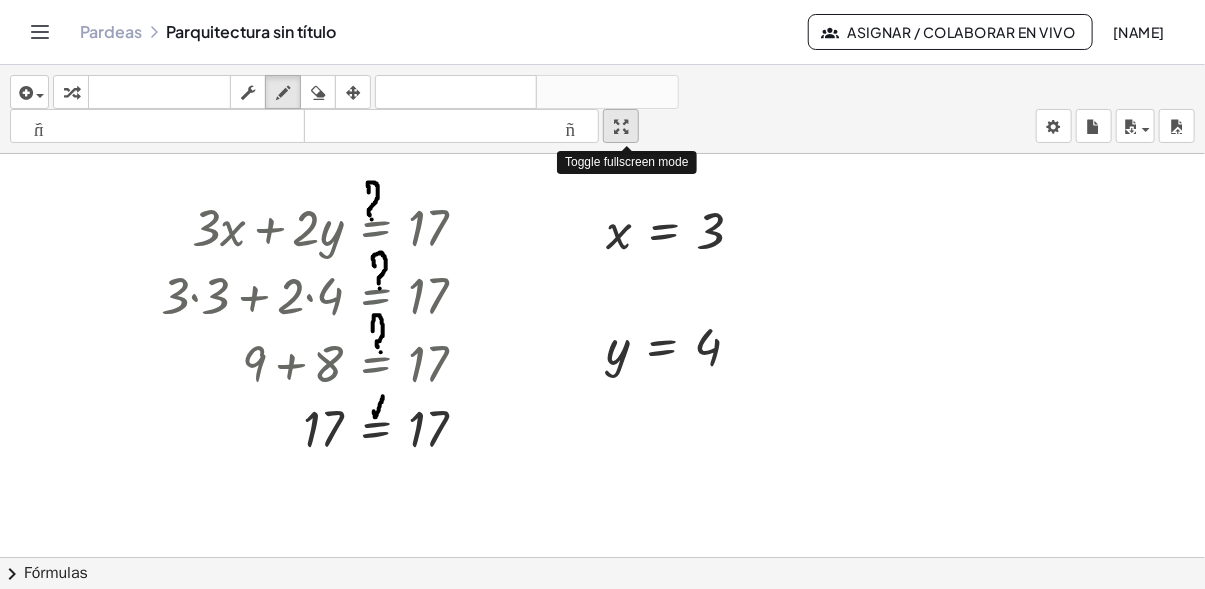 click at bounding box center (621, 127) 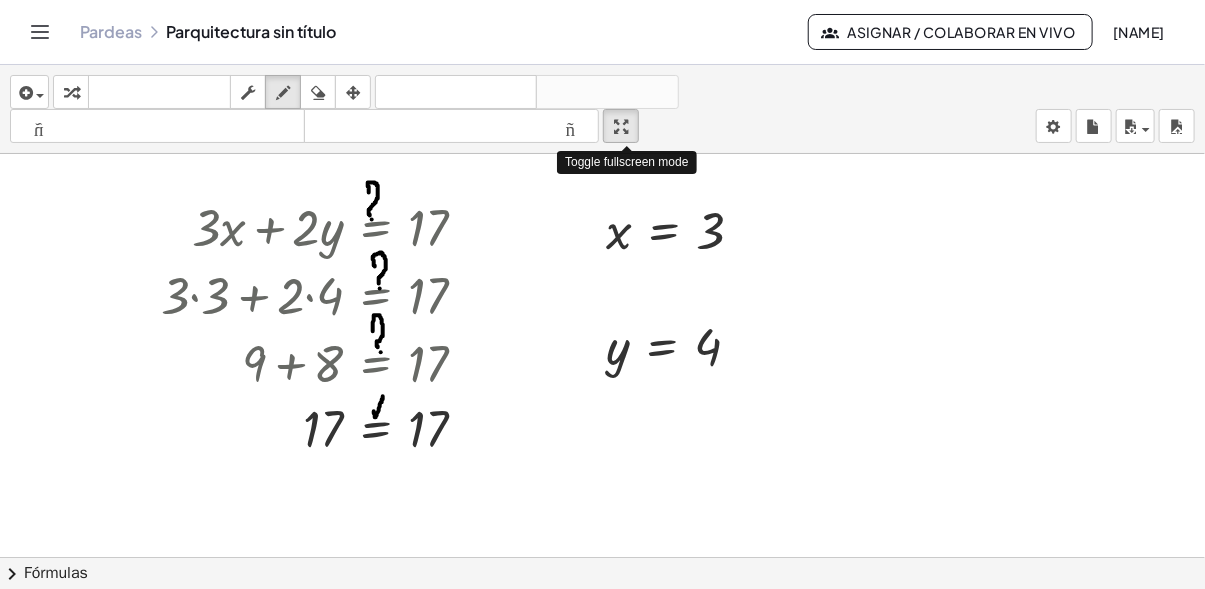 click on "insértese Seleccione uno: Expresión de matemáticas Función Texto Video de Youtube Grafficio Geometría Geometría 3D transformar teclado teclado matorra draw erase arrange deshacer undo rehacer redo formato de tamaño smaller formato de tamaño larger fullscreen load save new settings Toggle fullscreen mode" at bounding box center [602, 109] 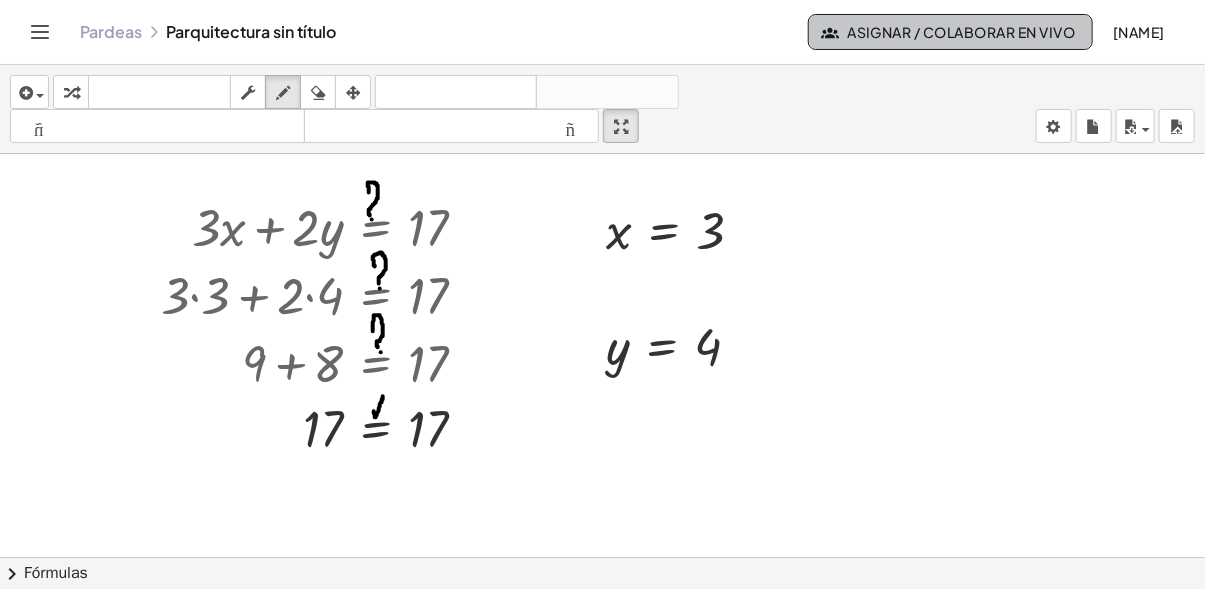 click on "Asignar / Colaborar en Vivo" 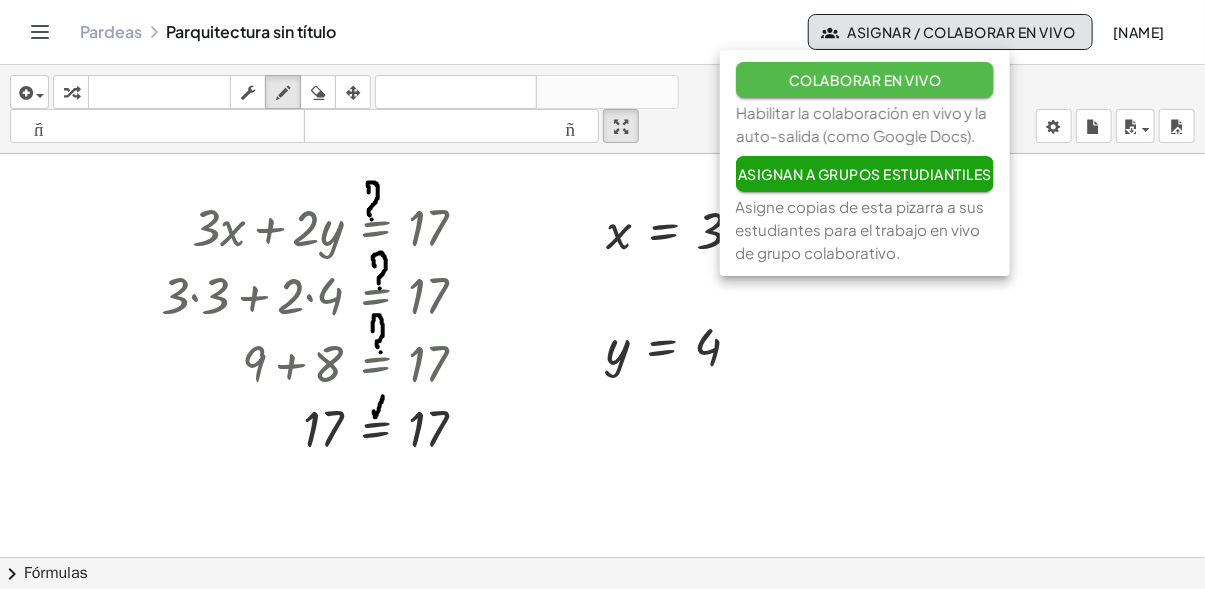 click on "Colaborar en Vivo" at bounding box center [865, 80] 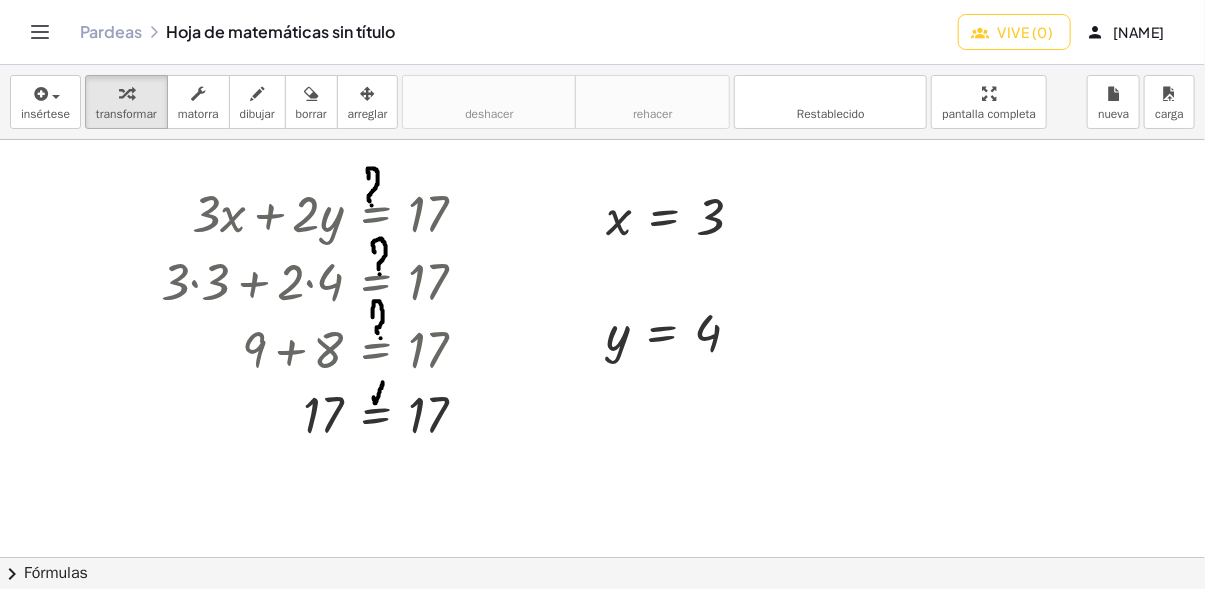 click on "Vive (0)" 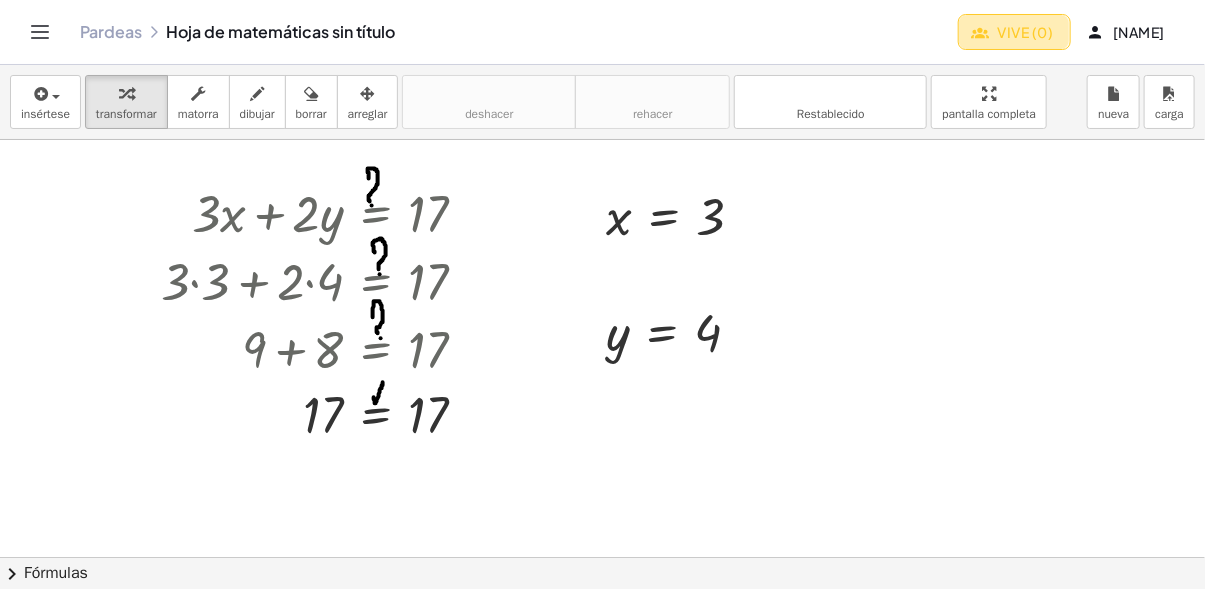 click on "Vive (0)" 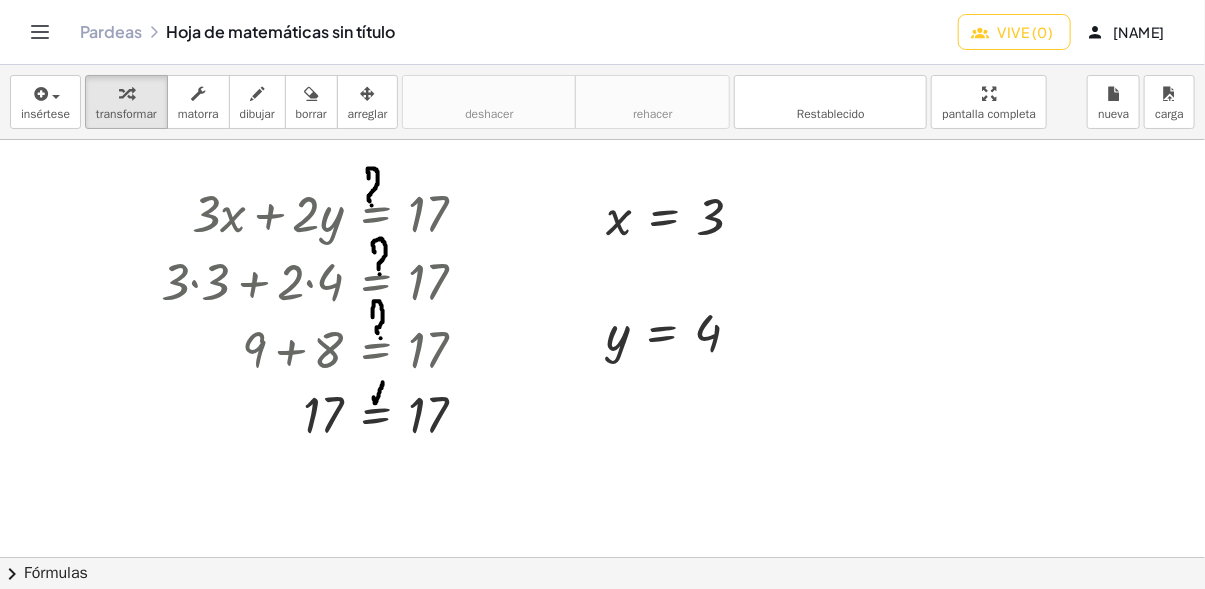 click on "Vive (0)" 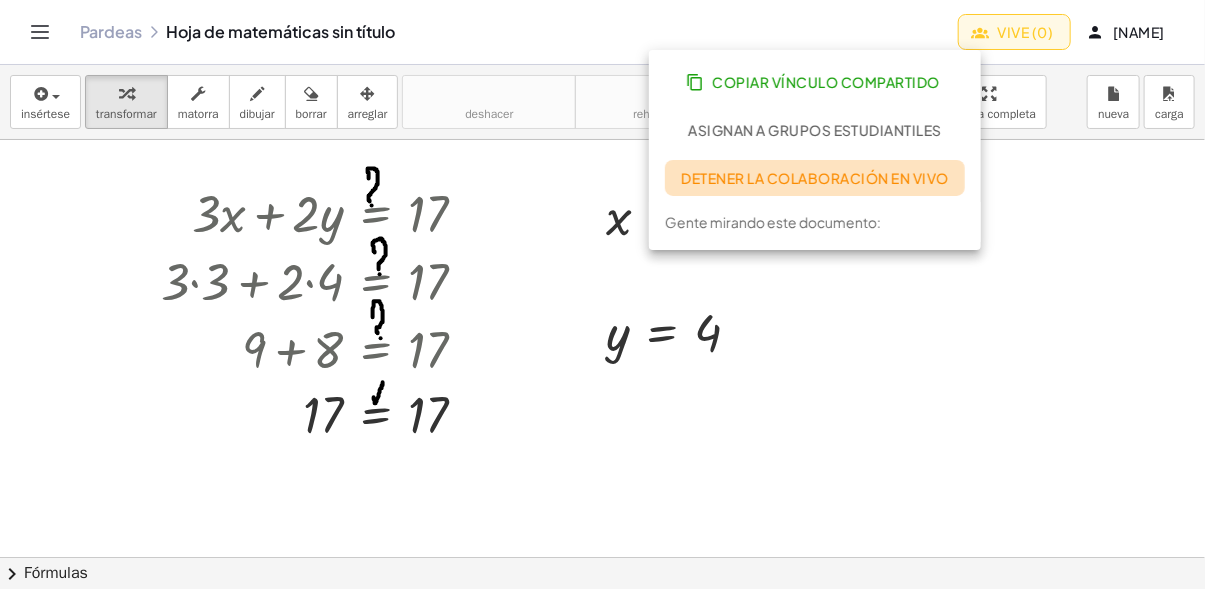 click on "Detener la colaboración en vivo" 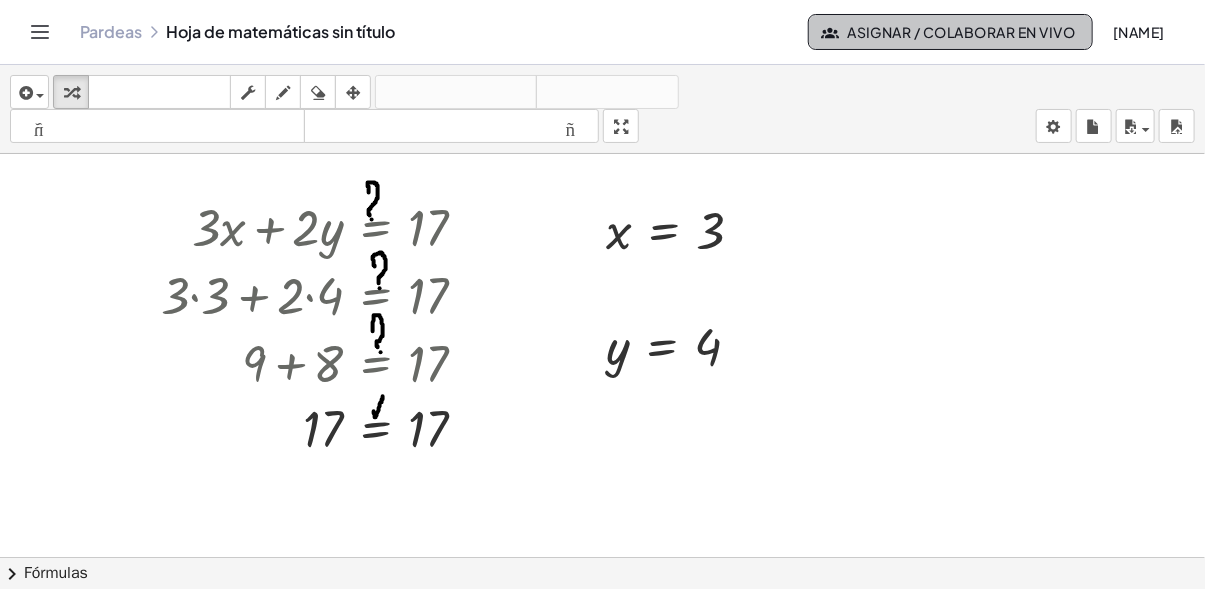 click on "Asignar / Colaborar en Vivo" 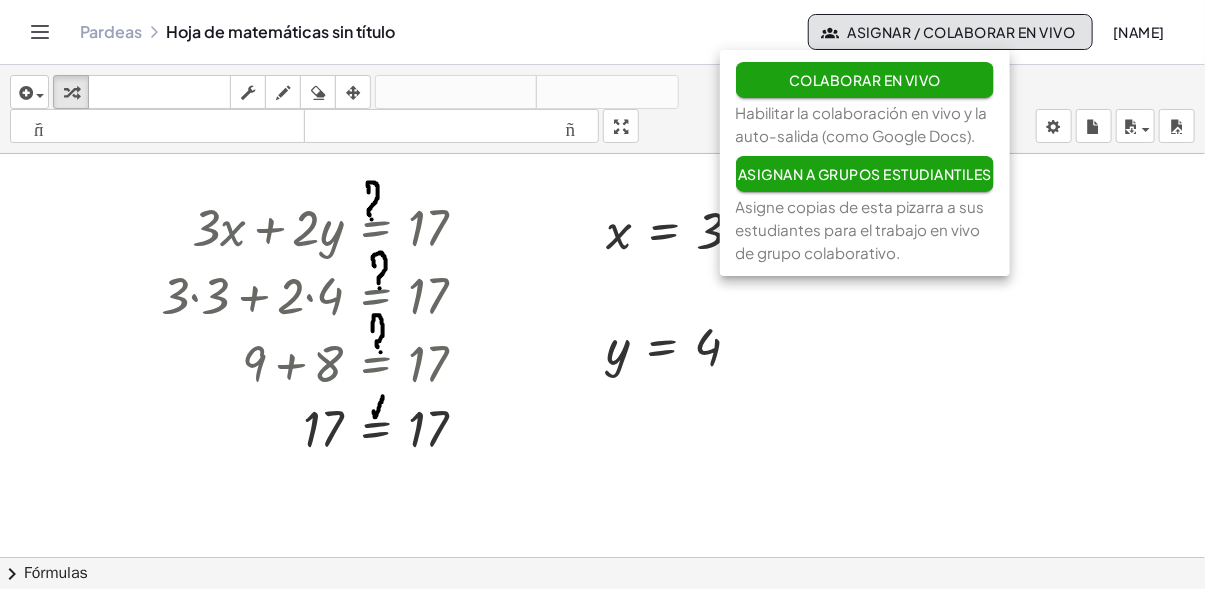 click on "Pardeas Hoja de matemáticas sin título Asignar / Colaborar en Vivo [NAME]" at bounding box center [602, 32] 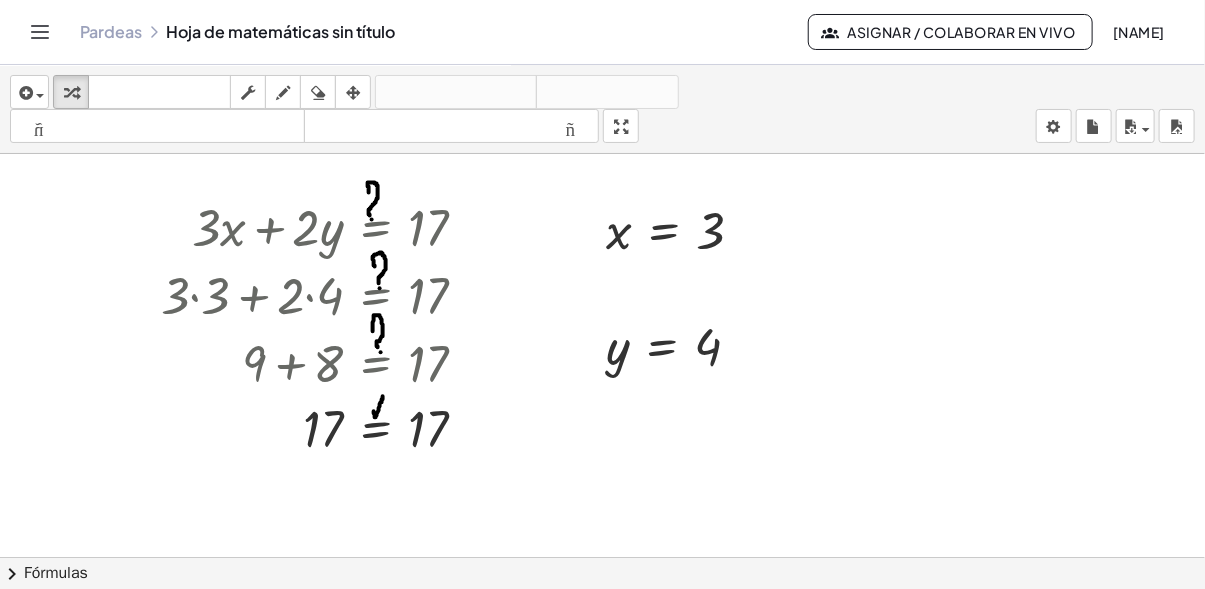 click on "Pardeas Hoja de matemáticas sin título" at bounding box center (444, 32) 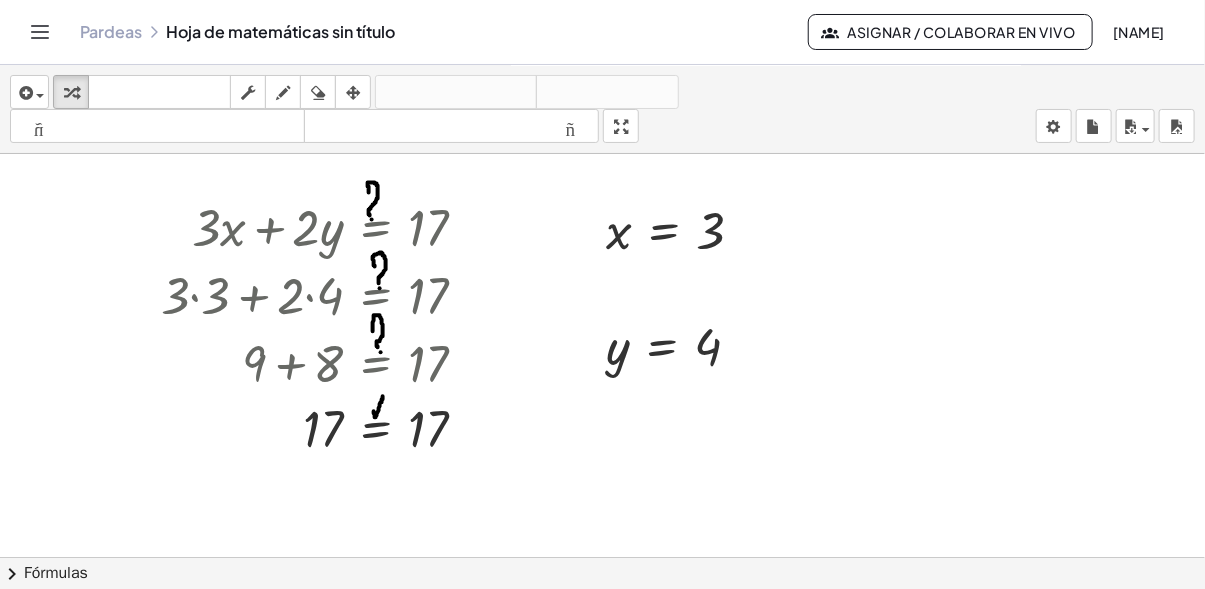 click on "Pardeas Hoja de matemáticas sin título" at bounding box center (444, 32) 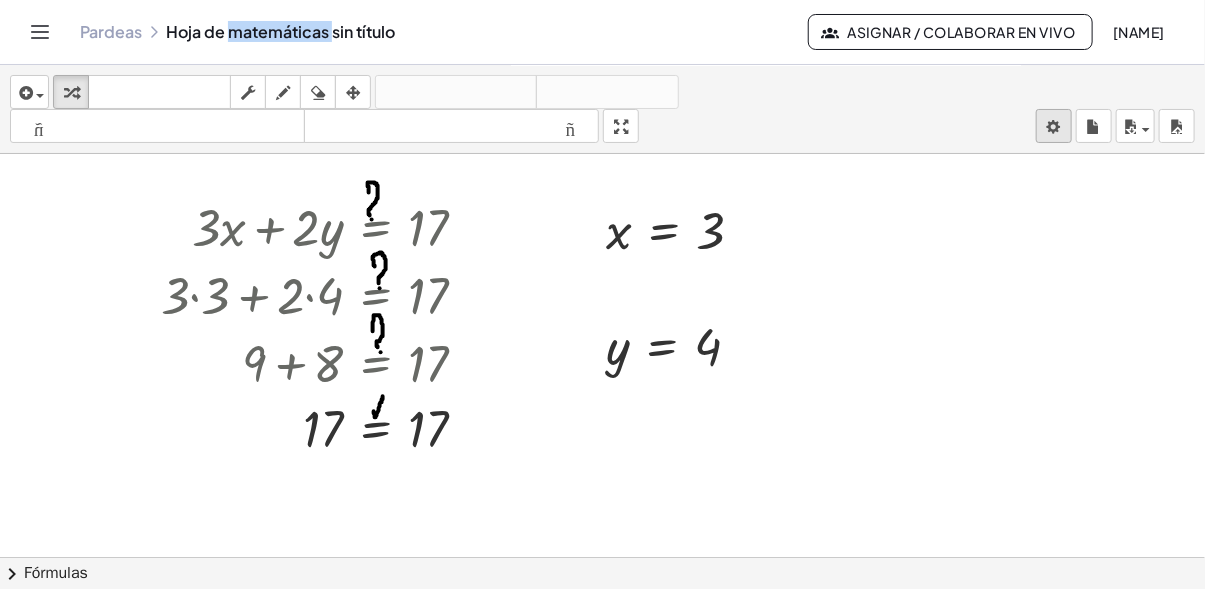 click on "Matemáticas cultivables Actividades Empezar Banco de actividades Trabajo asignado Clases Pardeas Ve a Premium. Referencia Cuenta v1.28.2 - Política de privacidad 2025 - Graspable, Inc. Pardeas Hoja de matemáticas sin título Asignar / Colaborar en Vivo  [FIRST] [LAST]   insértese select one: Math Expression Function Text Youtube Video Graphing Geometry Geometry 3D transformar teclado teclado matorra dibujar borrar arreglar deshacer deshacer rehacer rehacer formato de tamaño smaller formato de tamaño larger pantalla completa carga   save nueva settings + · 3 · x + · 2 · y = 17 + · 3 · x + · 2 · y = 17 + · 3 · x + · 2 · 4 = 17 + · 3 · 3 + · 2 · 4 = 17 + 9 + · 2 · 4 = 17 + 9 + 8 = 17 17 = 17 x = 3 y = 4 × chevron_right  Fórmulas
Drag one side of a formula onto a highlighted expression on the canvas to apply it.
Quadratic Formula
+ · a · x 2 + · b · x + c = 0
⇔
x" at bounding box center [602, 294] 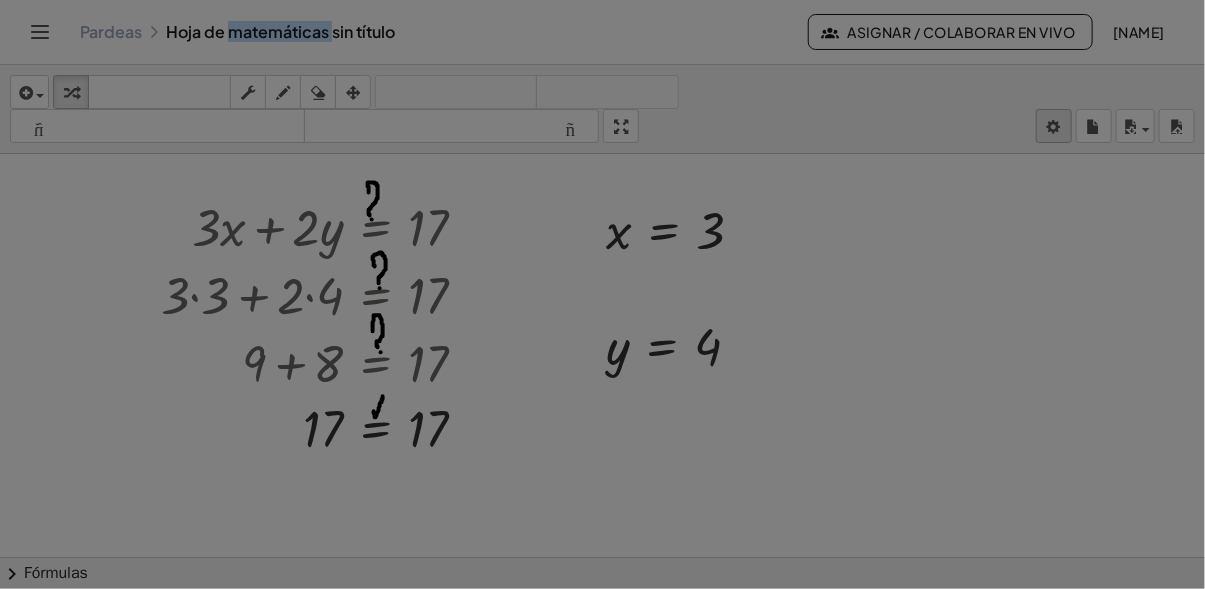 click at bounding box center (602, 294) 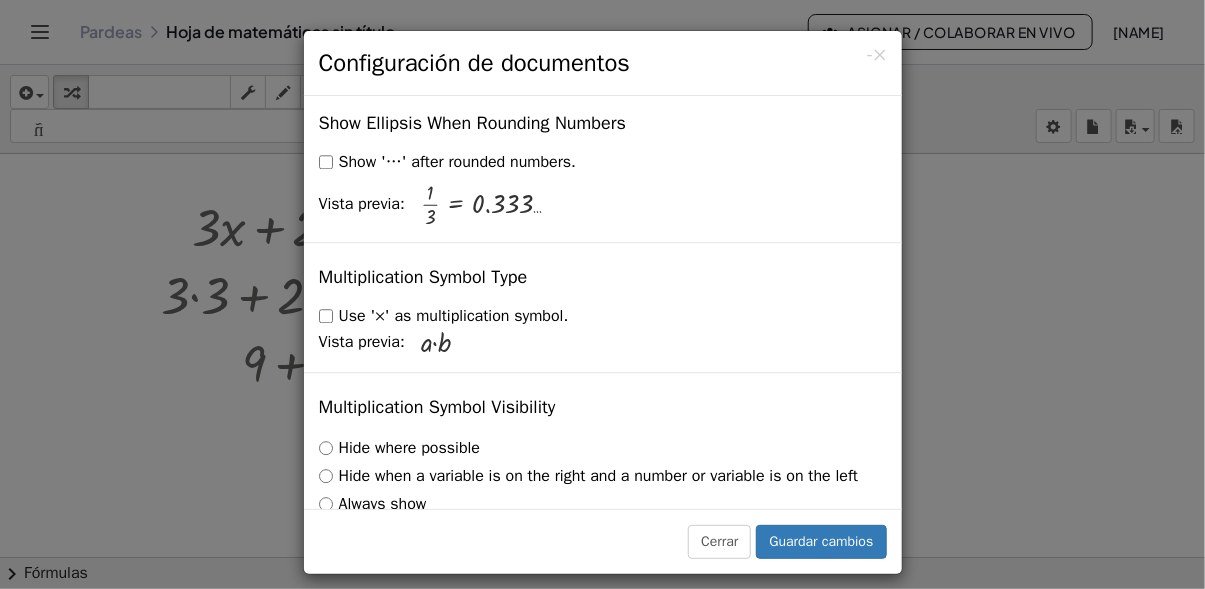 scroll, scrollTop: 4997, scrollLeft: 0, axis: vertical 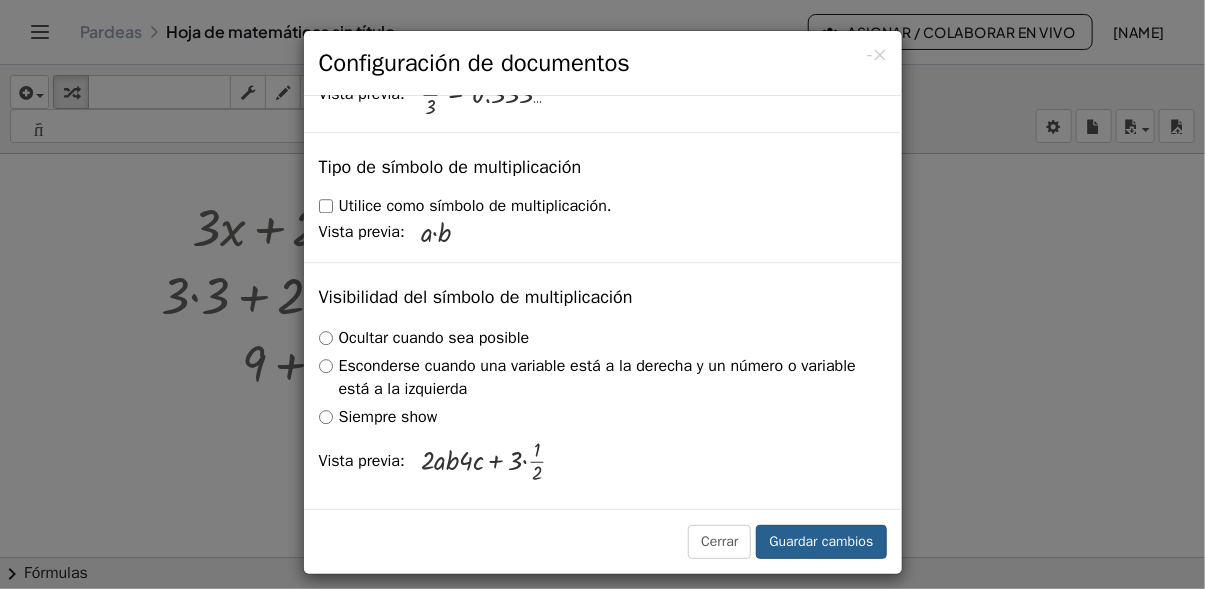 click on "Guardar cambios" at bounding box center (821, 542) 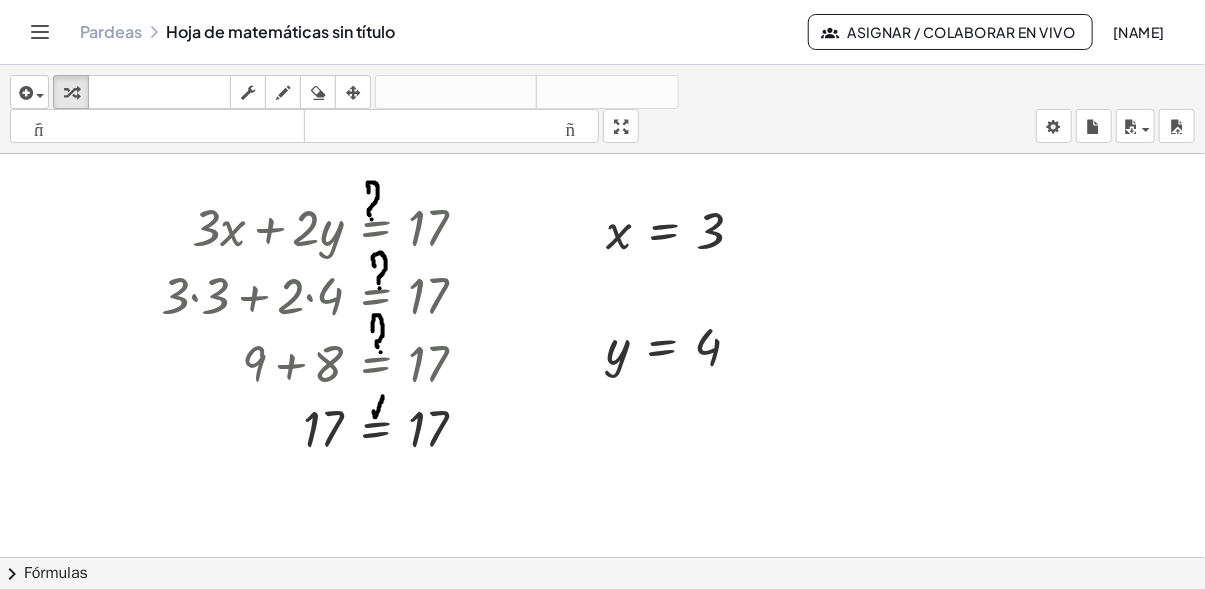click on "insértese select one: Math Expression Function Text Youtube Video Graphing Geometry Geometry 3D transformar teclado teclado matorra dibujar borrar arreglar deshacer deshacer rehacer rehacer formato de tamaño smaller formato de tamaño larger pantalla completa carga   save nueva settings" at bounding box center [602, 109] 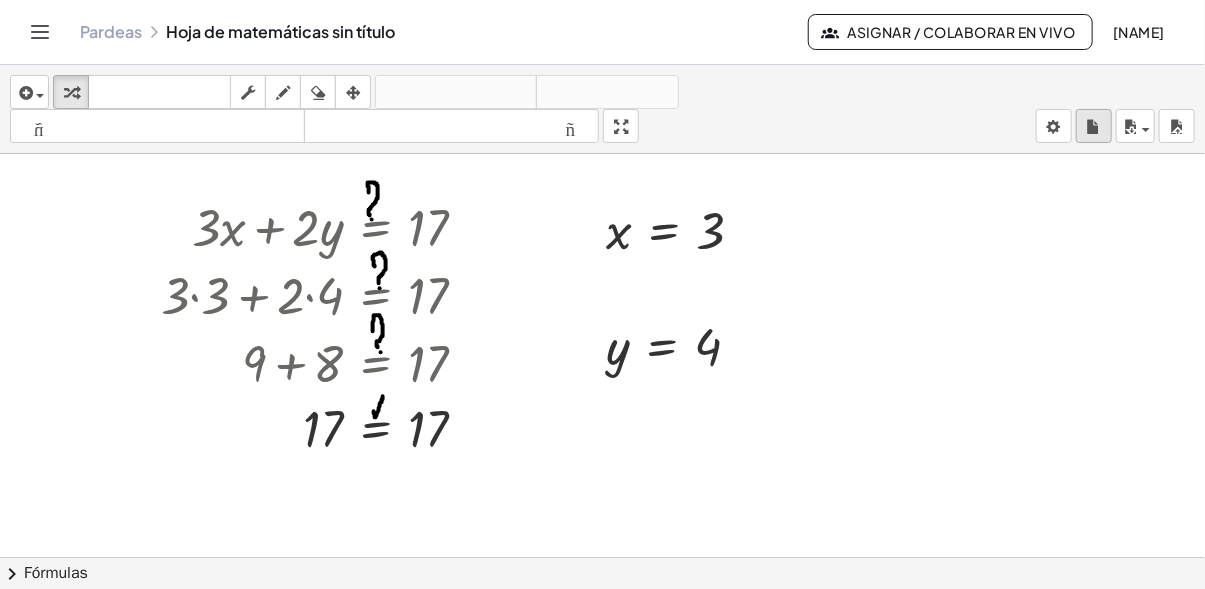 click at bounding box center (1094, 127) 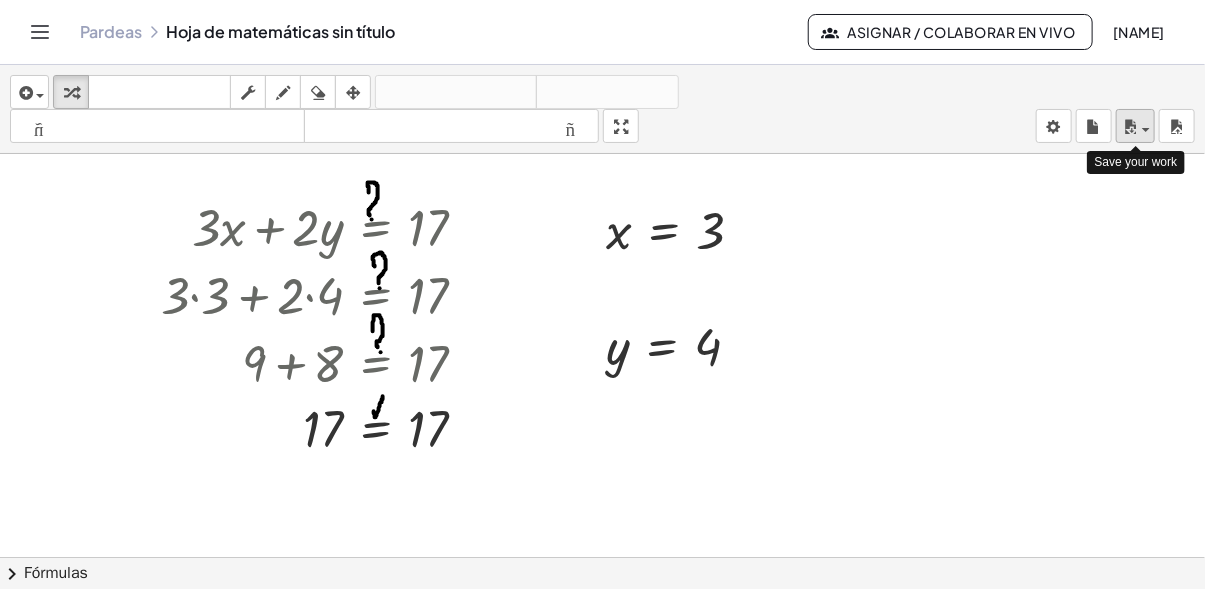 click at bounding box center [1130, 127] 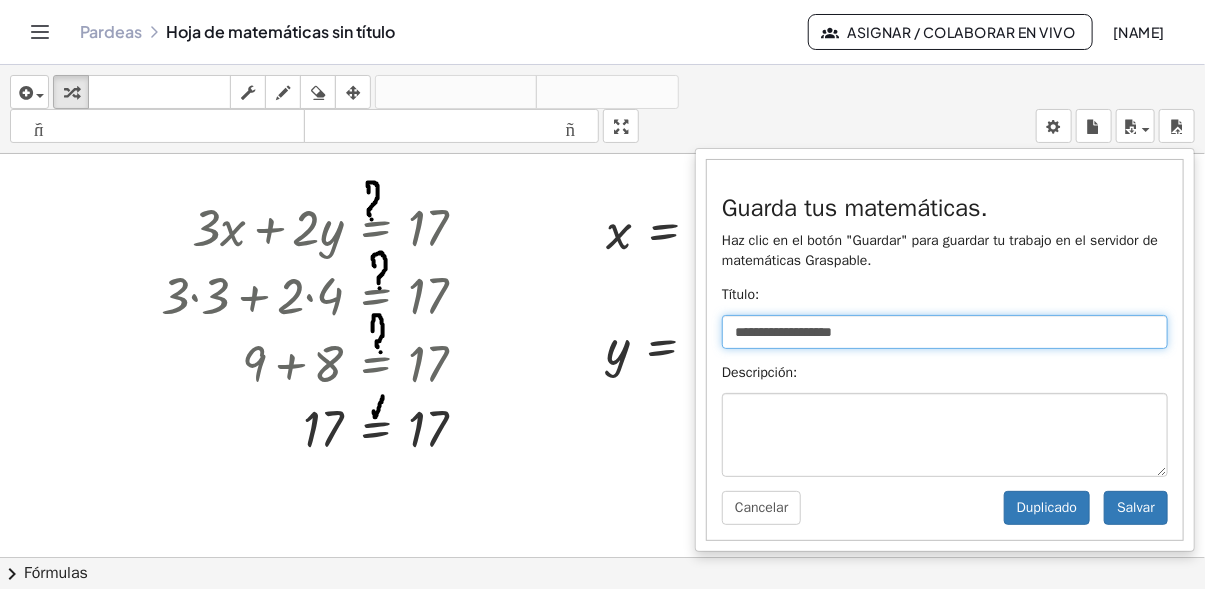 click on "**********" at bounding box center (945, 332) 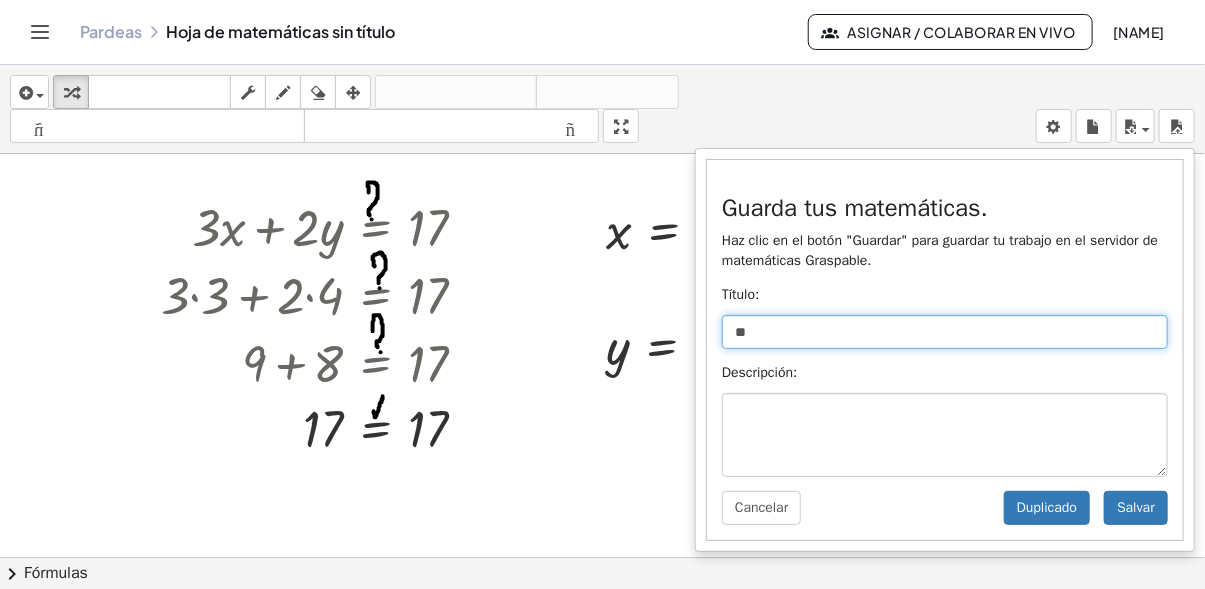 type on "*" 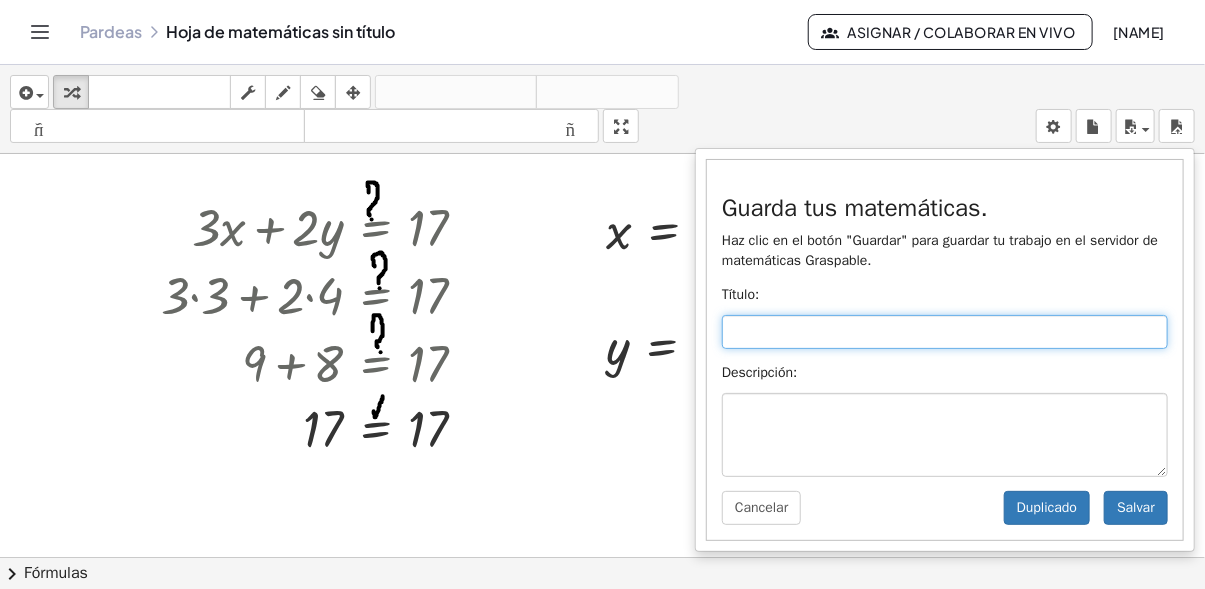 type on "*" 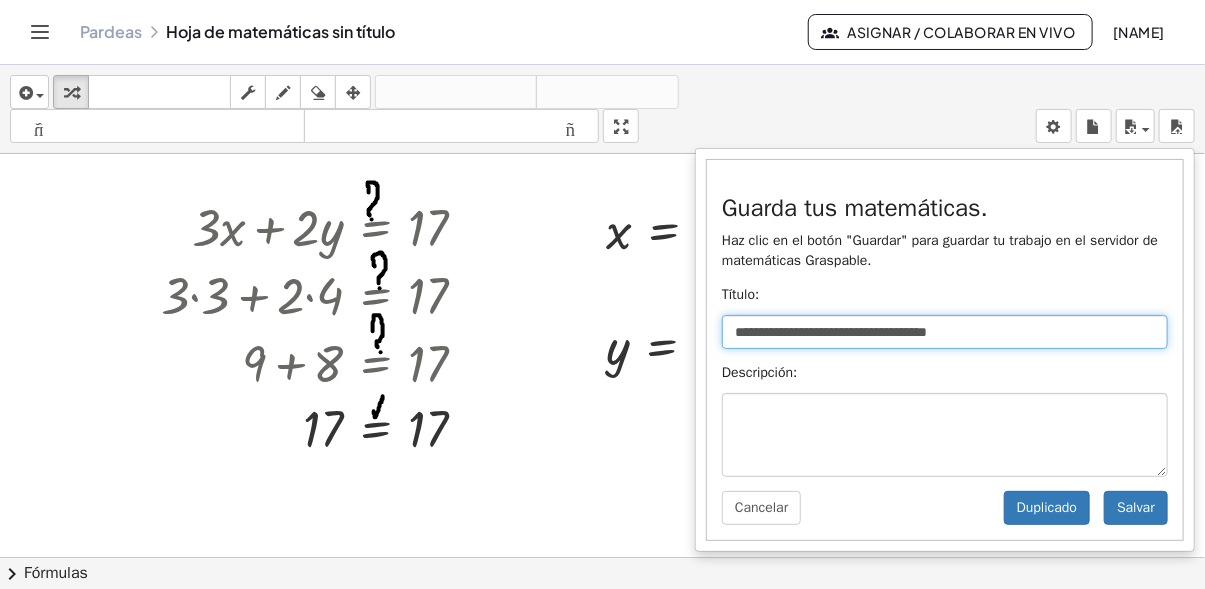 type on "**********" 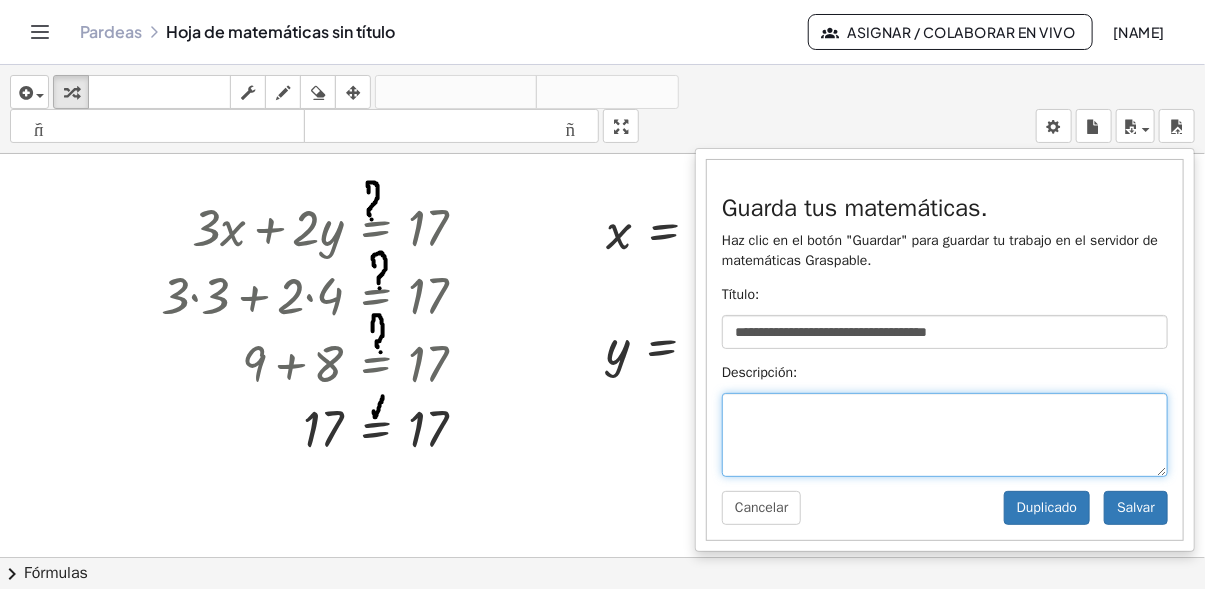 click at bounding box center (945, 435) 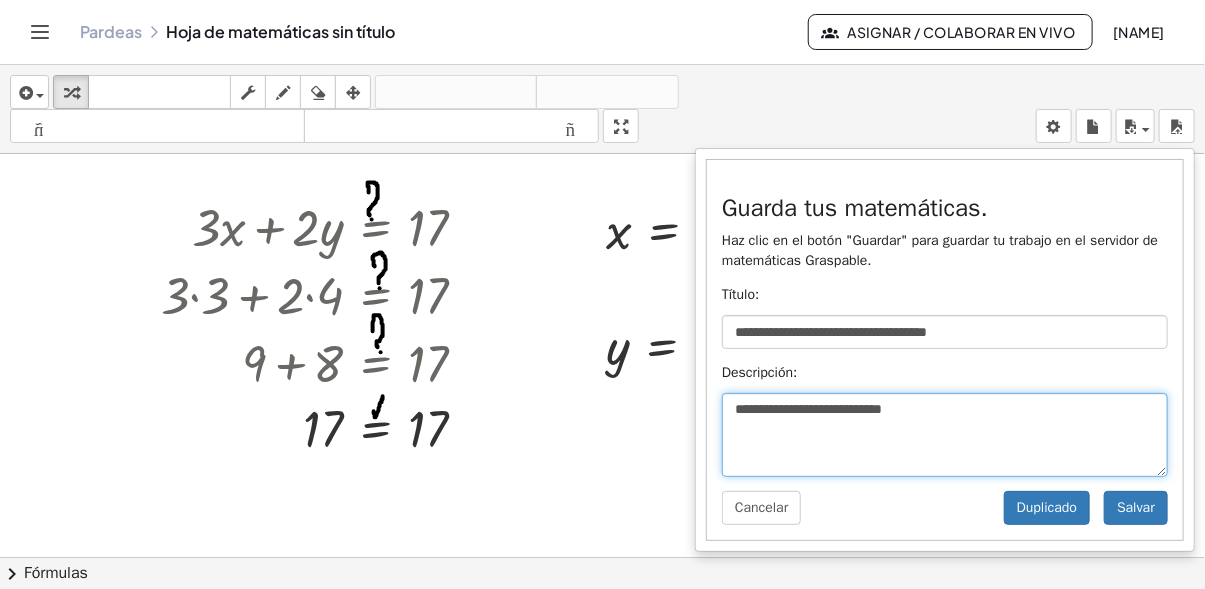 click on "**********" at bounding box center [945, 435] 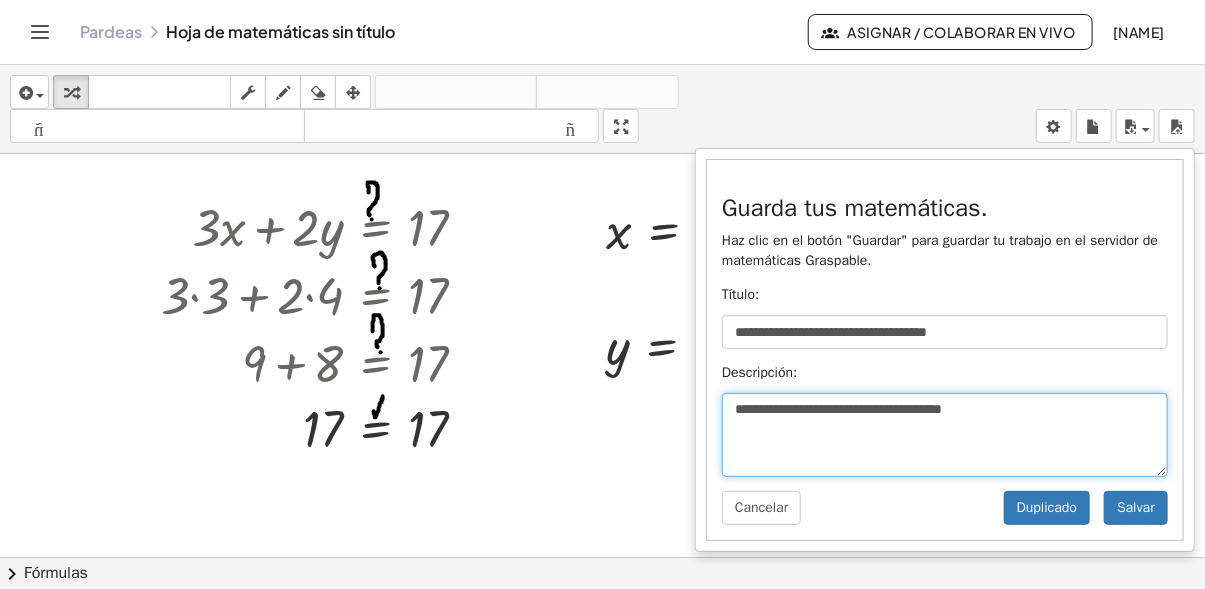 click on "**********" at bounding box center (945, 435) 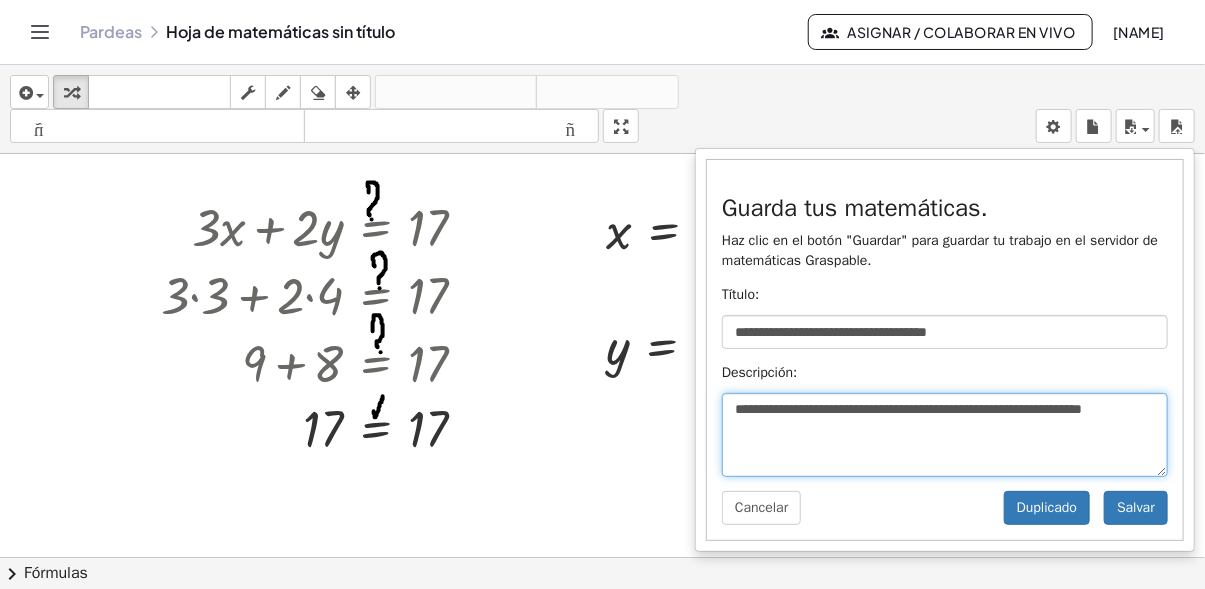 click on "**********" at bounding box center [945, 435] 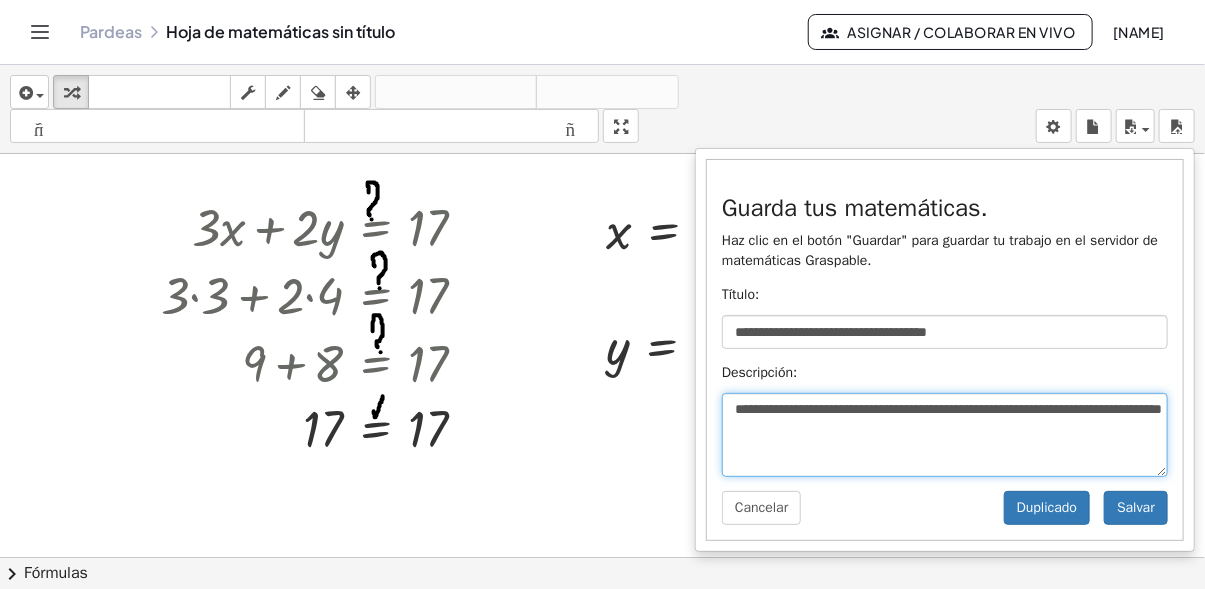 click on "**********" at bounding box center [945, 435] 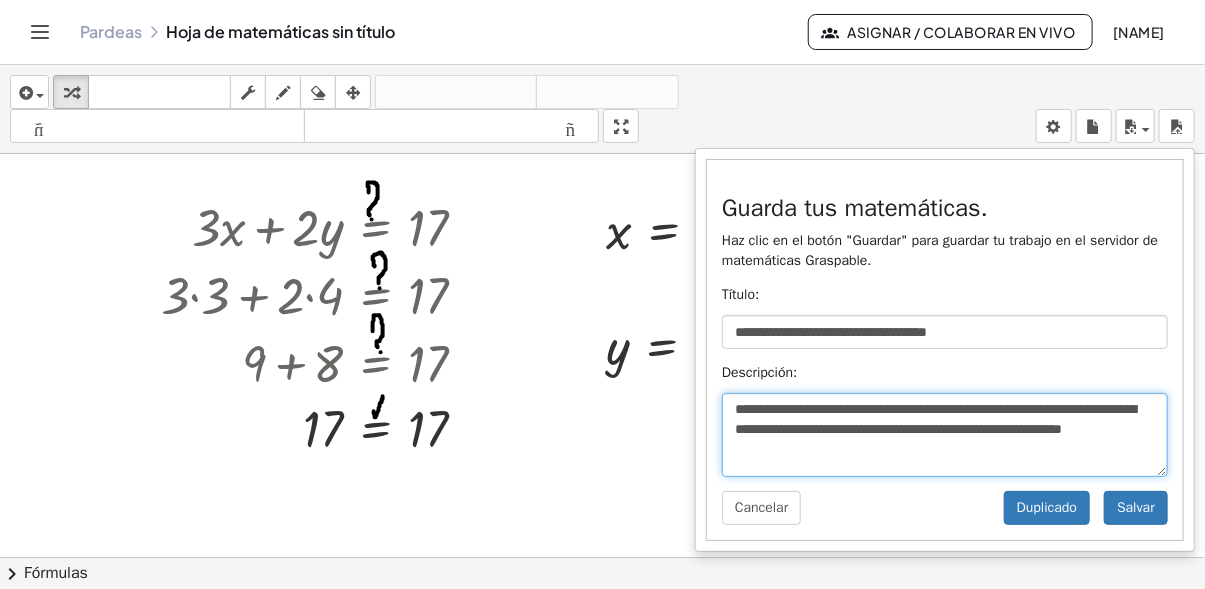 click on "**********" at bounding box center (945, 435) 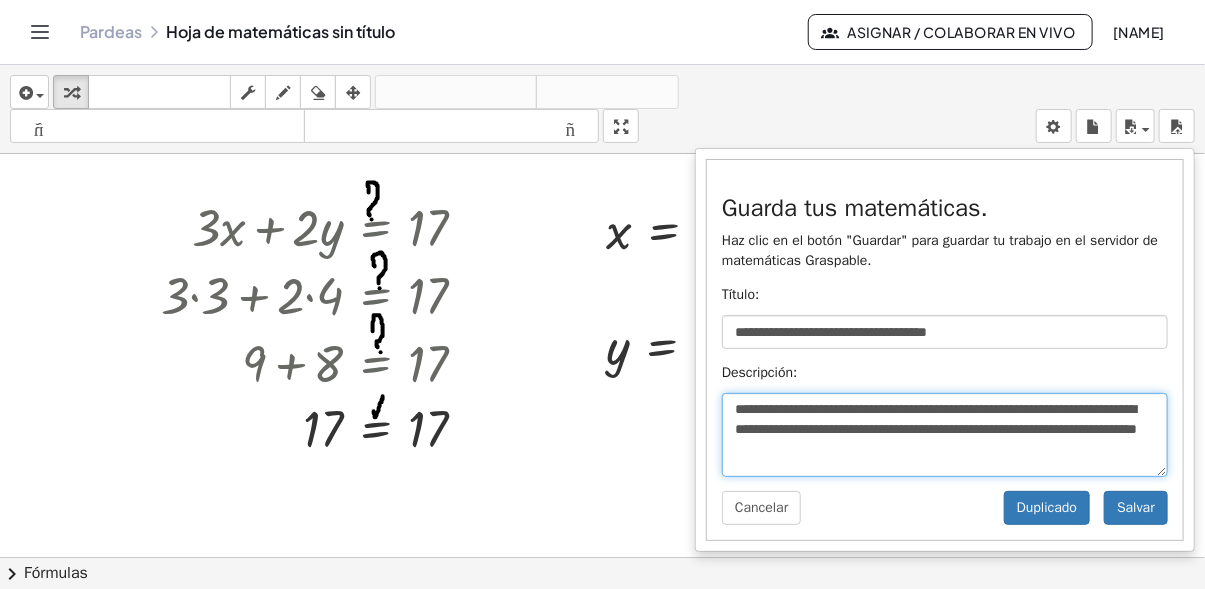click on "**********" at bounding box center [945, 435] 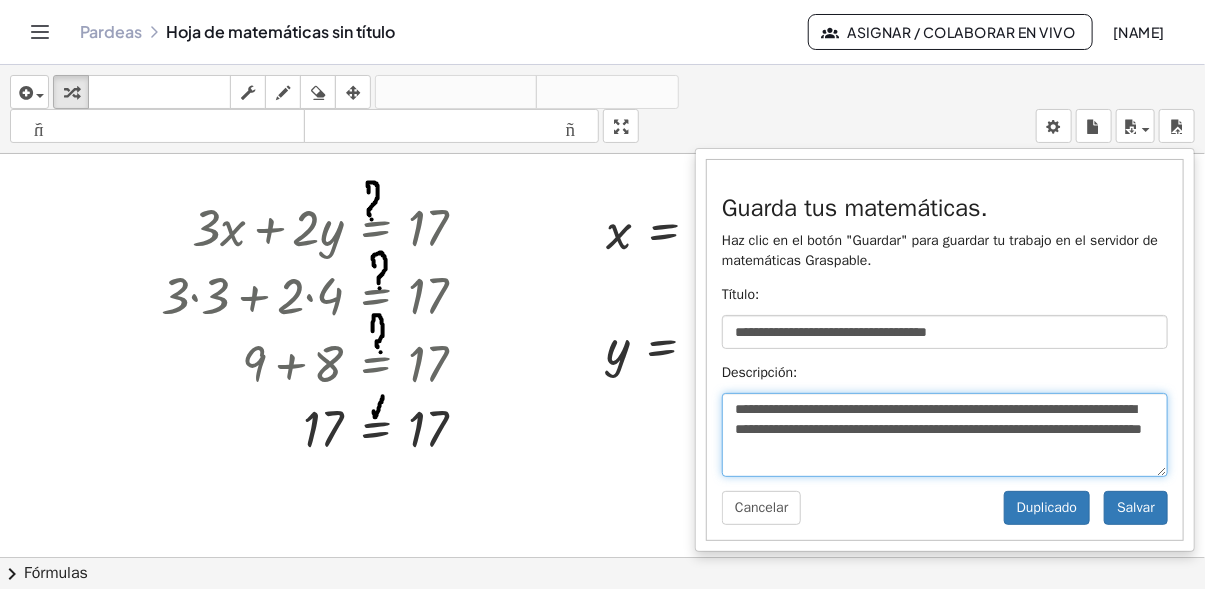 drag, startPoint x: 1086, startPoint y: 429, endPoint x: 986, endPoint y: 431, distance: 100.02 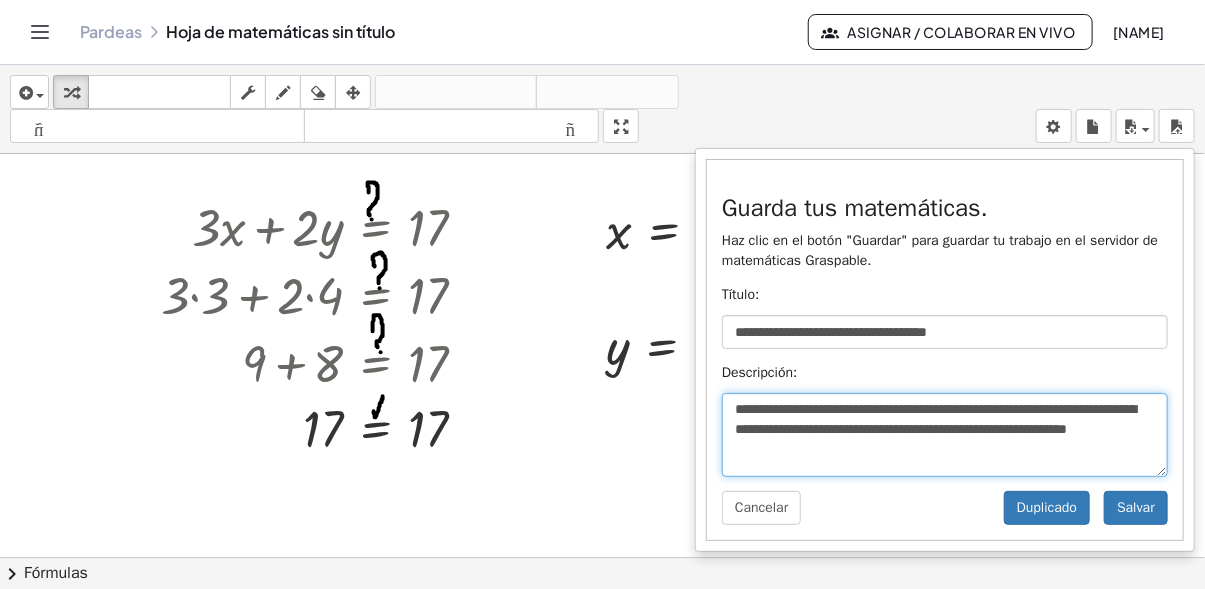 click on "**********" at bounding box center (945, 435) 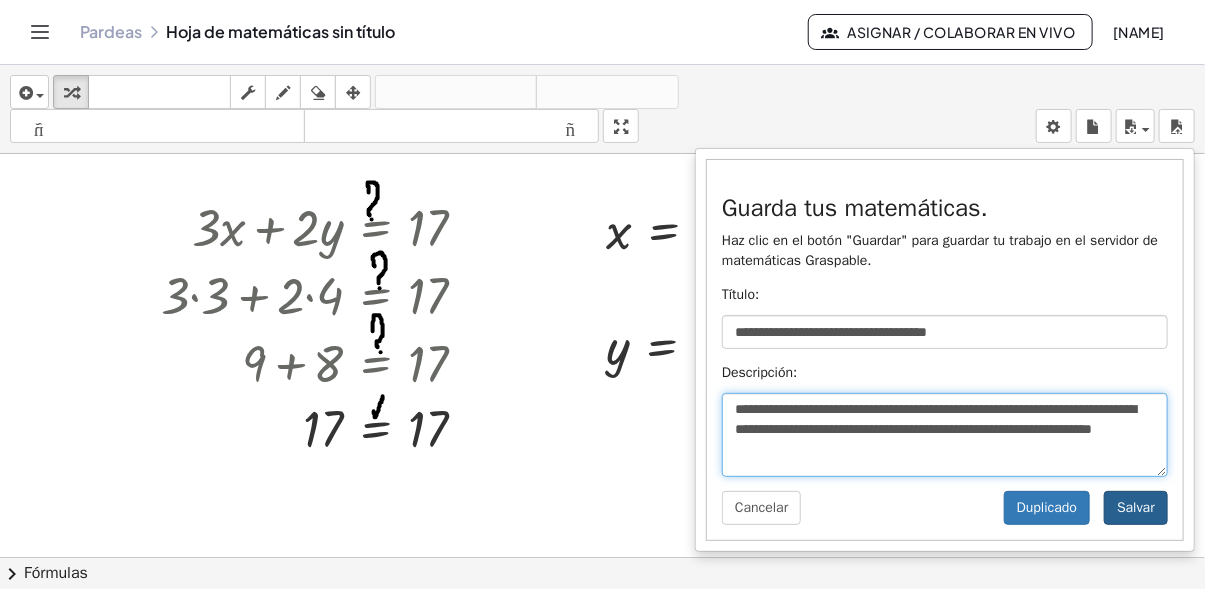 type on "**********" 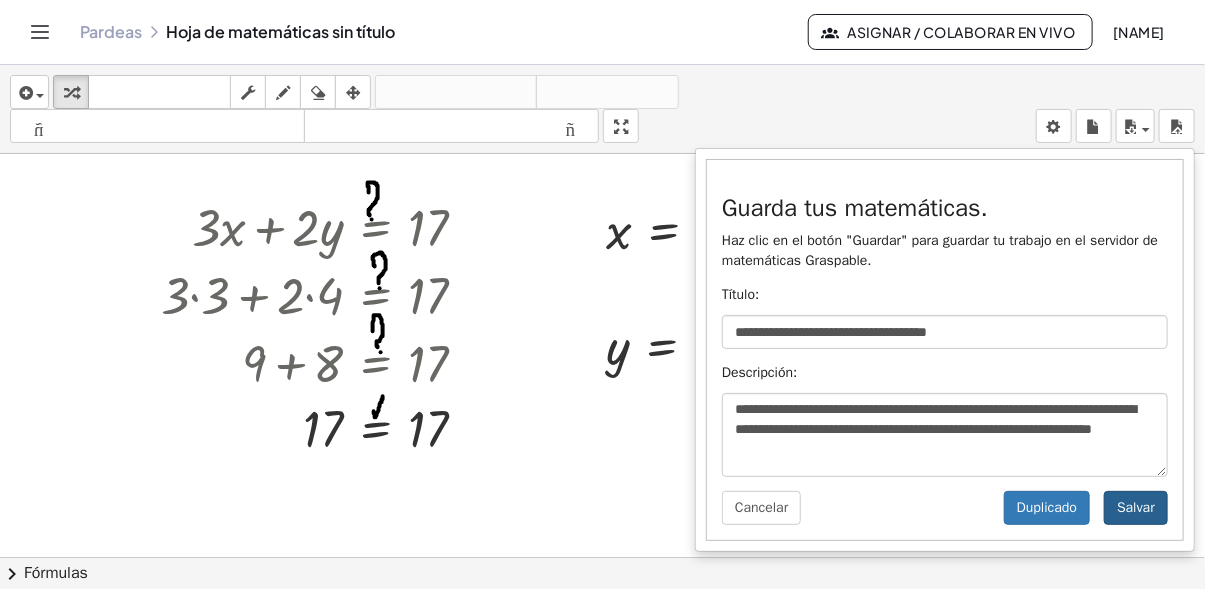 click on "Salvar" at bounding box center [1136, 508] 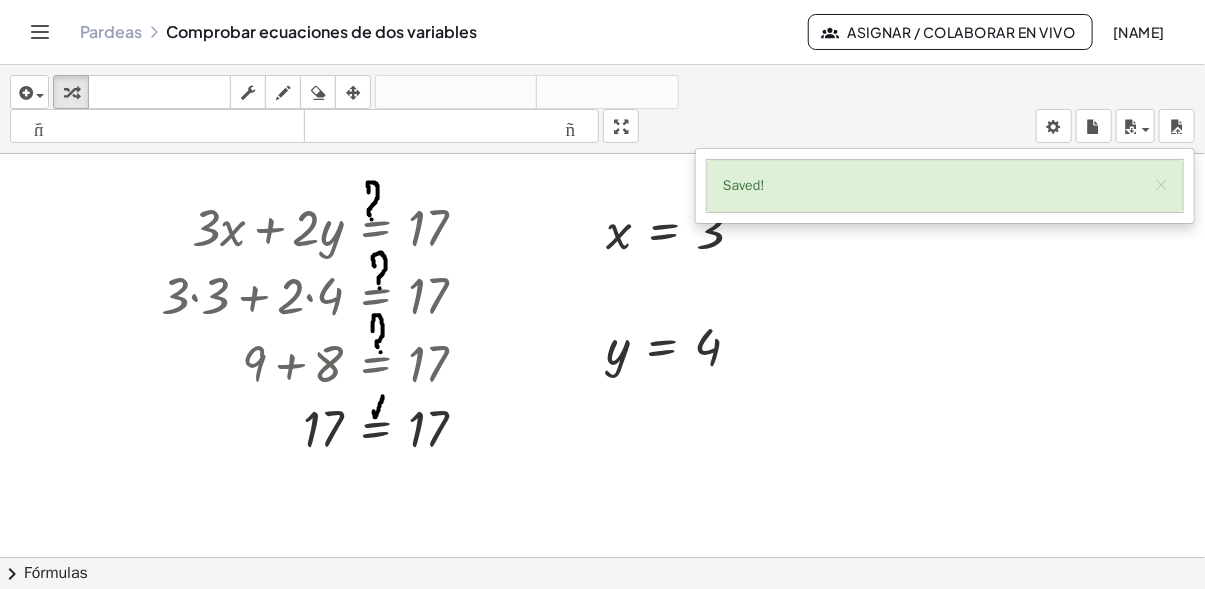 click on "Saved! ×" at bounding box center (945, 186) 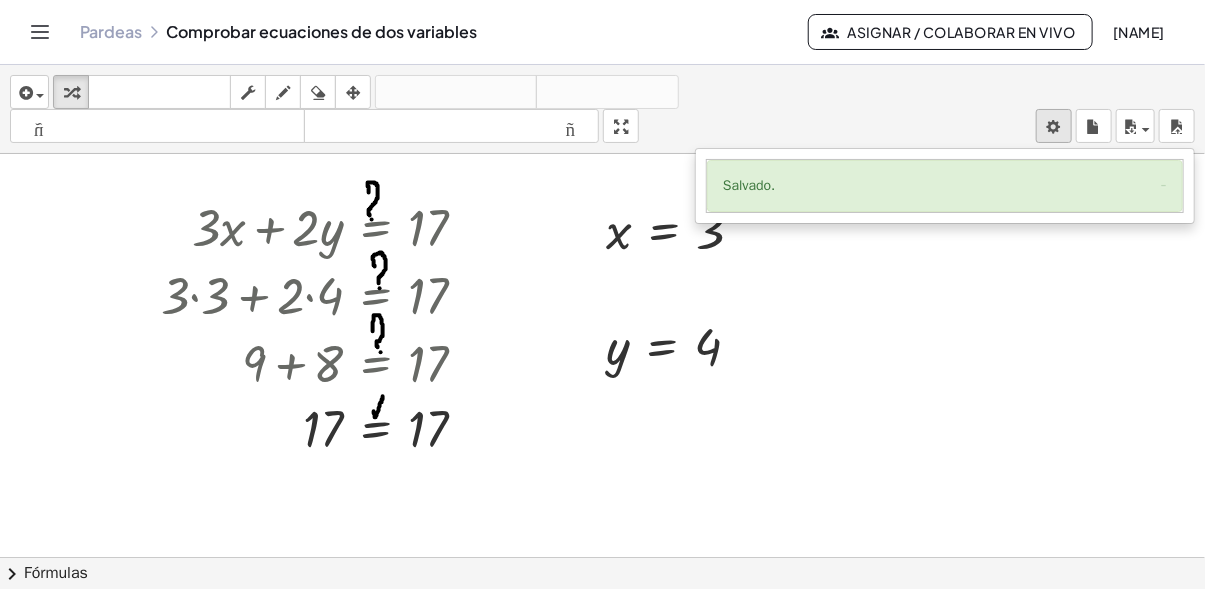 click on "Matemáticas cultivables Actividades Empezar Banco de actividades Trabajo asignado Clases Pardeas Ve a Premium. Referencia Cuenta v1.28.2 - Política de privacidad [YEAR] - Graspable, Inc. Pardeas Comprobar ecuaciones de dos variables Asignar / Colaborar en Vivo [NAME] insértese select one: Math Expression Function Text Youtube Video Graphing Geometry Geometry 3D transformar teclado teclado matorra dibujar borrar arreglar deshacer deshacer rehacer rehacer formato de tamaño smaller formato de tamaño larger pantalla completa carga save Salvado. - nueva settings + · [NUMBER] · x + · [NUMBER] · y = [NUMBER] + · [NUMBER] · x + · [NUMBER] · y = [NUMBER] + · [NUMBER] · x + · [NUMBER] · [NUMBER] = [NUMBER] + · [NUMBER] · [NUMBER] + · [NUMBER] · [NUMBER] = [NUMBER] + [NUMBER] + · [NUMBER] · [NUMBER] = [NUMBER] + [NUMBER] + [NUMBER] = [NUMBER] [NUMBER] = [NUMBER] x = [NUMBER] y = [NUMBER] × chevron_right Fórmulas Drag one side of a formula onto a highlighted expression on the canvas to apply it. Quadratic Formula + · a · x 2 + · b · x + c = 0 x = · ( b" at bounding box center [602, 294] 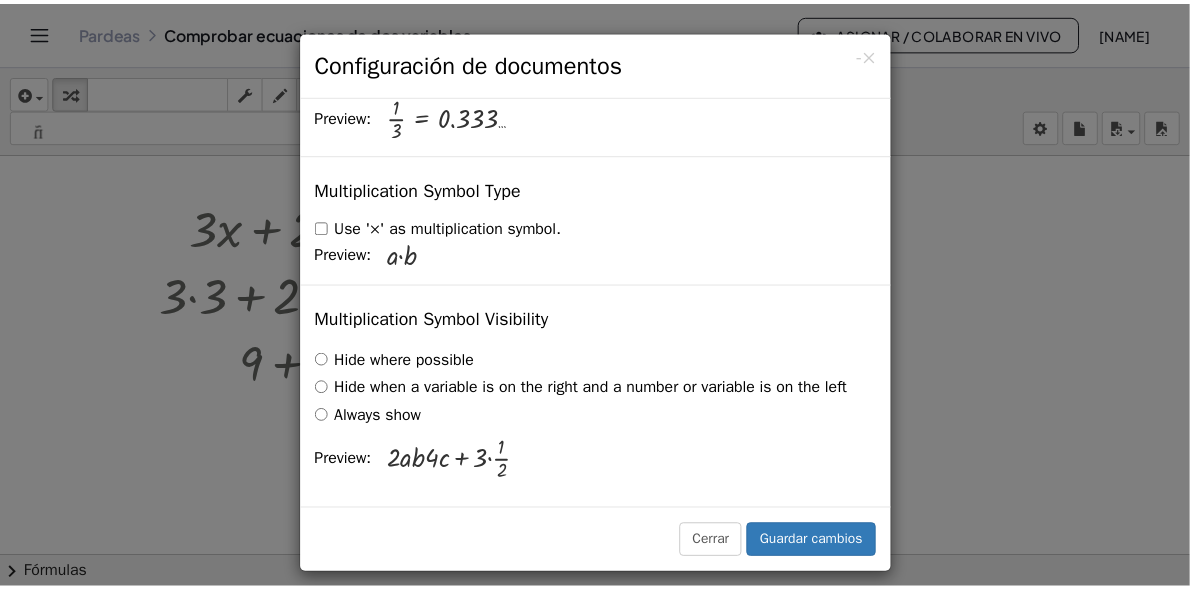 scroll, scrollTop: 4949, scrollLeft: 0, axis: vertical 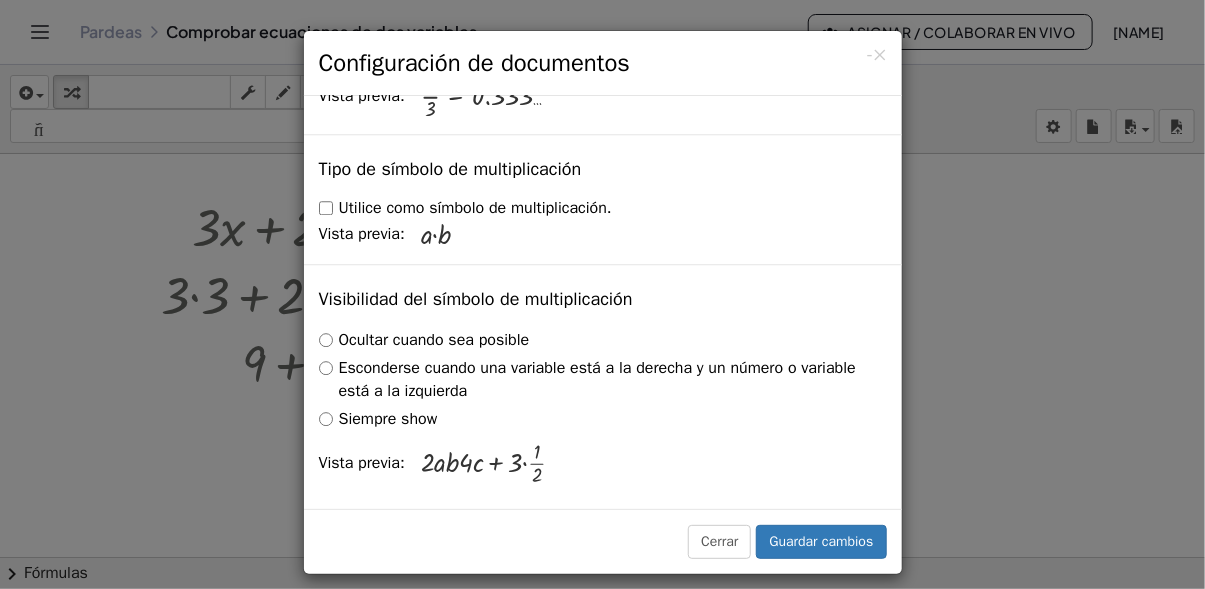click on "- × Configuración de documentos Estos ajustes se guardan con el documento en el que está trabajando actualmente. Rewriting Equations via Dragging Disable Dragging Dragging Dragging and Simplify Drag a term across the equals sign to apply the inverse operation to both sides. Will show the inverse terms on both sides of the equation. Unit for Trigonometric Functions Radians Degrees Already calculated steps will be updated according to this setting. Preview: sin ( , [NUMBER] ) = [NUMBER] Show Edit/Balance Buttons Show Edit/Balance Buttons Show or hide the edit or balance button beneath each derivation. Substitute with parenthesis + a 2" at bounding box center (602, 294) 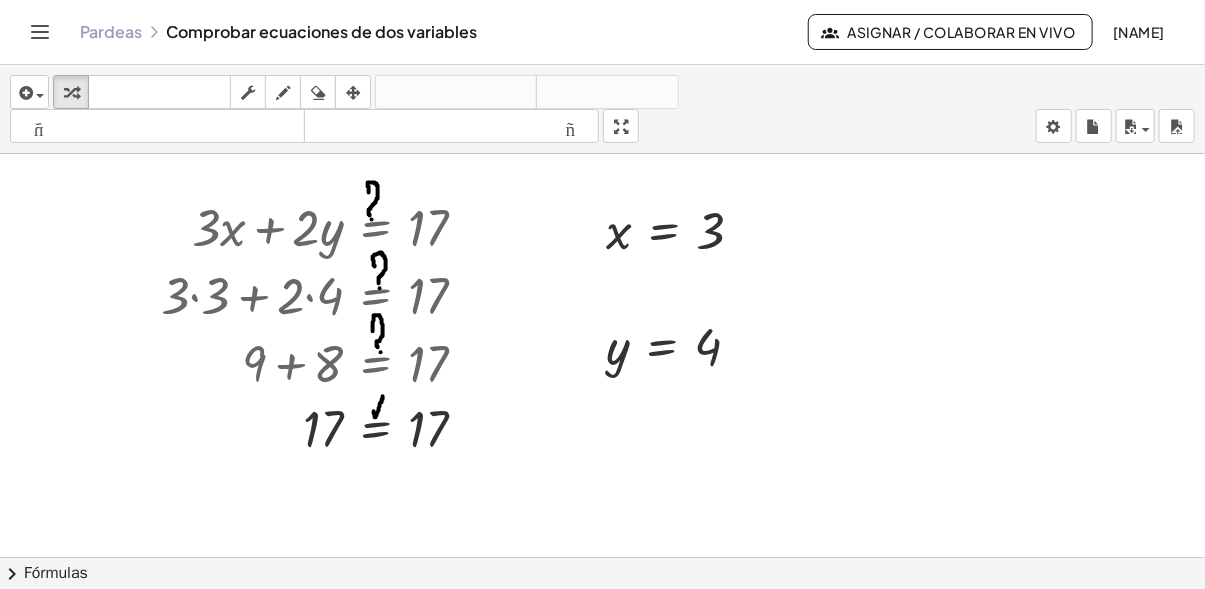 click 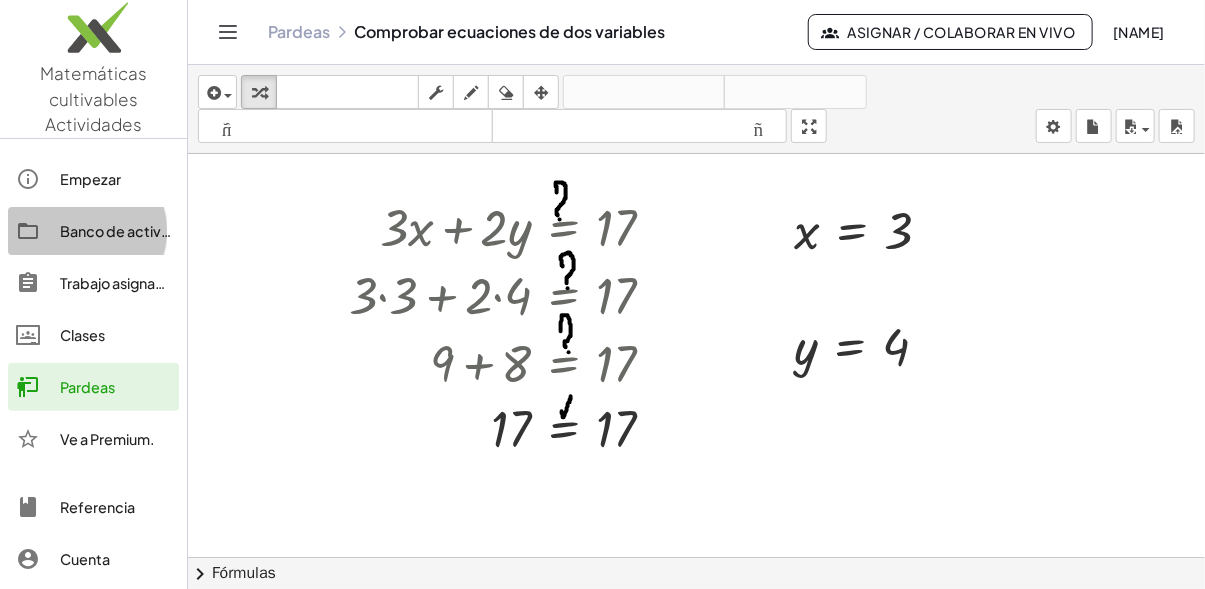 click on "Banco de actividades" 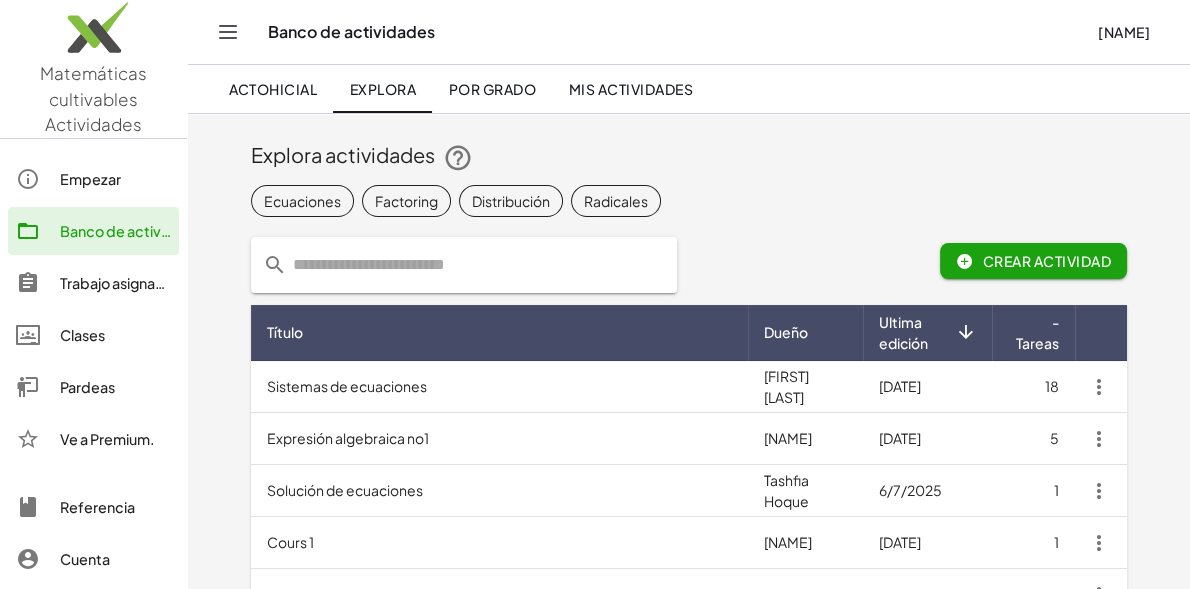 click on "Sistemas de ecuaciones" at bounding box center (499, 387) 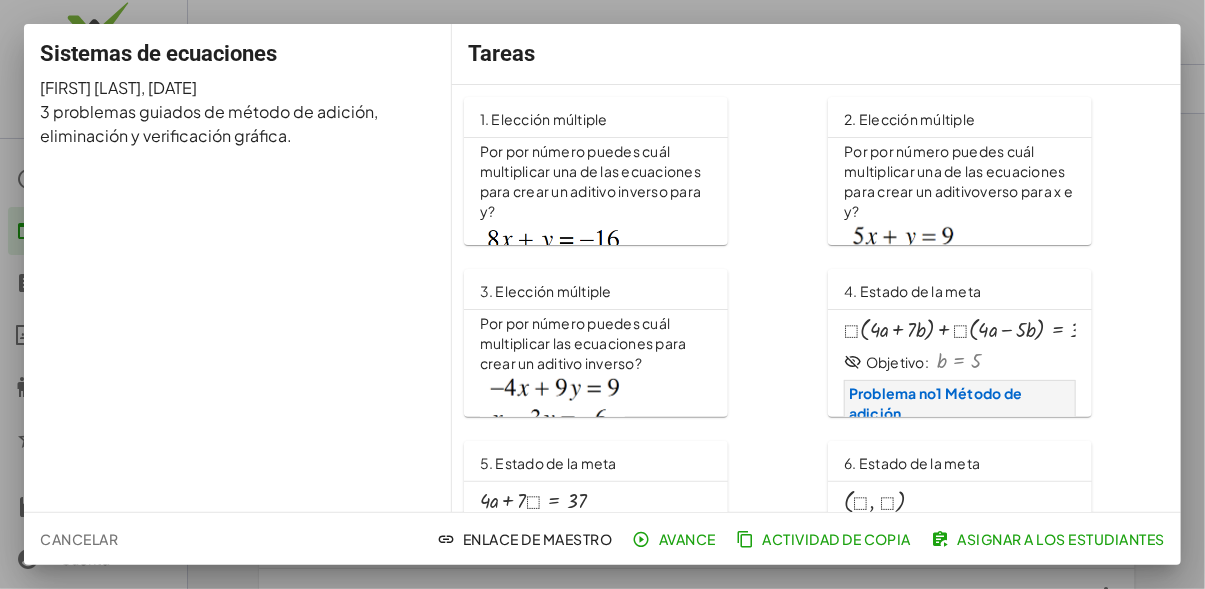 click on "Por por número puedes cuál multiplicar las ecuaciones para crear un aditivo inverso? 4 -3 3" 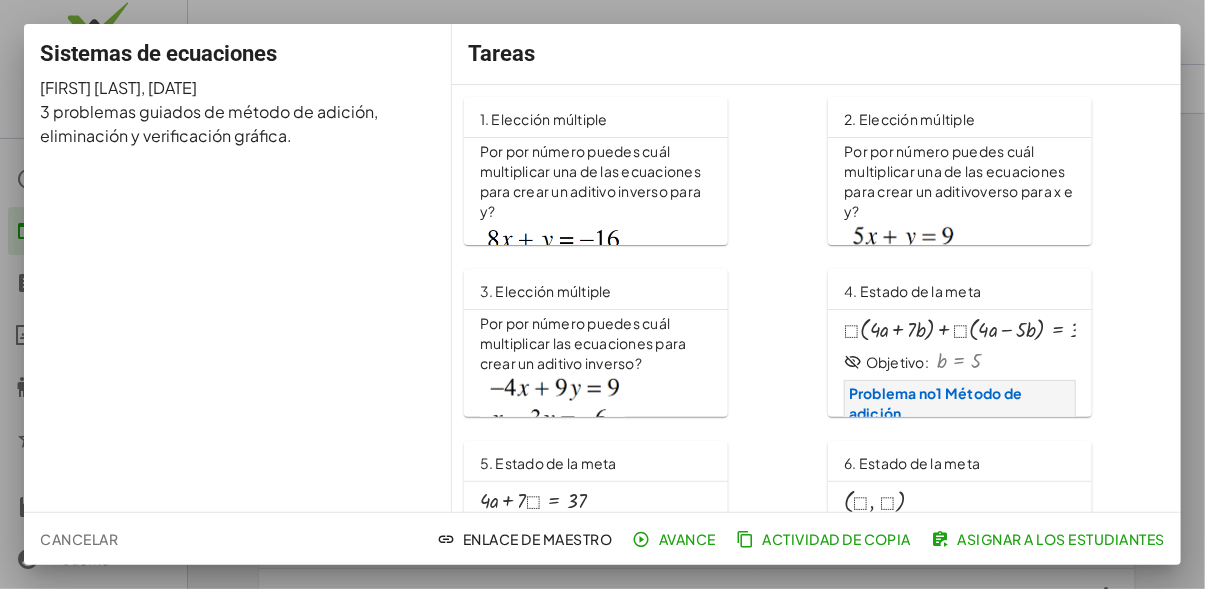 click at bounding box center [602, 294] 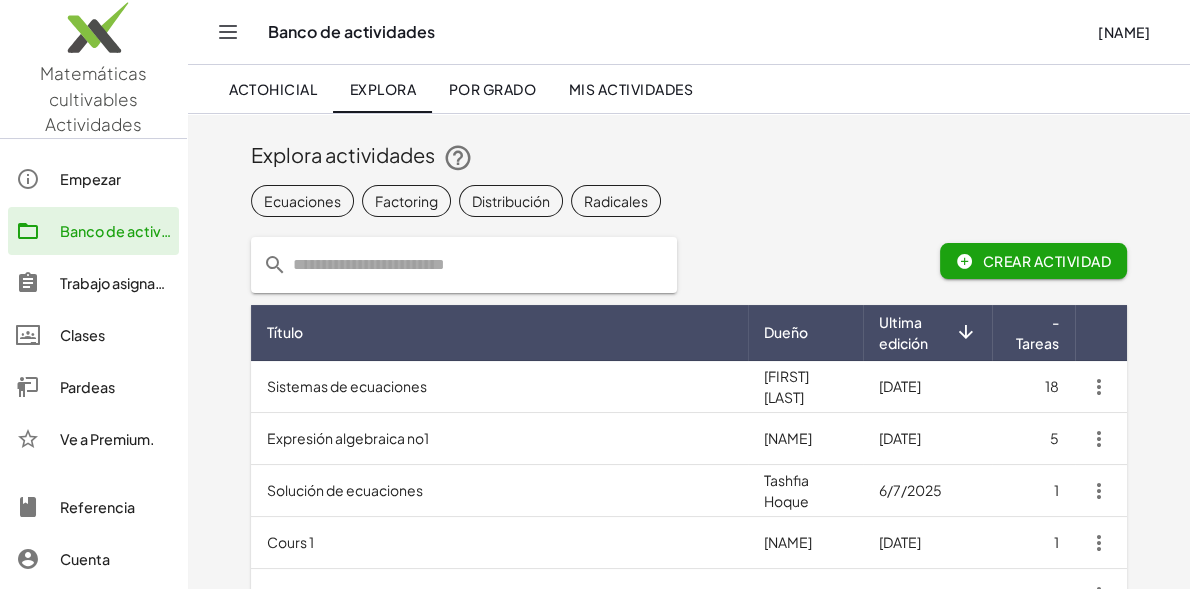 click on "Explora actividades" at bounding box center (689, 157) 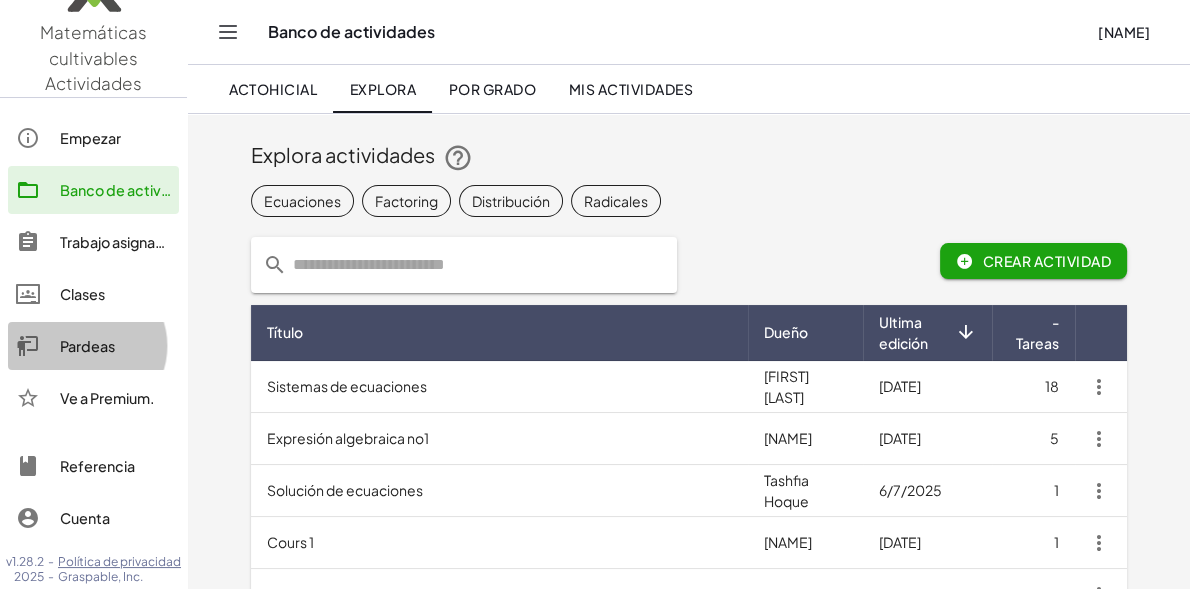 click on "Pardeas" 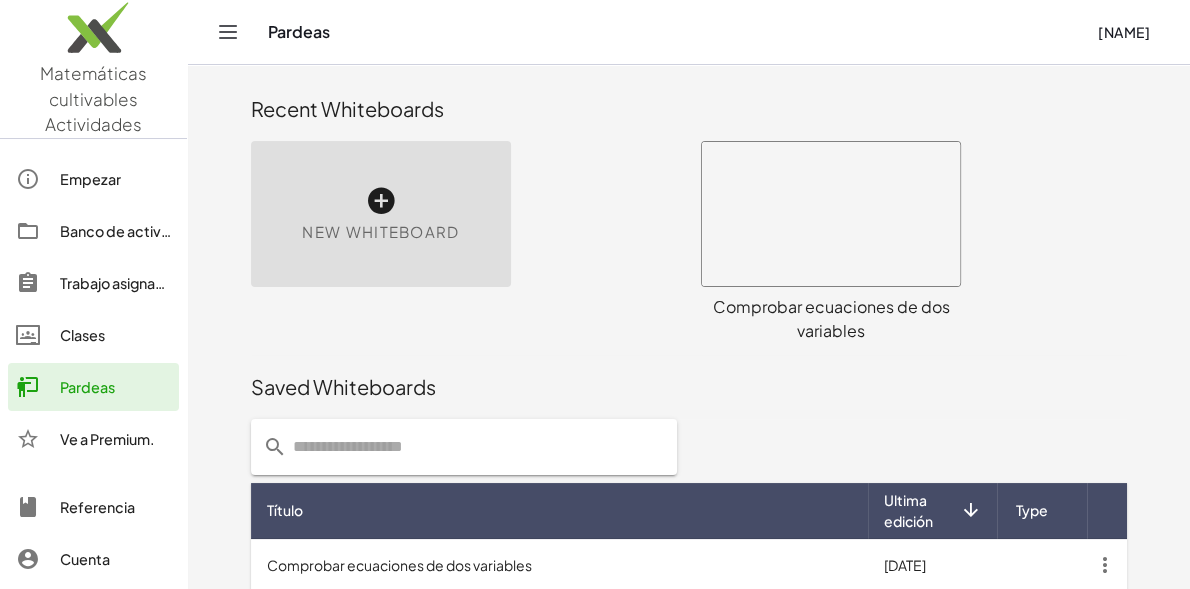 click on "Recent Whiteboards New Whiteboard × chevron_right  Formulas
Drag one side of a formula onto a highlighted expression on the canvas to apply it.
Quadratic Formula
+ · a · x 2 + · b · x + c = 0
⇔
x = · ( − b ± 2 √ ( + b 2 − · 4 · a · c ) ) · 2 · a
+ x 2 + · p · x + q = 0
⇔
x = − · p · 2 ± 2 √ ( + ( · p · 2 ) 2 − q )
Manually Factoring a Quadratic
+ x 2 + · b · x + c
⇒
· ( + x + ⬚ ) · ( + x + ⬚ )
Difference of Squares
+ a 2 − b 2
·" 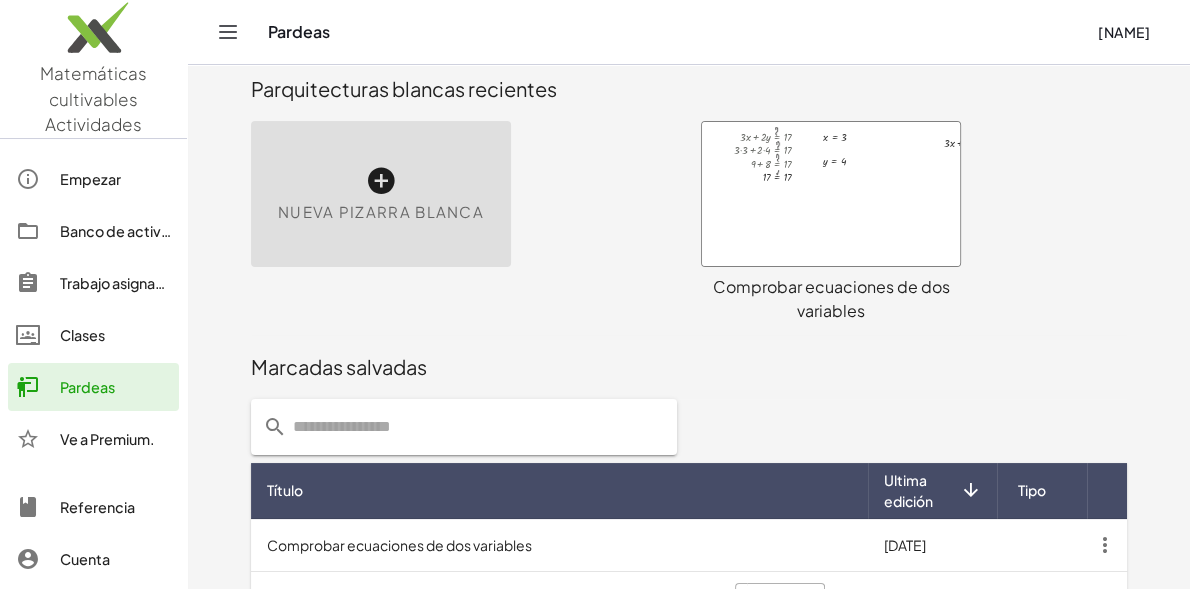 click at bounding box center (831, 194) 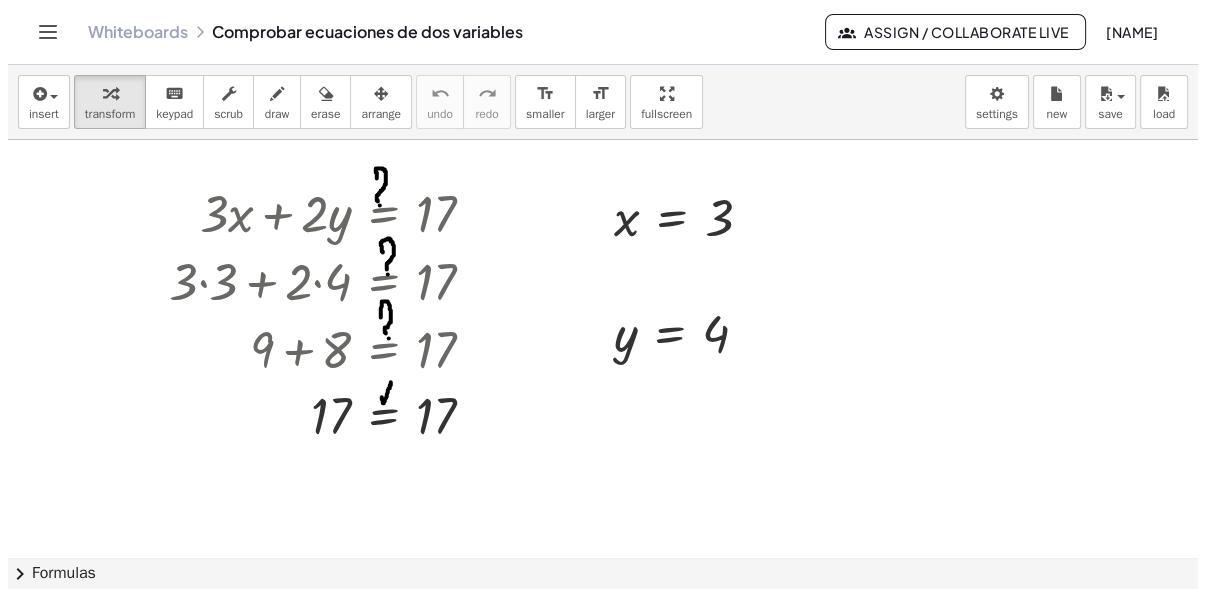 scroll, scrollTop: 0, scrollLeft: 0, axis: both 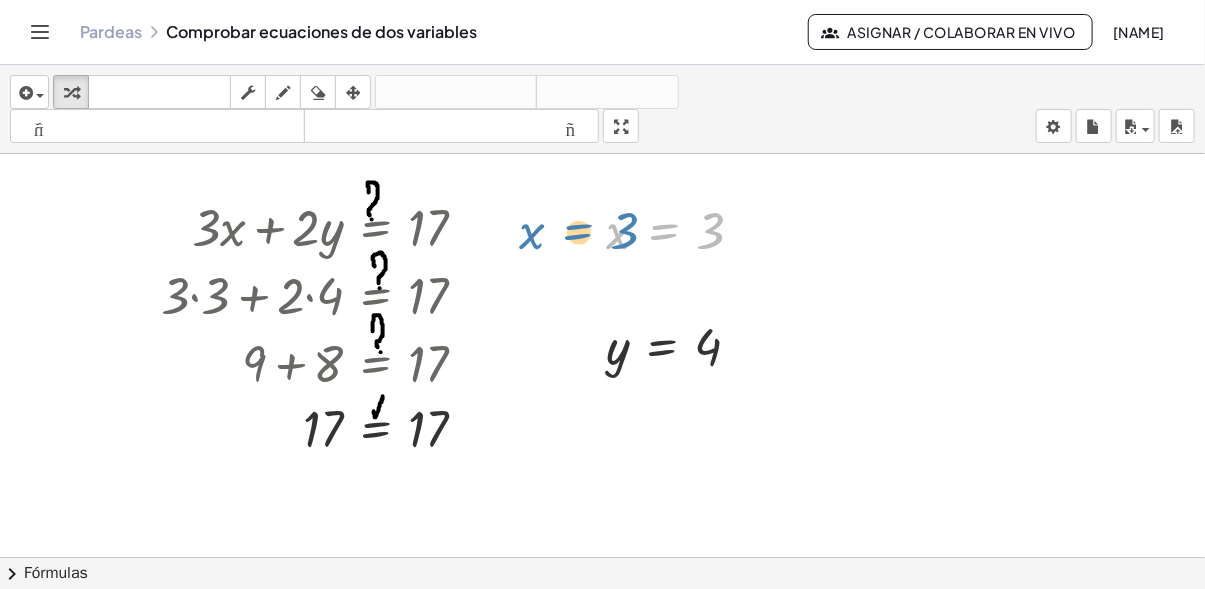 drag, startPoint x: 688, startPoint y: 234, endPoint x: 601, endPoint y: 234, distance: 87 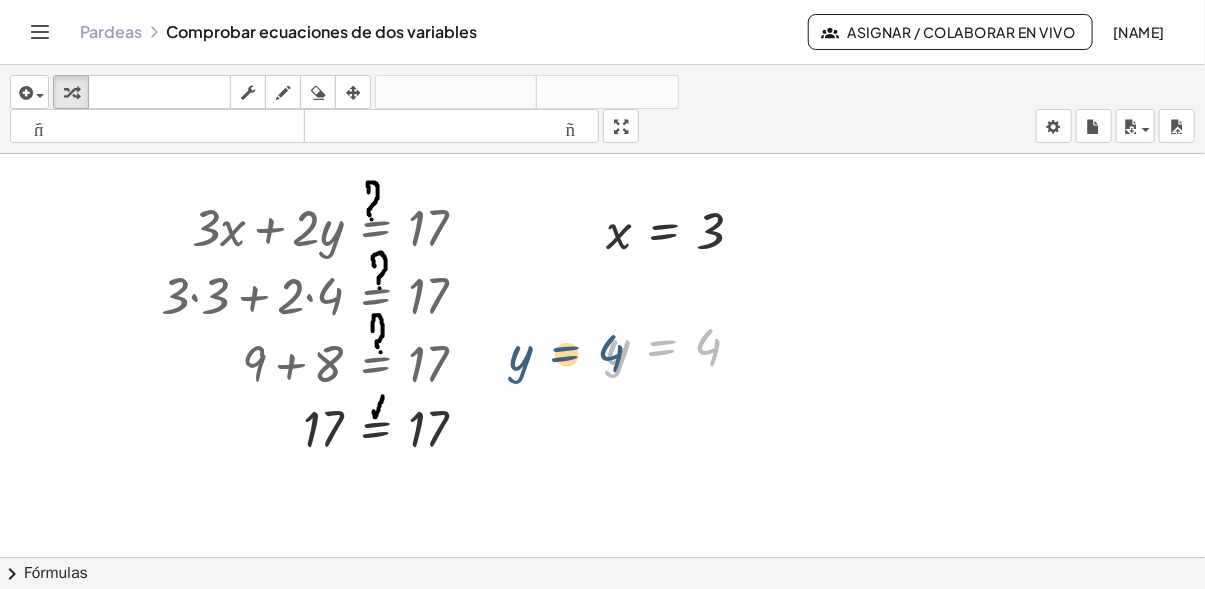 drag, startPoint x: 655, startPoint y: 353, endPoint x: 624, endPoint y: 357, distance: 31.257 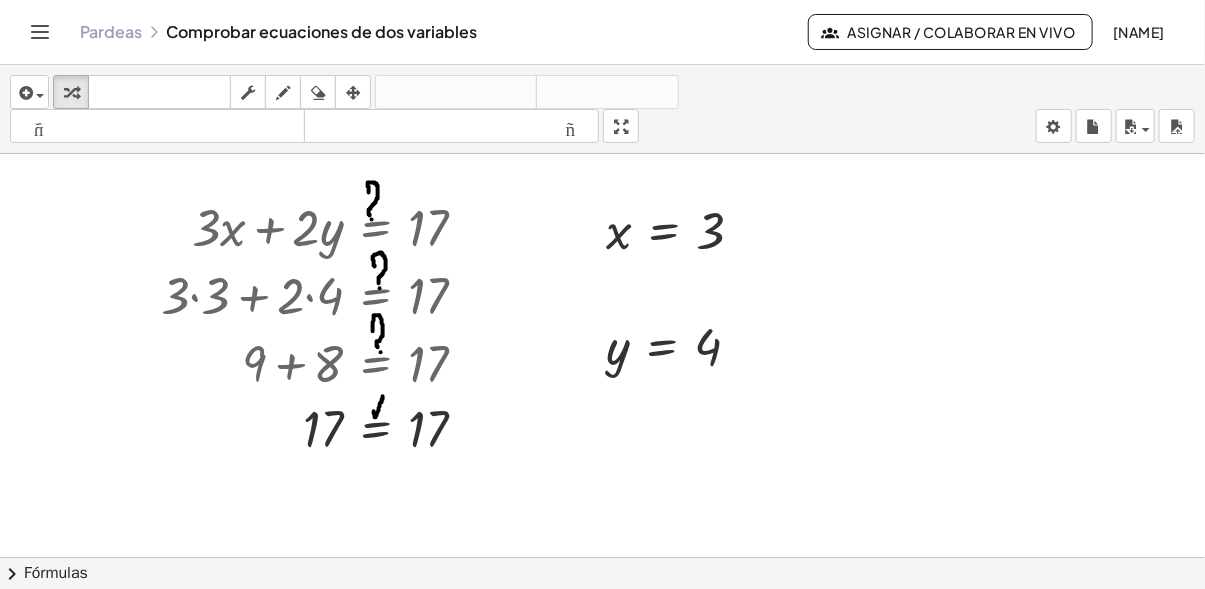 scroll, scrollTop: 0, scrollLeft: 27, axis: horizontal 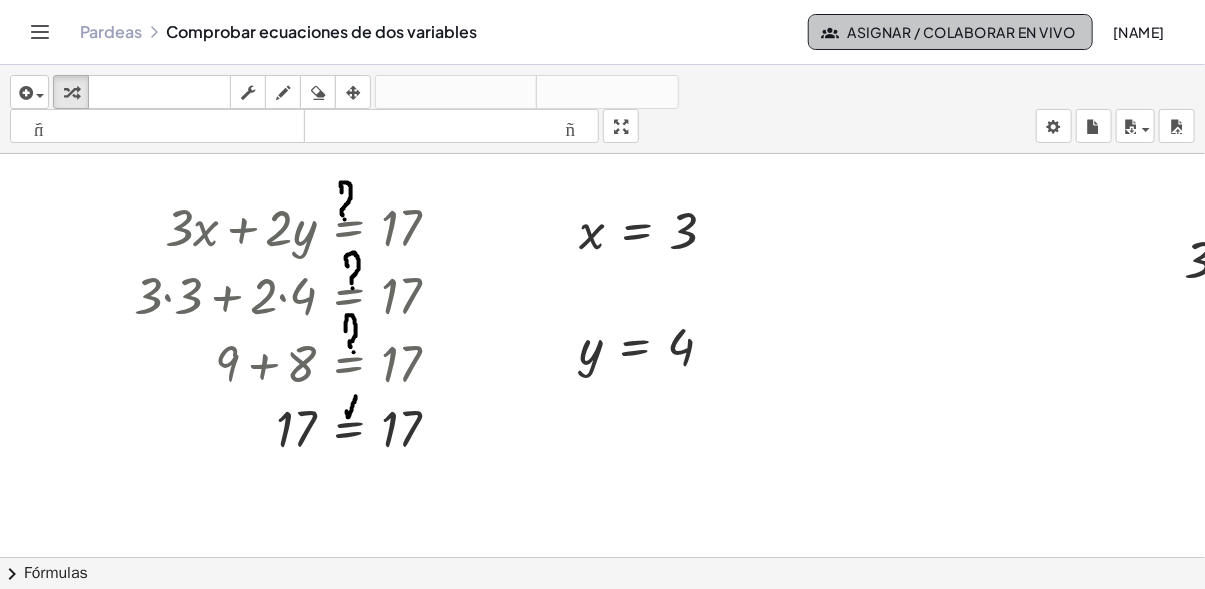 click on "Asignar / Colaborar en Vivo" 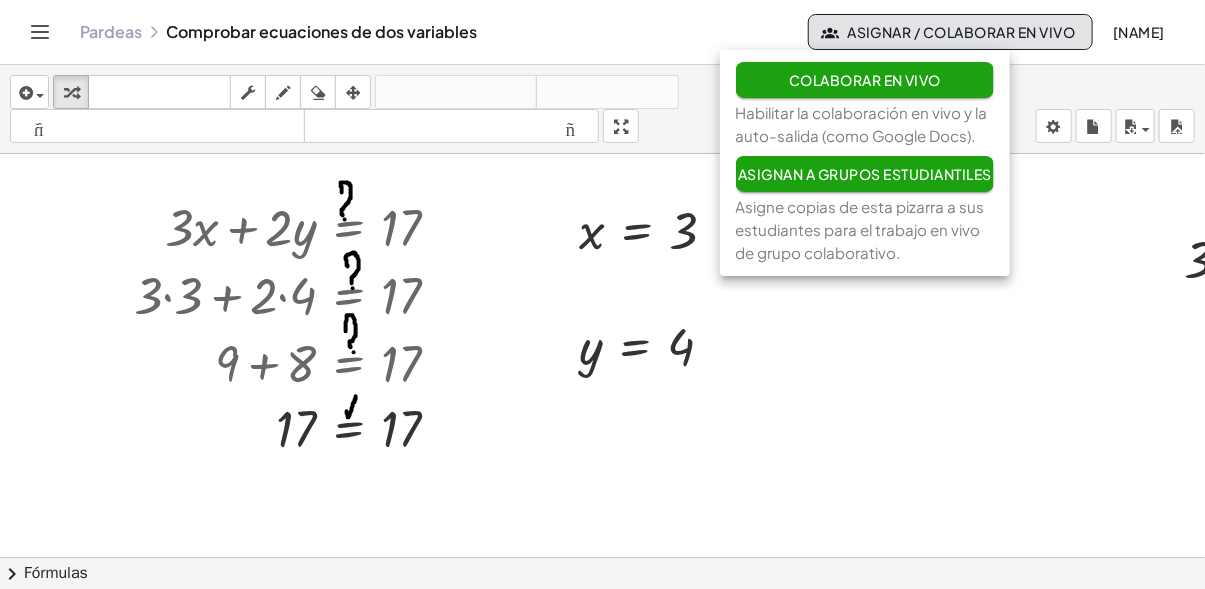 click at bounding box center [734, 572] 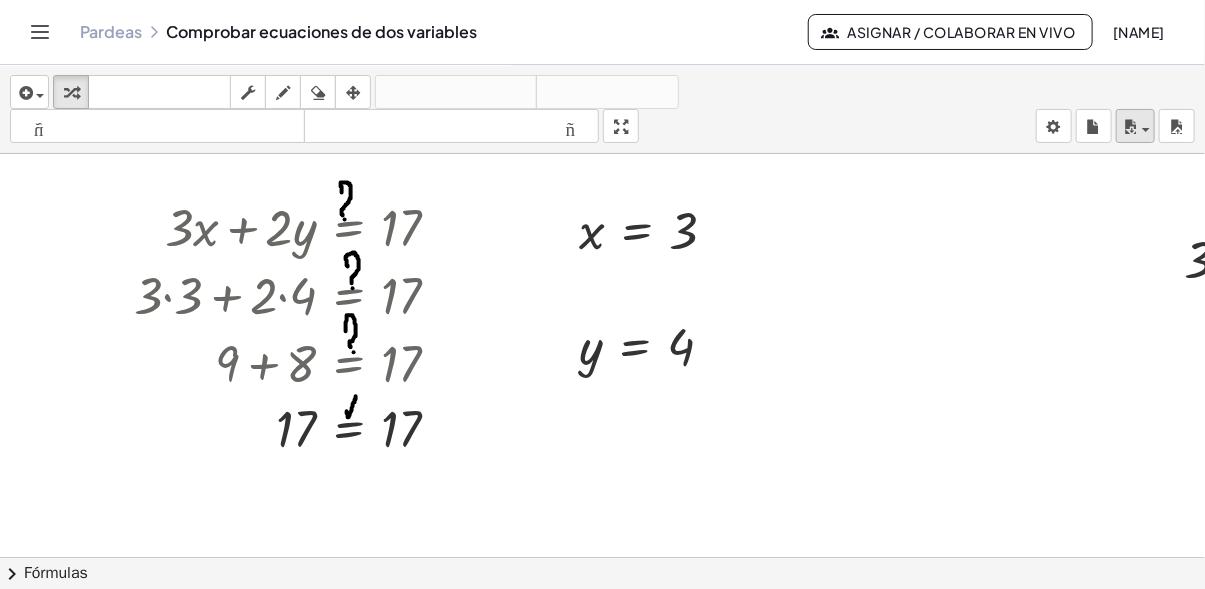 click at bounding box center (1130, 127) 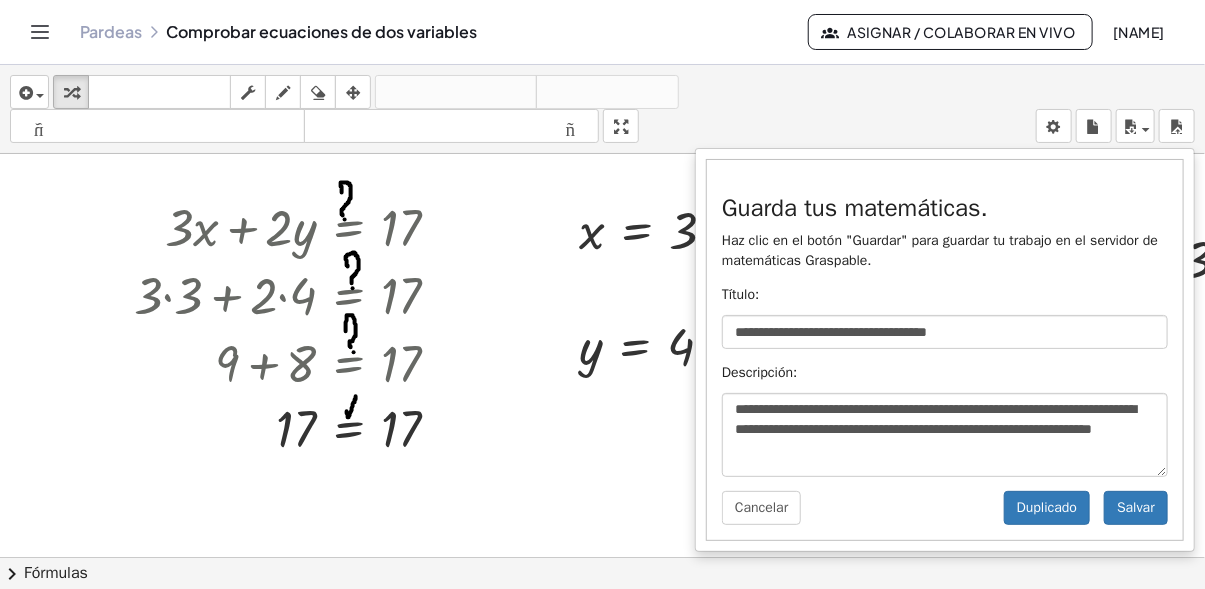 click on "**********" at bounding box center [602, 109] 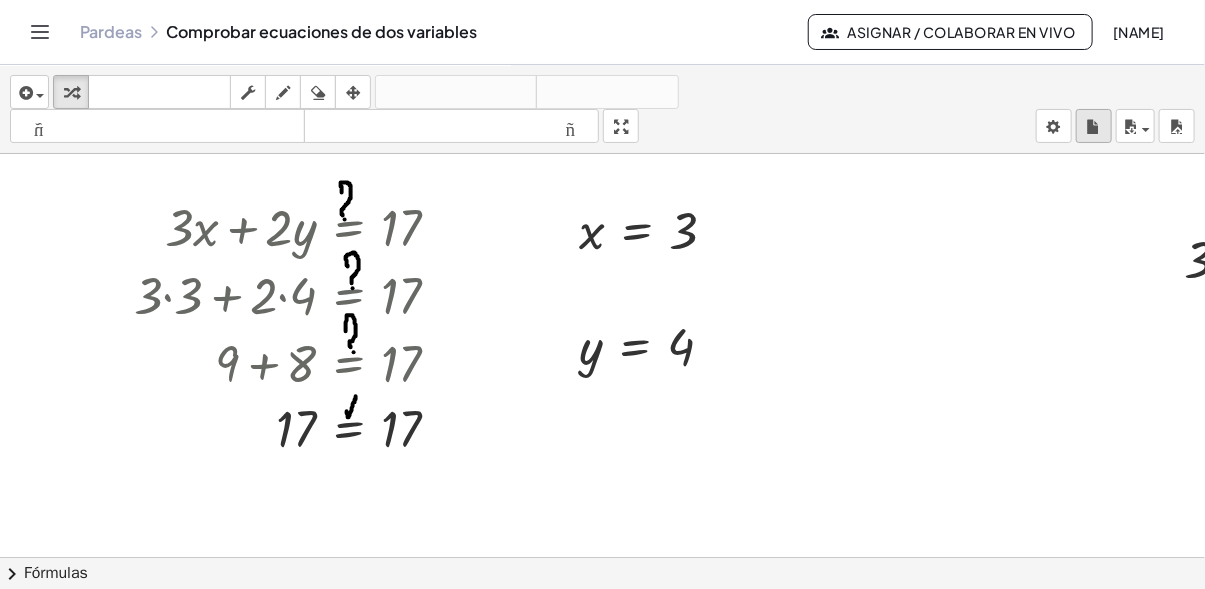 click at bounding box center (1094, 127) 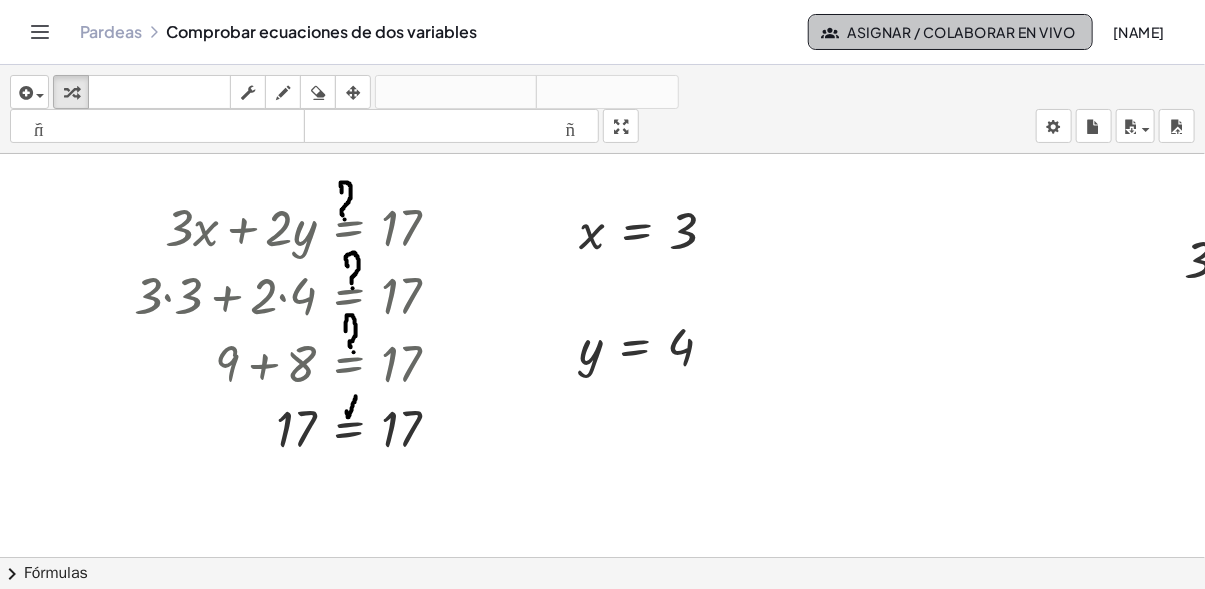 click on "Asignar / Colaborar en Vivo" 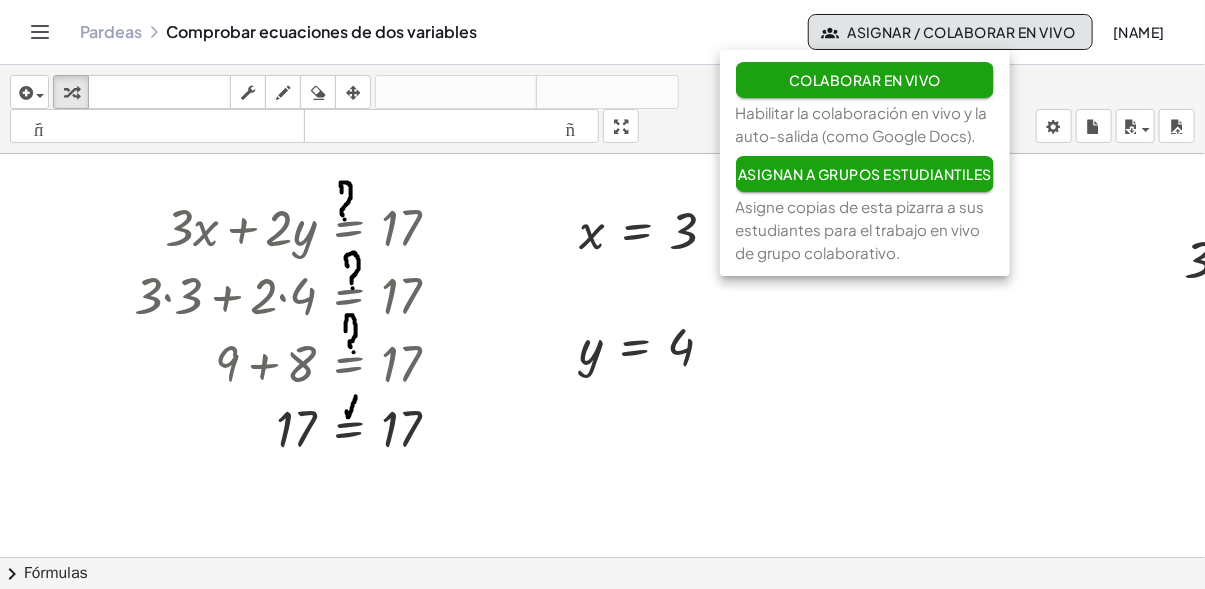 click on "Colaborar en Vivo" at bounding box center (865, 80) 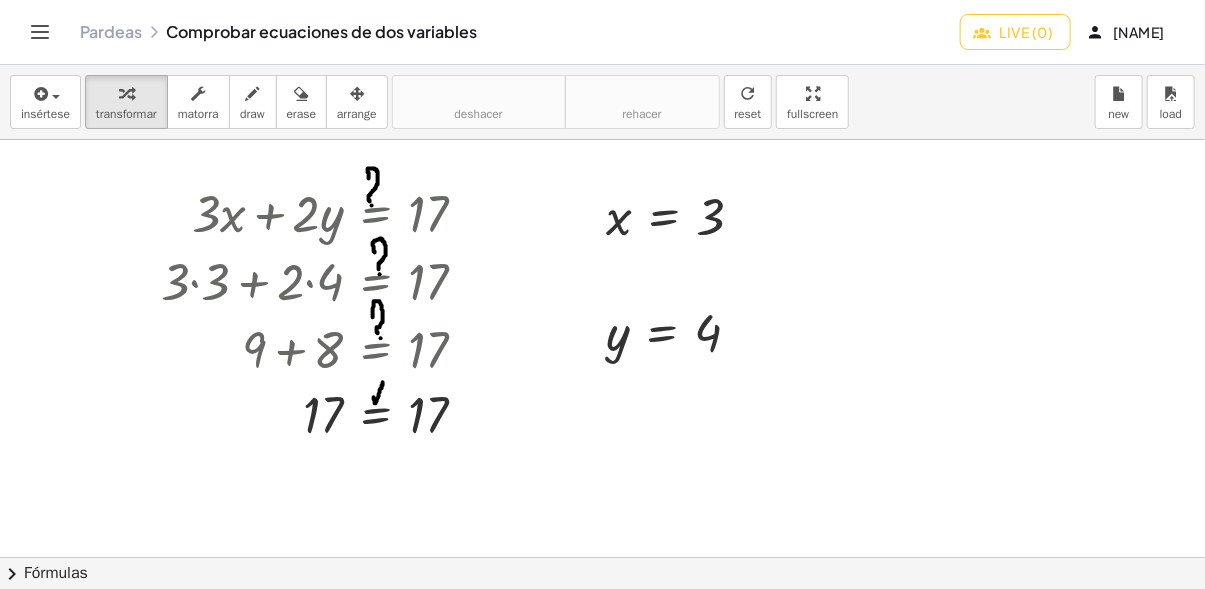 click on "Live (0)" 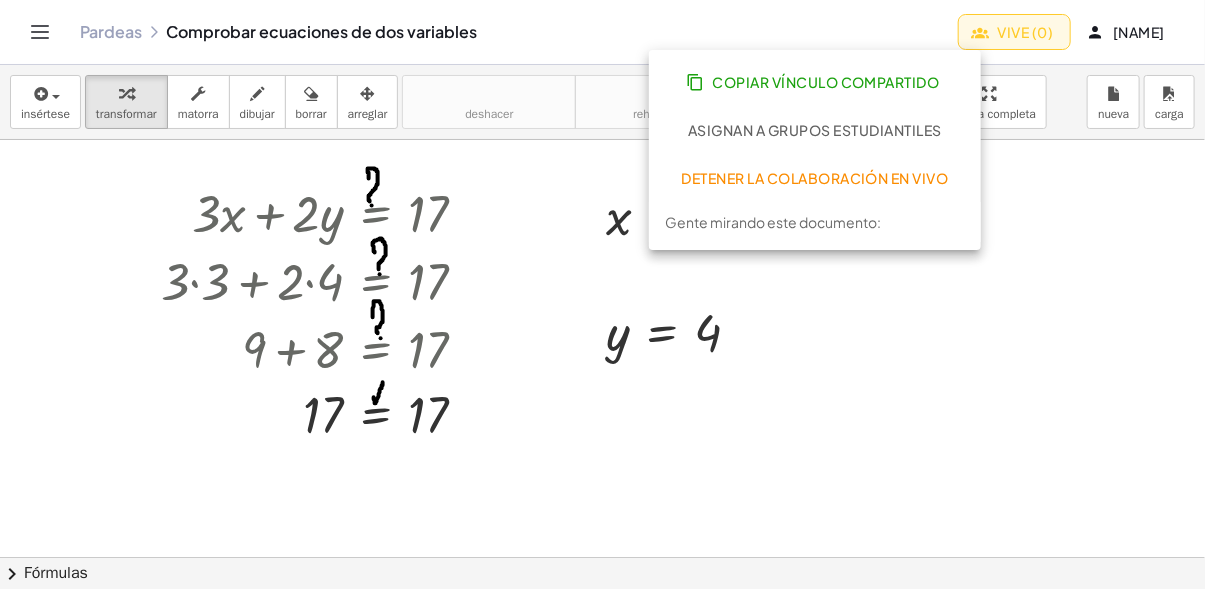 click on "Asignan a grupos estudiantiles" 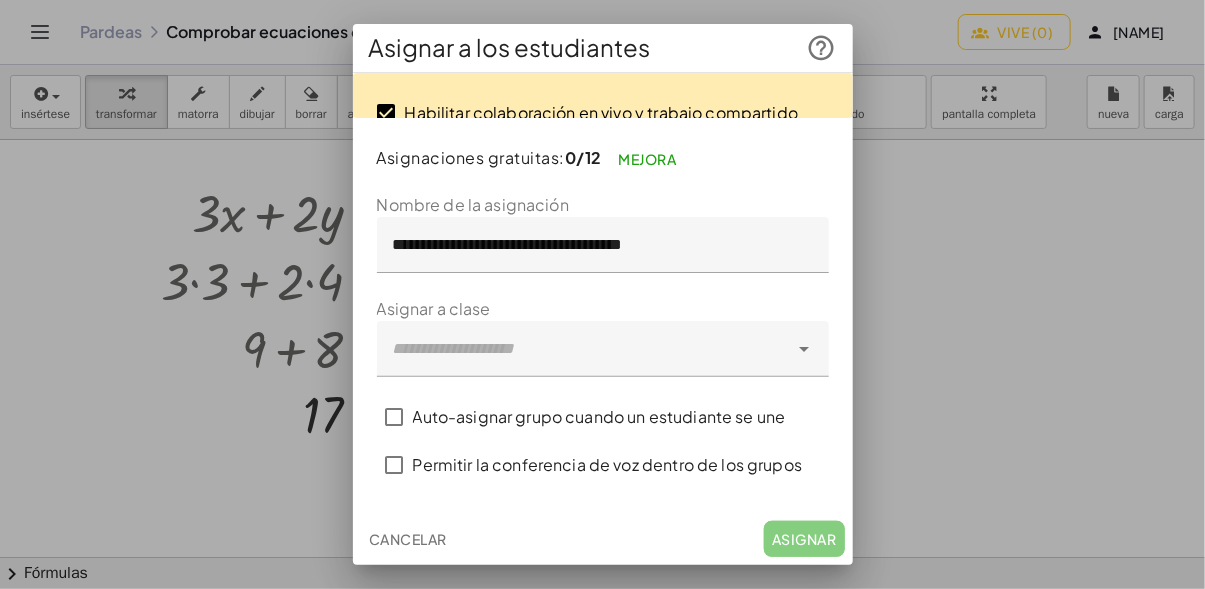 click 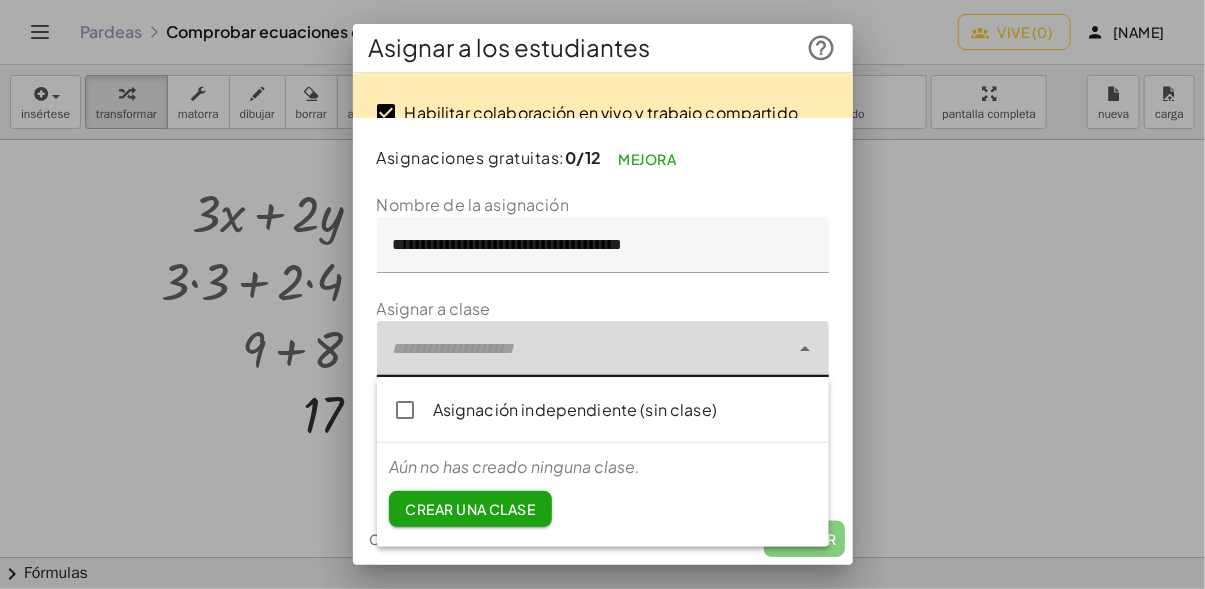 click on "Asignación independiente (sin clase)" 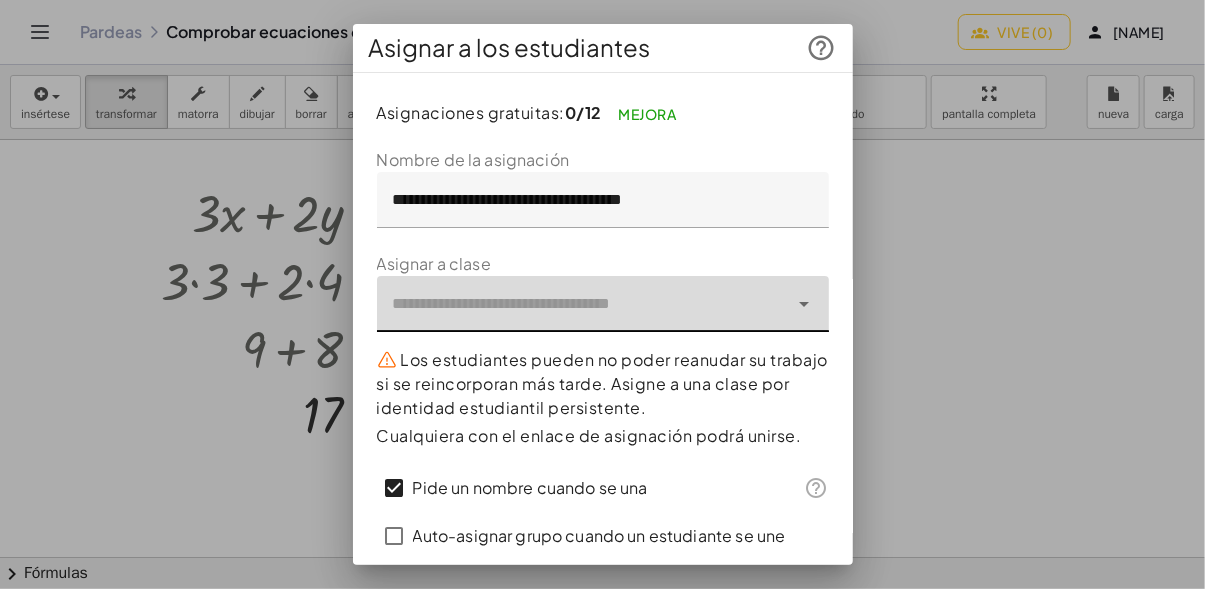 click 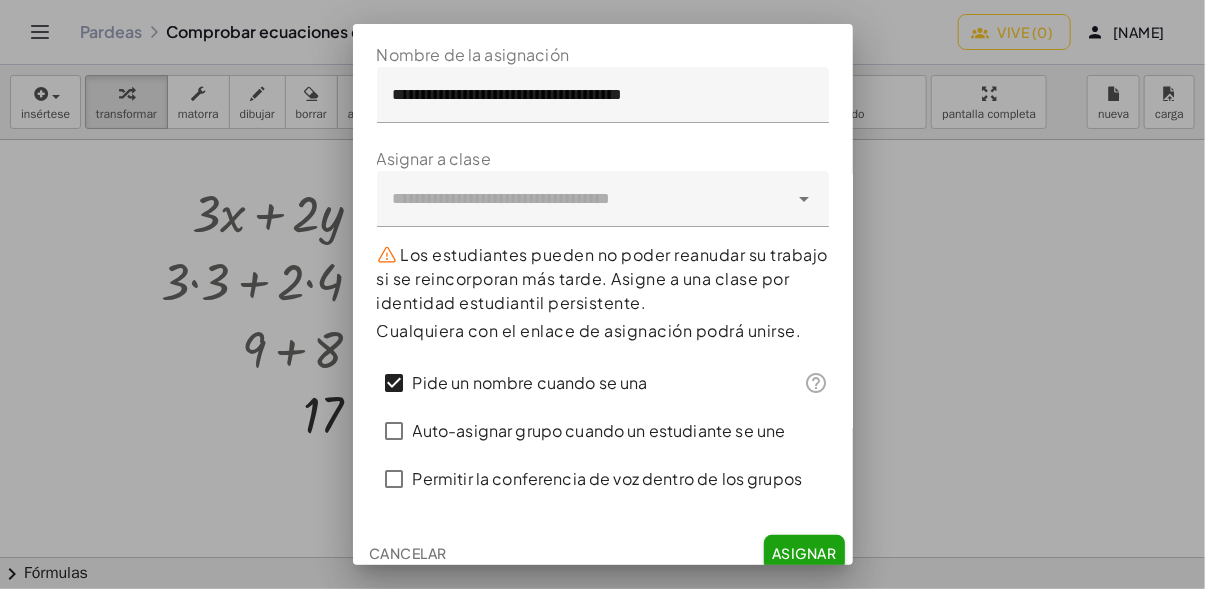 scroll, scrollTop: 118, scrollLeft: 0, axis: vertical 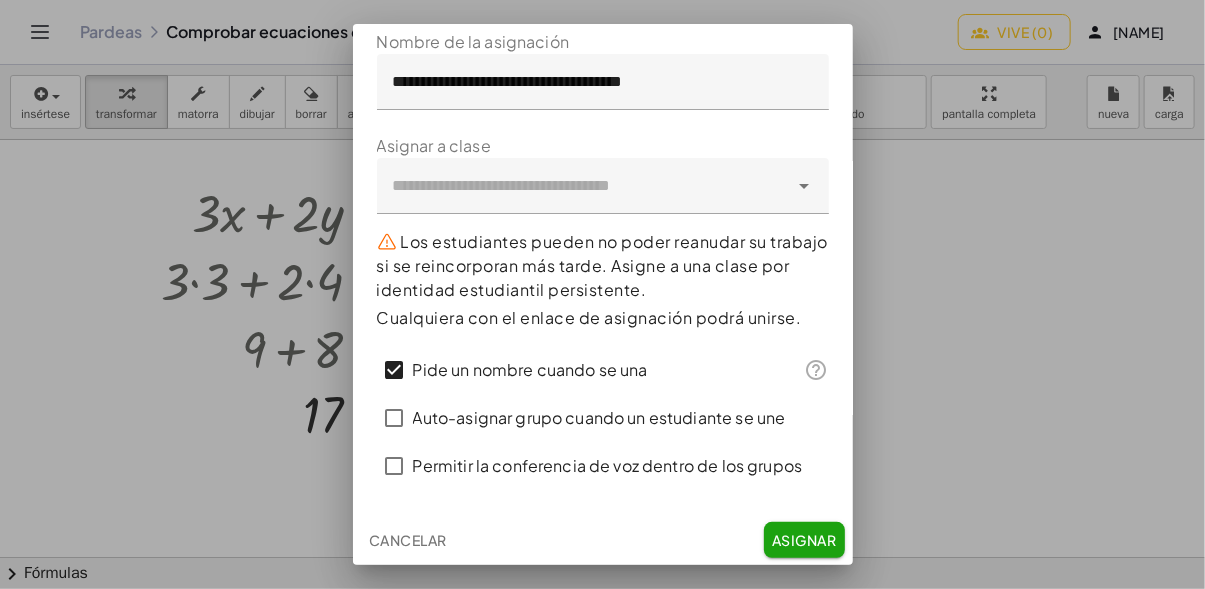 click on "Asignar" 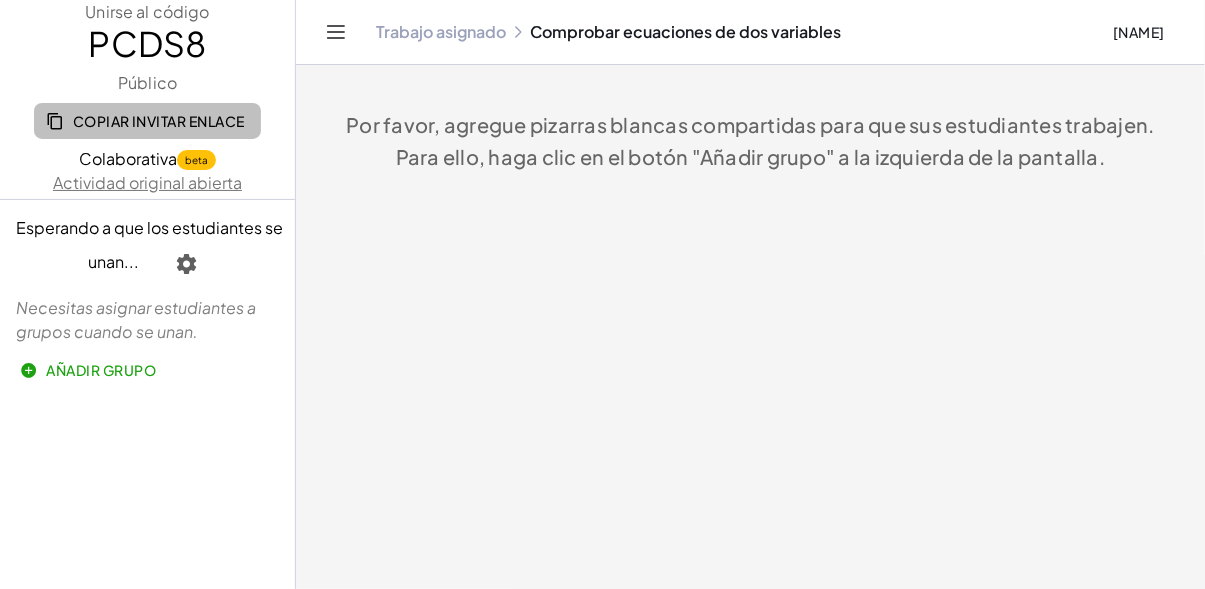 click on "Copiar Invitar Enlace" 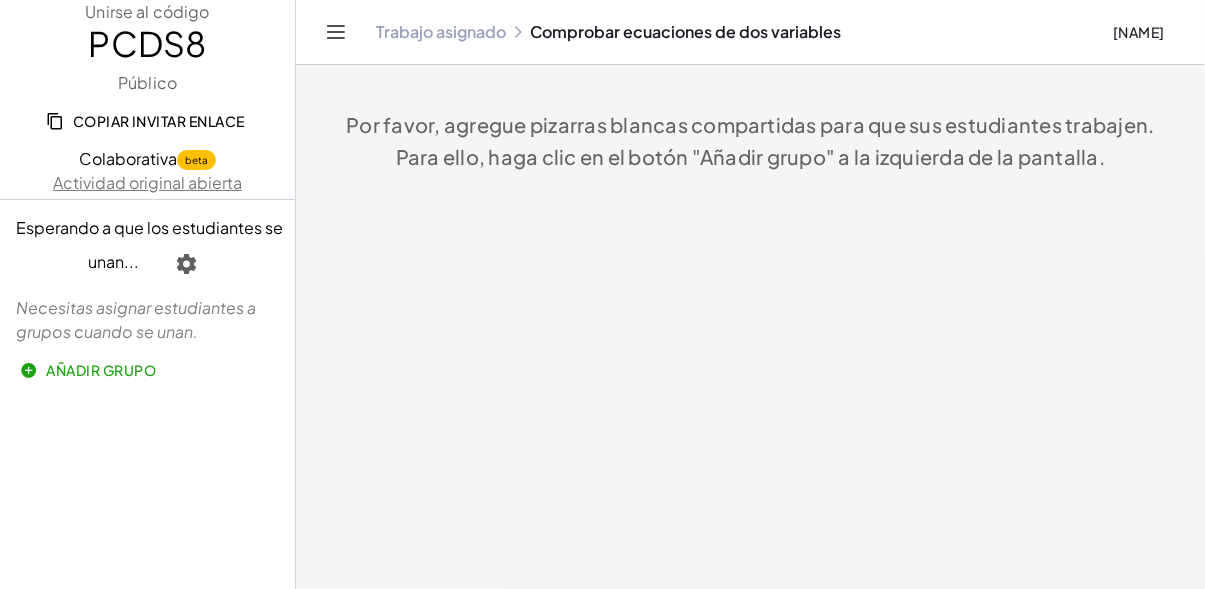 click on "Actividad original abierta" at bounding box center [147, 183] 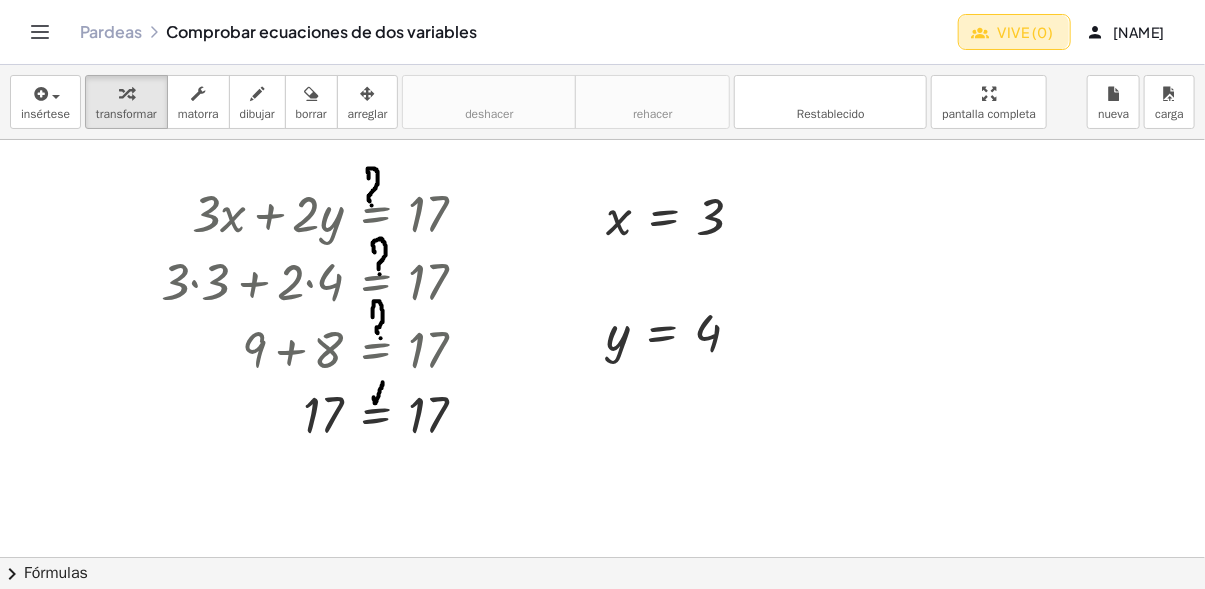 click on "Vive (0)" 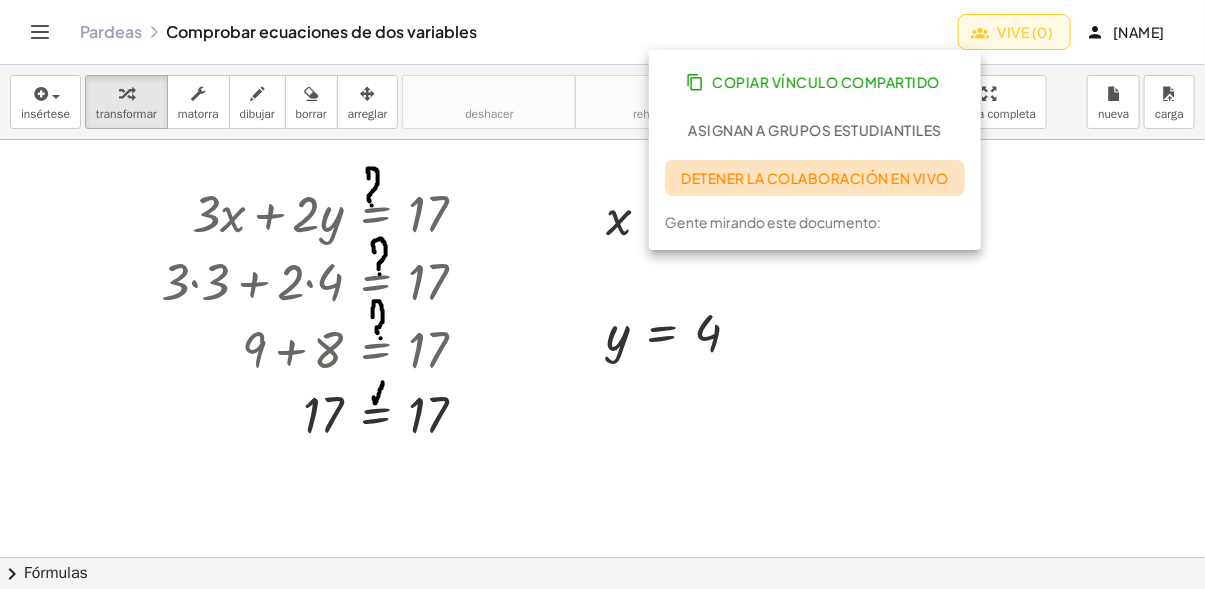 click on "Detener la colaboración en vivo" 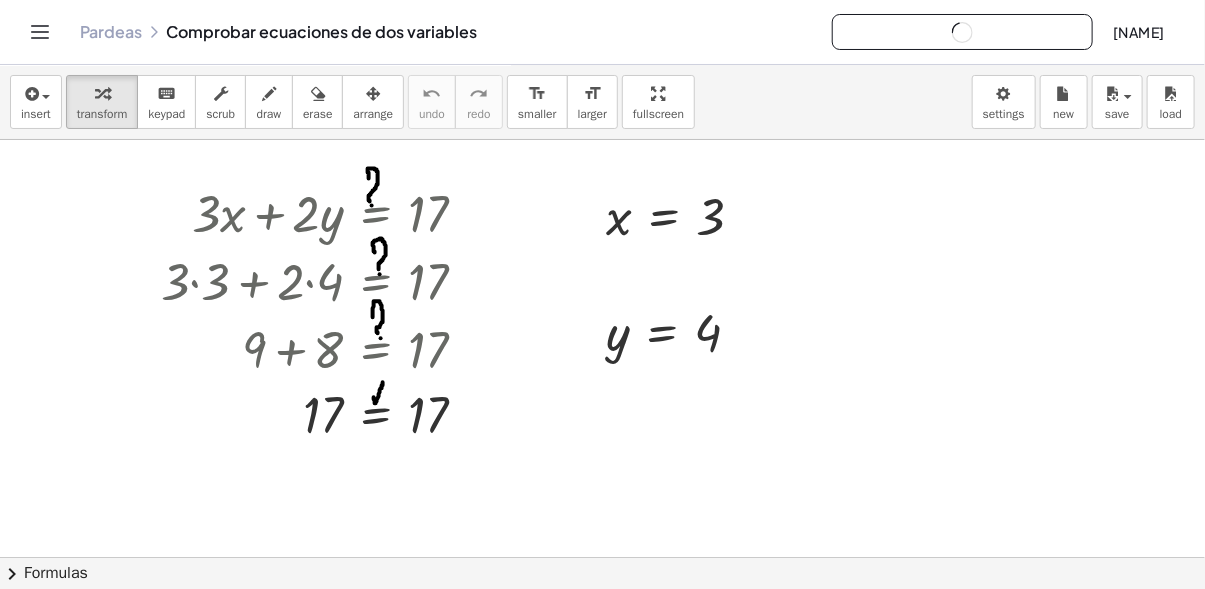 click at bounding box center [761, 558] 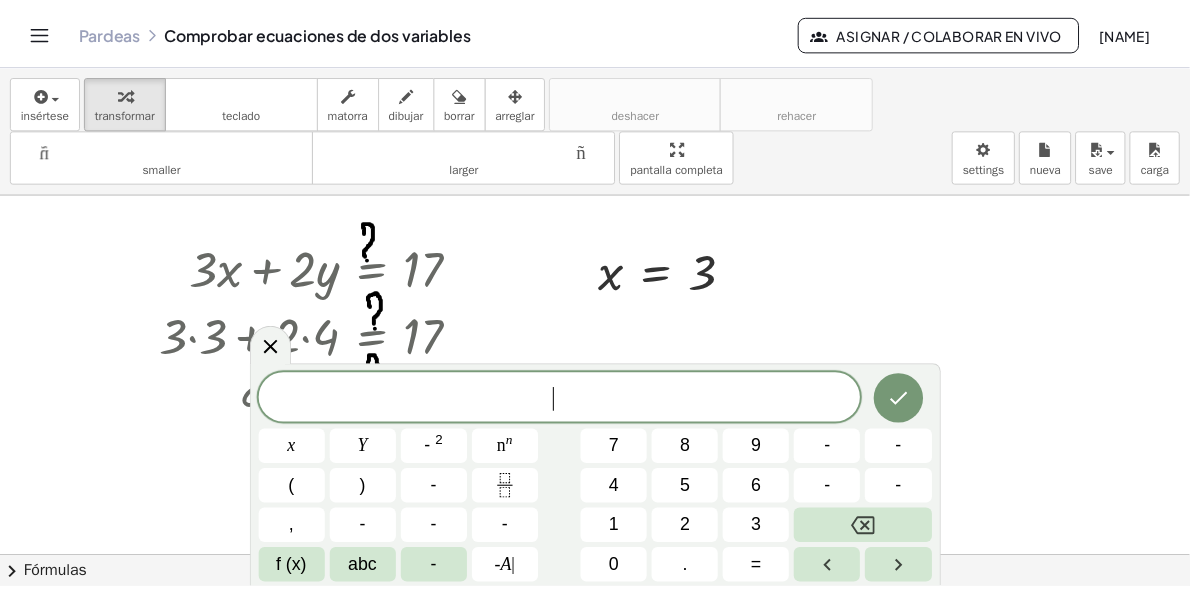 scroll, scrollTop: 17, scrollLeft: 0, axis: vertical 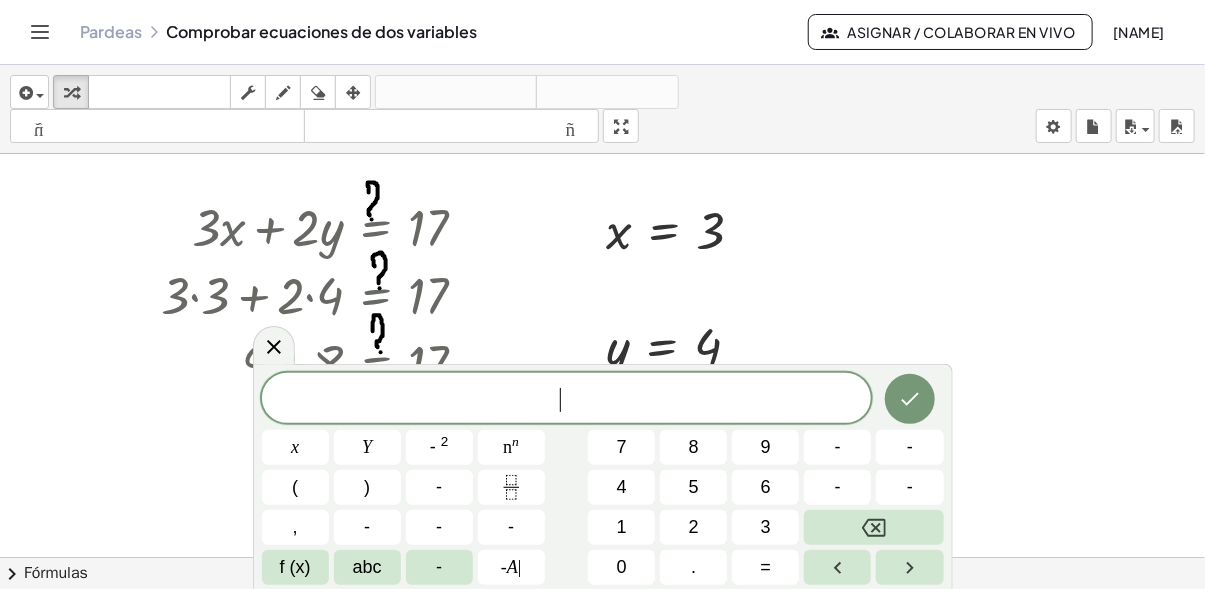 click at bounding box center [761, 572] 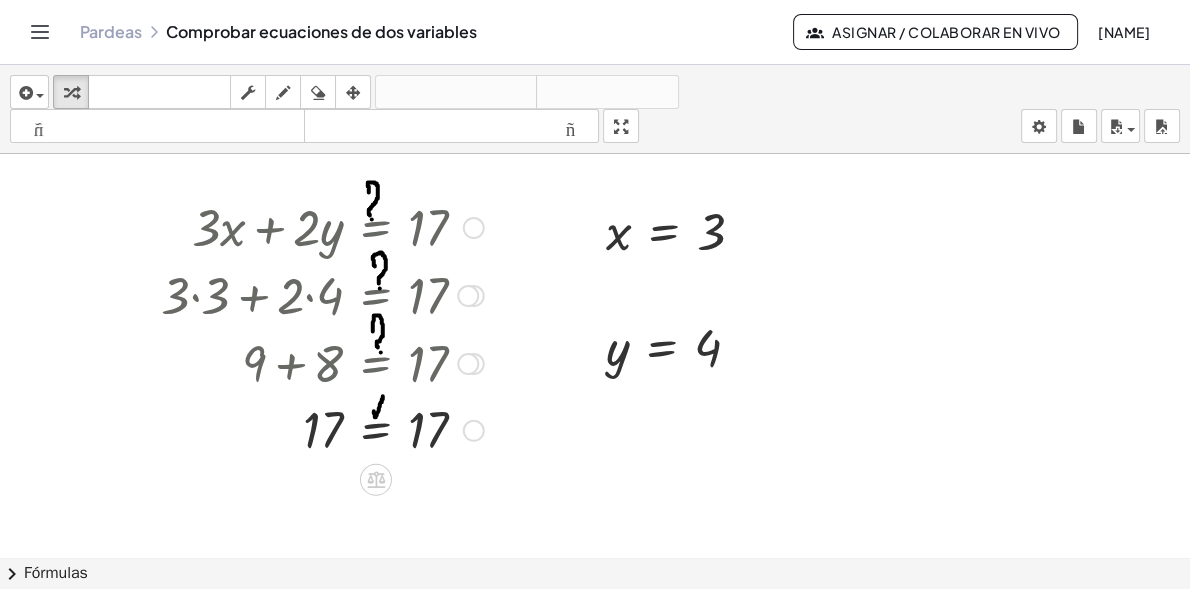 drag, startPoint x: 164, startPoint y: 204, endPoint x: 415, endPoint y: 215, distance: 251.24092 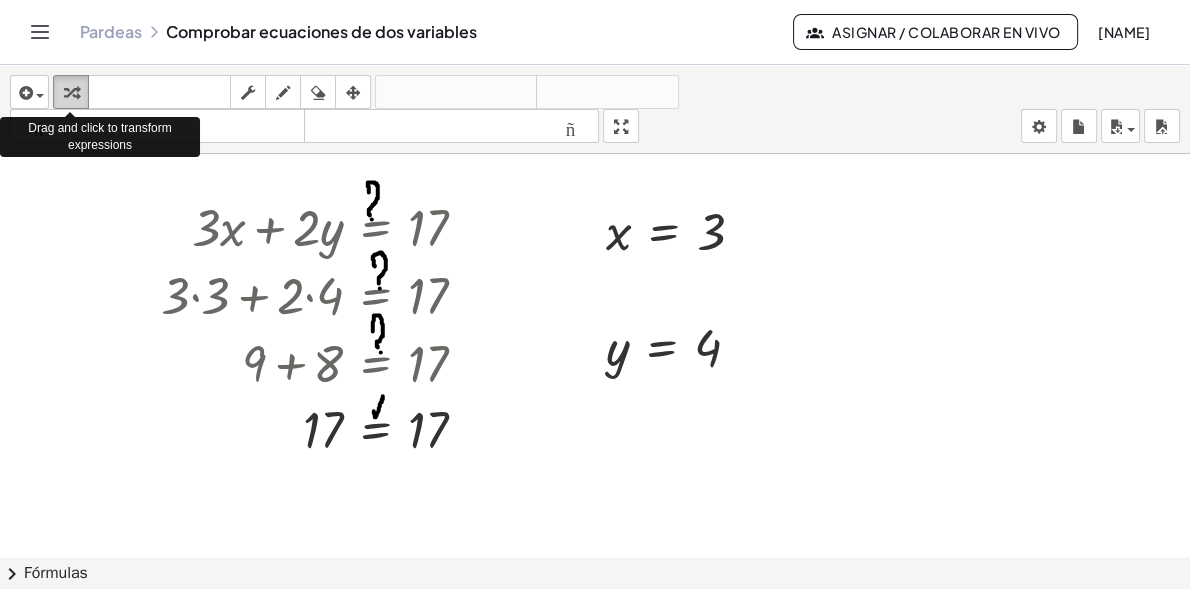 click at bounding box center (71, 92) 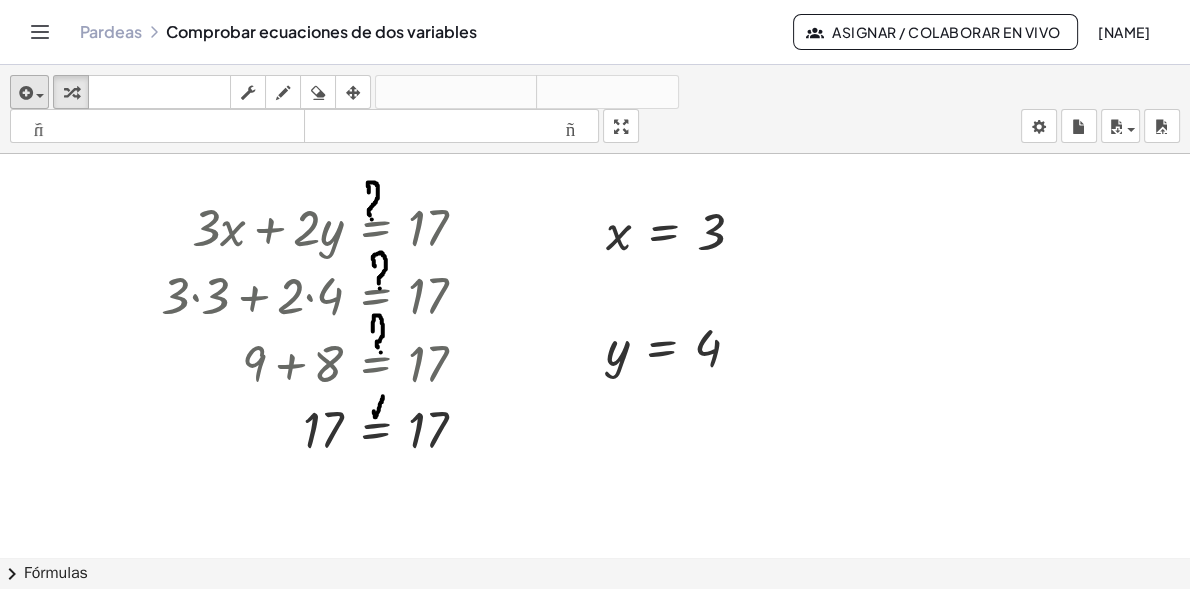 click at bounding box center (24, 93) 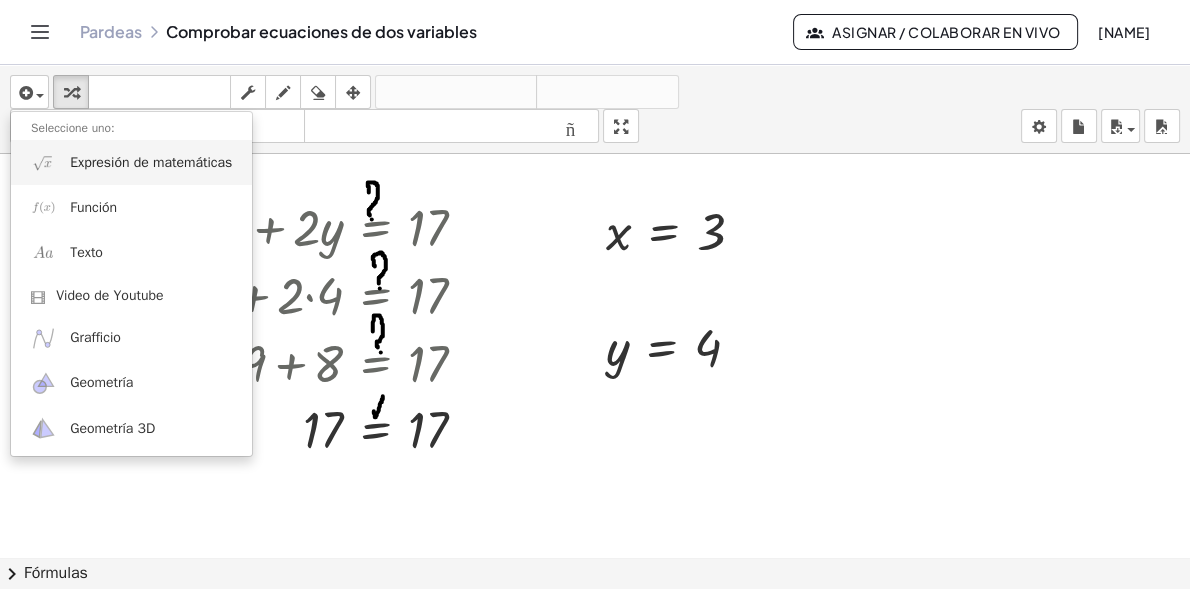click on "Expresión de matemáticas" at bounding box center (131, 162) 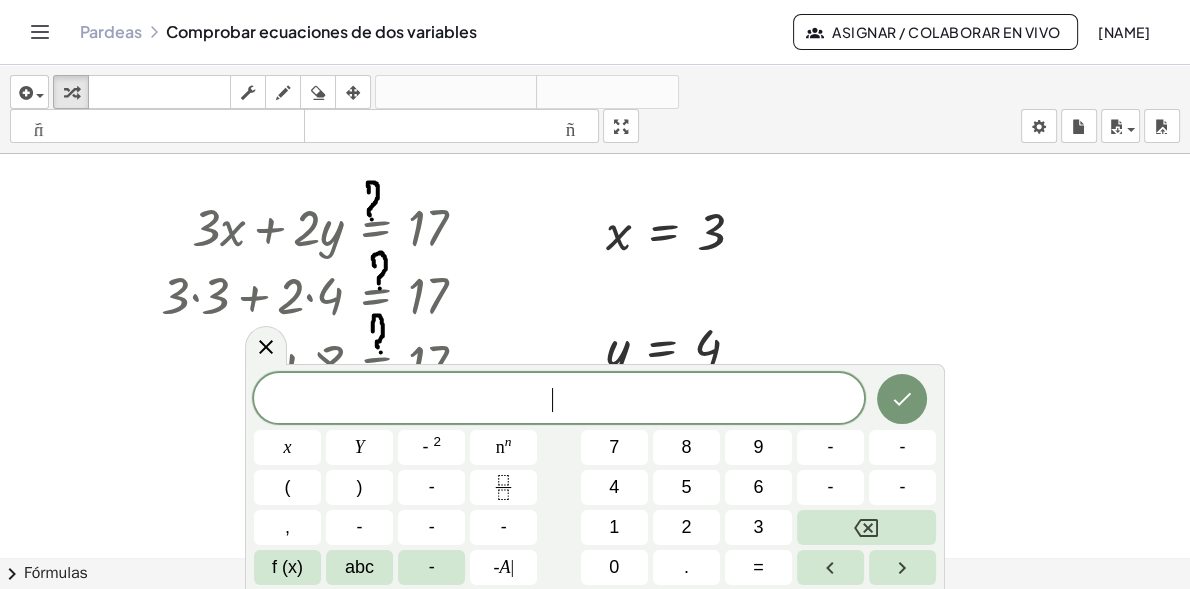 scroll, scrollTop: 17, scrollLeft: 0, axis: vertical 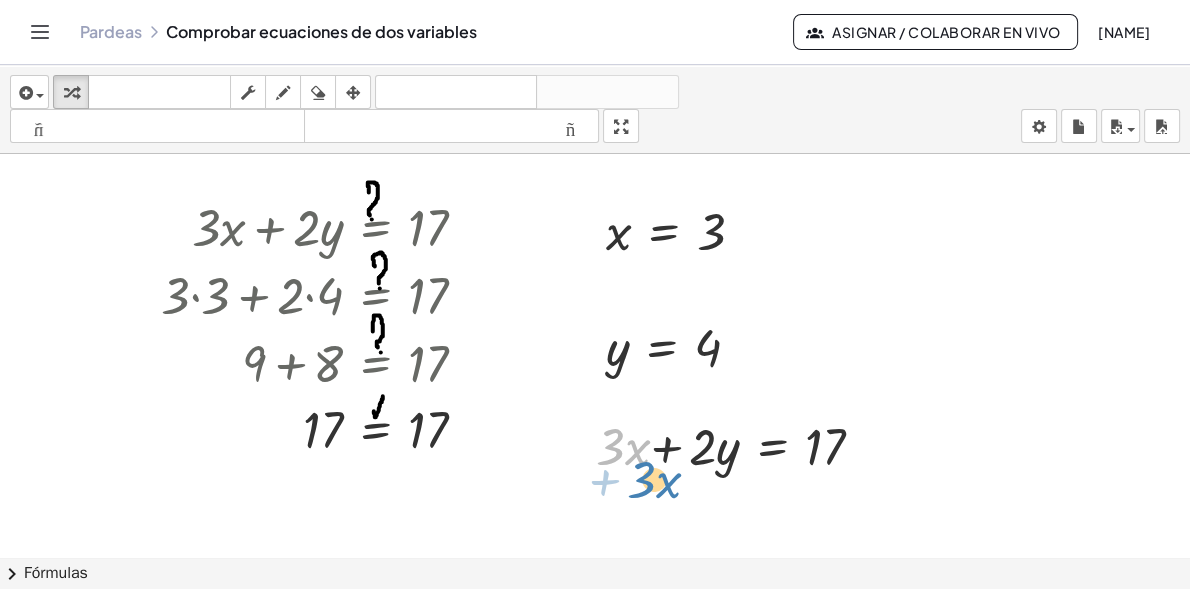 drag, startPoint x: 642, startPoint y: 462, endPoint x: 632, endPoint y: 528, distance: 66.75328 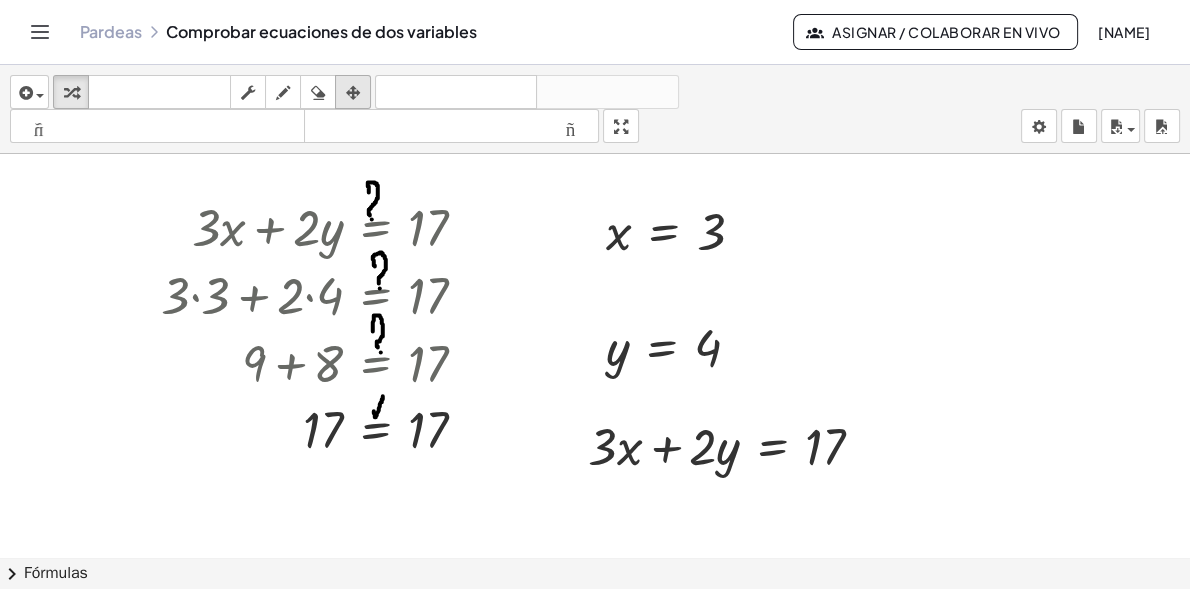 click at bounding box center [353, 92] 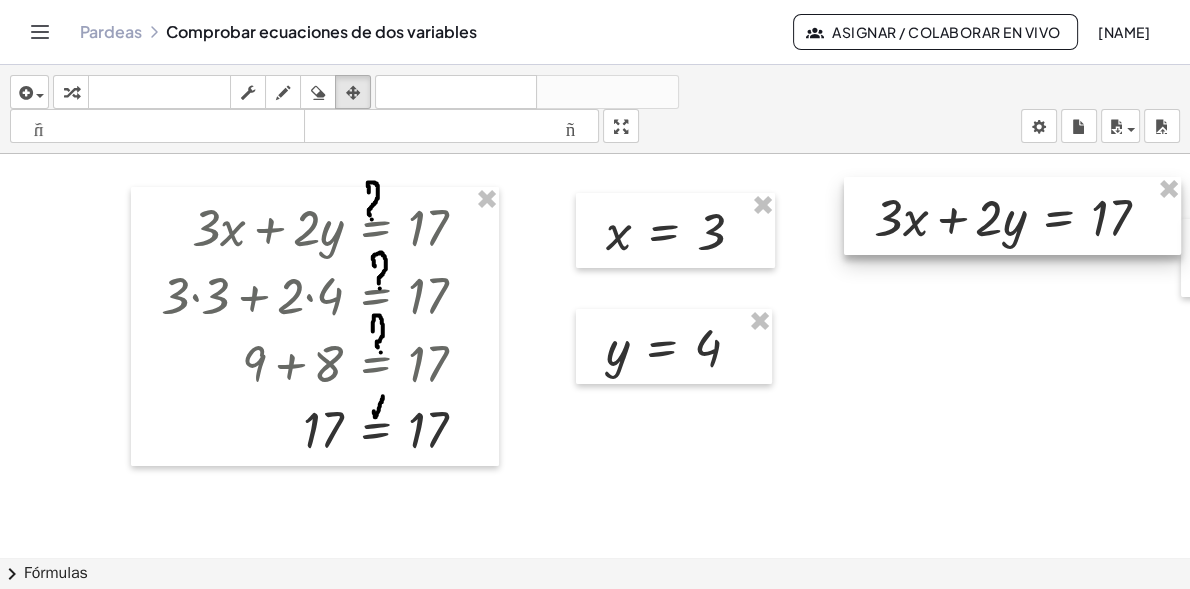 drag, startPoint x: 748, startPoint y: 436, endPoint x: 1032, endPoint y: 208, distance: 364.19775 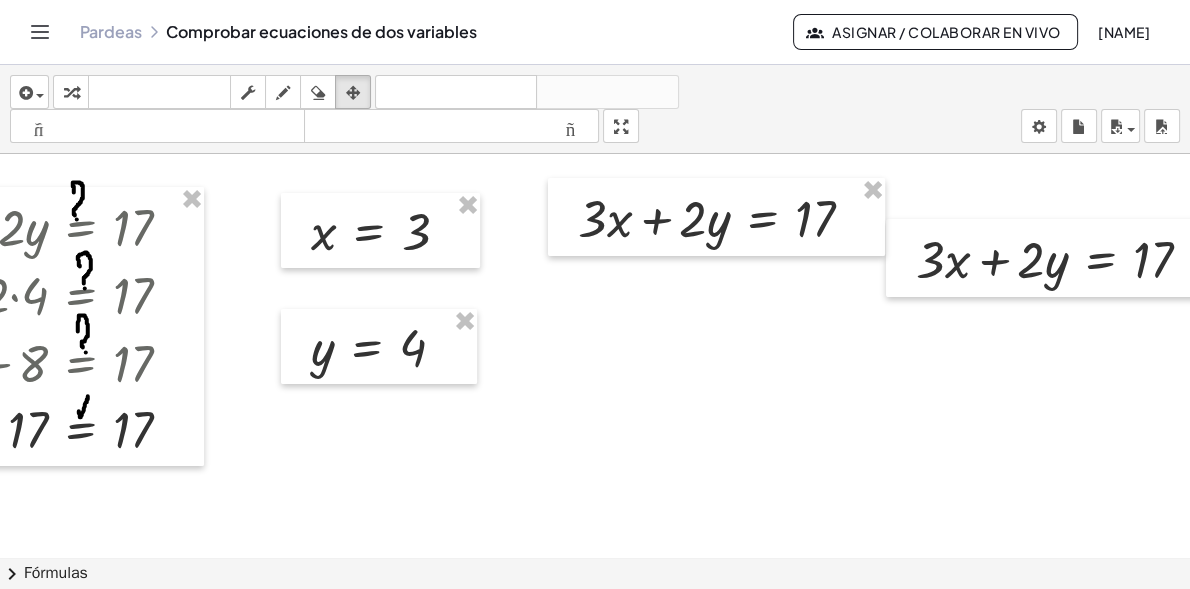scroll, scrollTop: 0, scrollLeft: 349, axis: horizontal 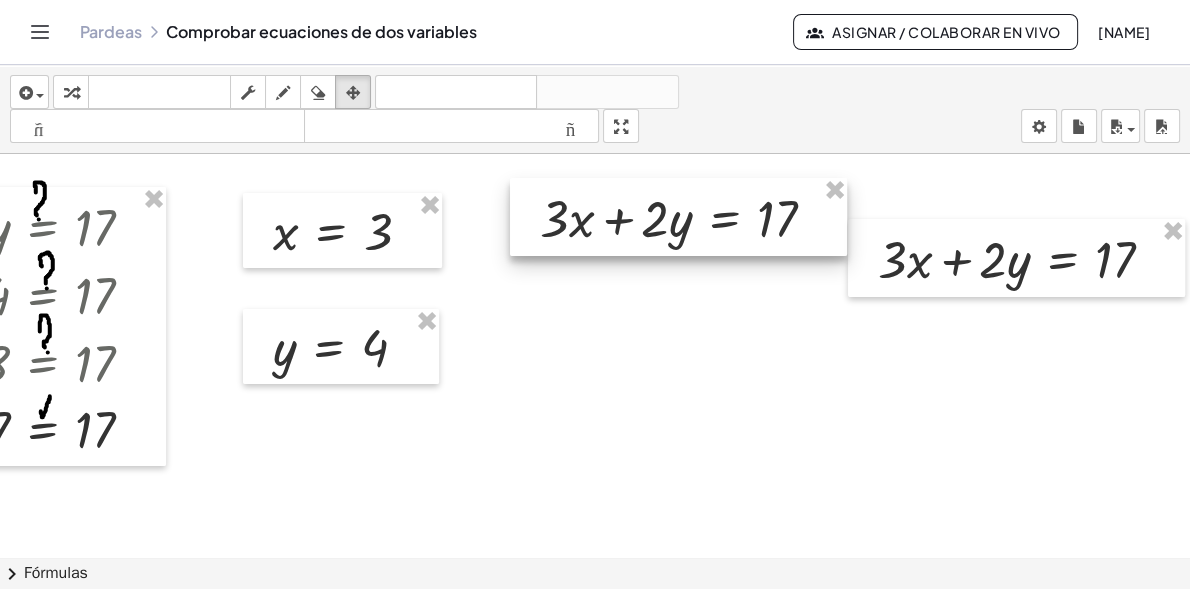 click at bounding box center (678, 217) 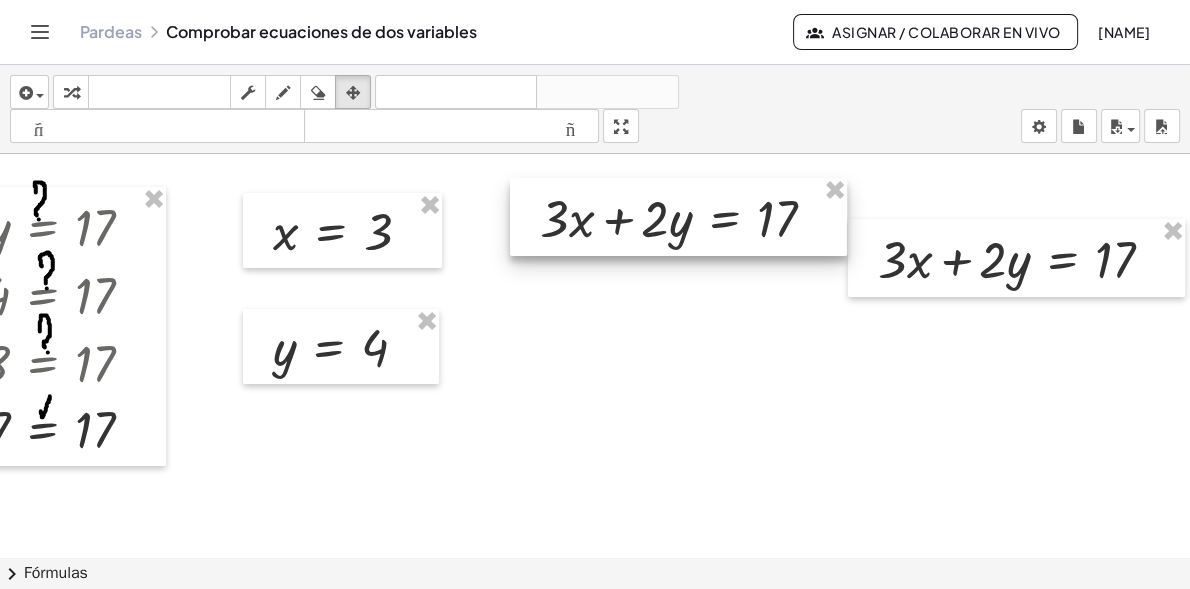 click at bounding box center (678, 217) 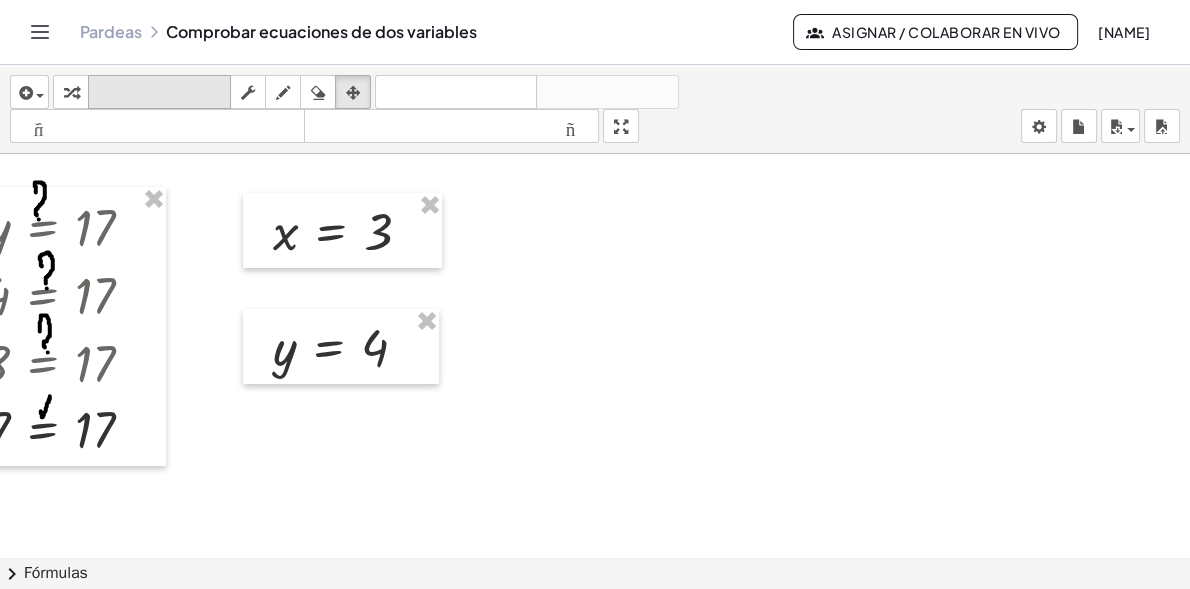 click on "teclado teclado" at bounding box center (159, 92) 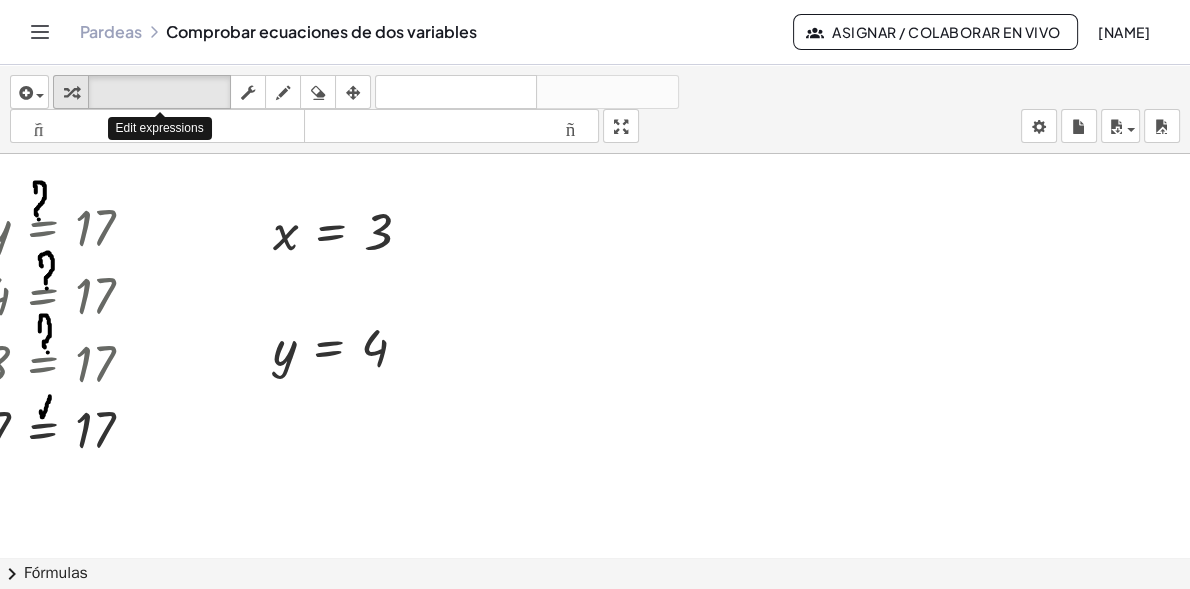 click on "transformar" at bounding box center [71, 92] 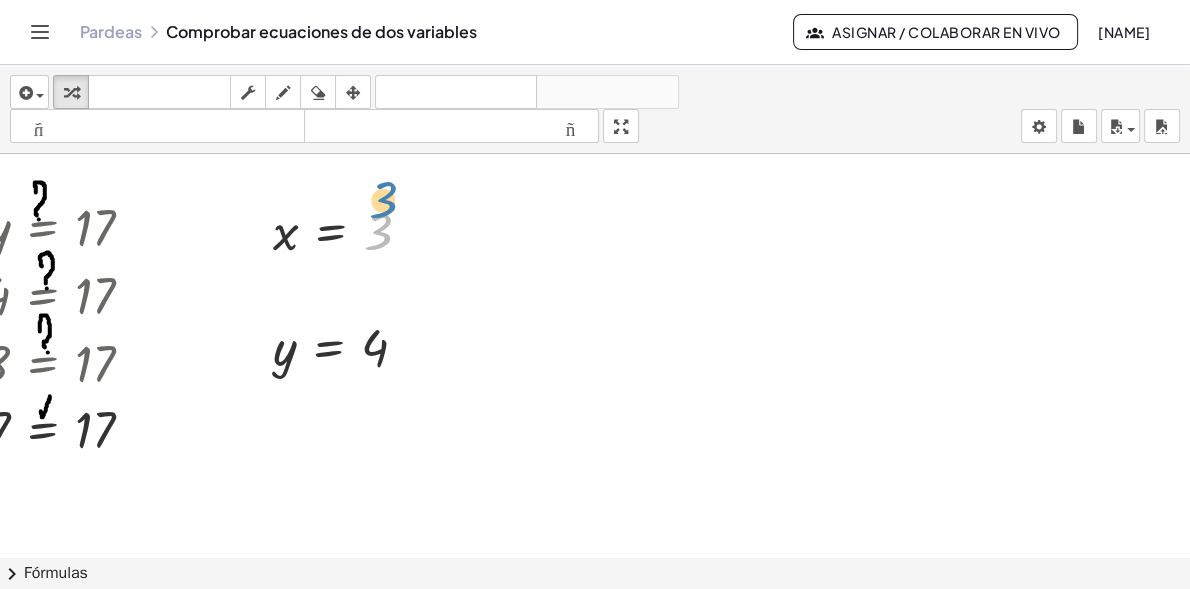click at bounding box center (350, 231) 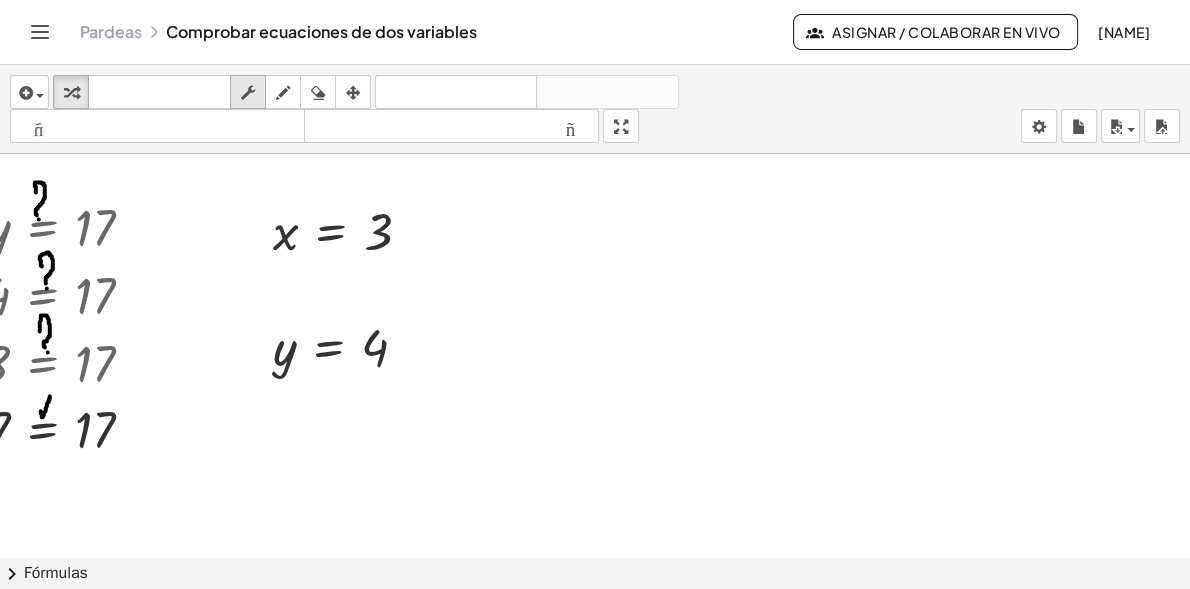 click at bounding box center [248, 93] 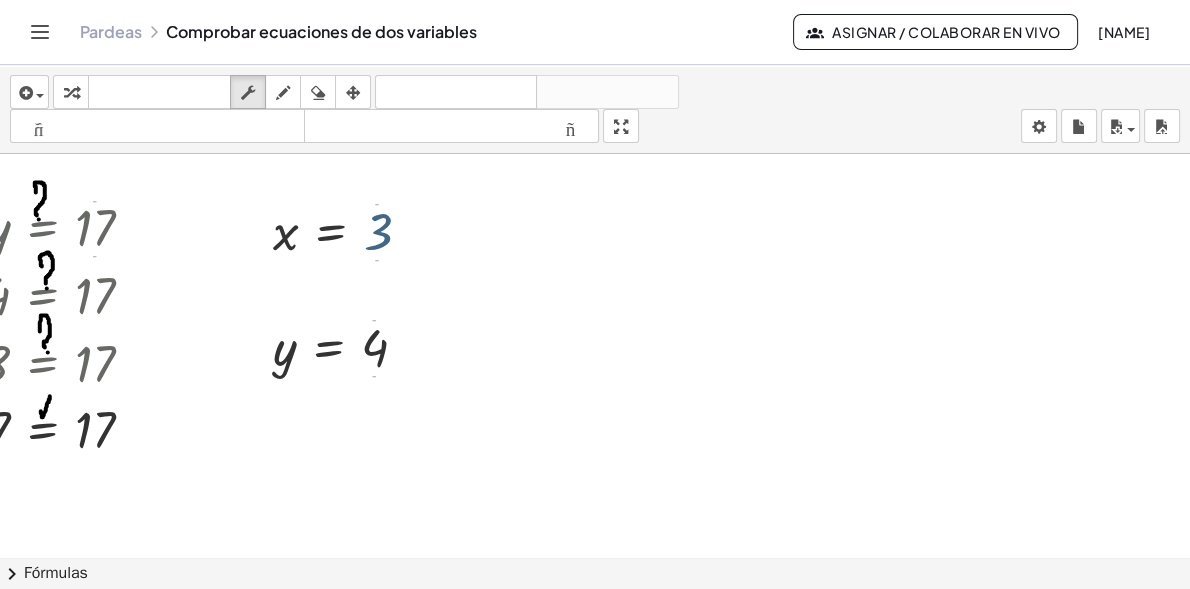 drag, startPoint x: 369, startPoint y: 226, endPoint x: 599, endPoint y: 578, distance: 420.48068 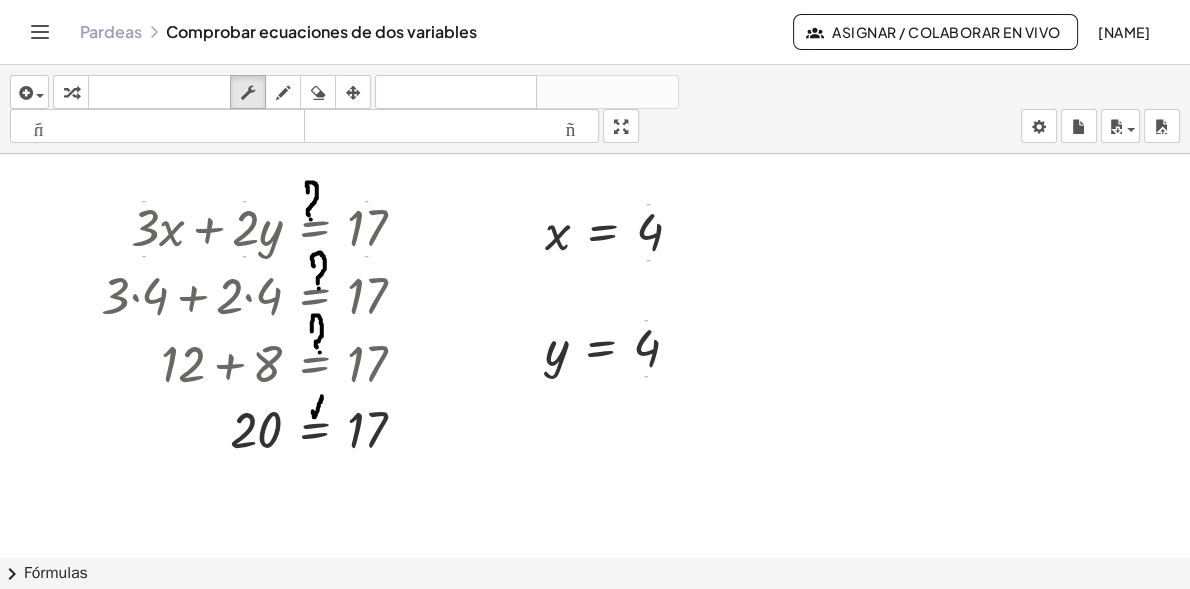 scroll, scrollTop: 0, scrollLeft: 64, axis: horizontal 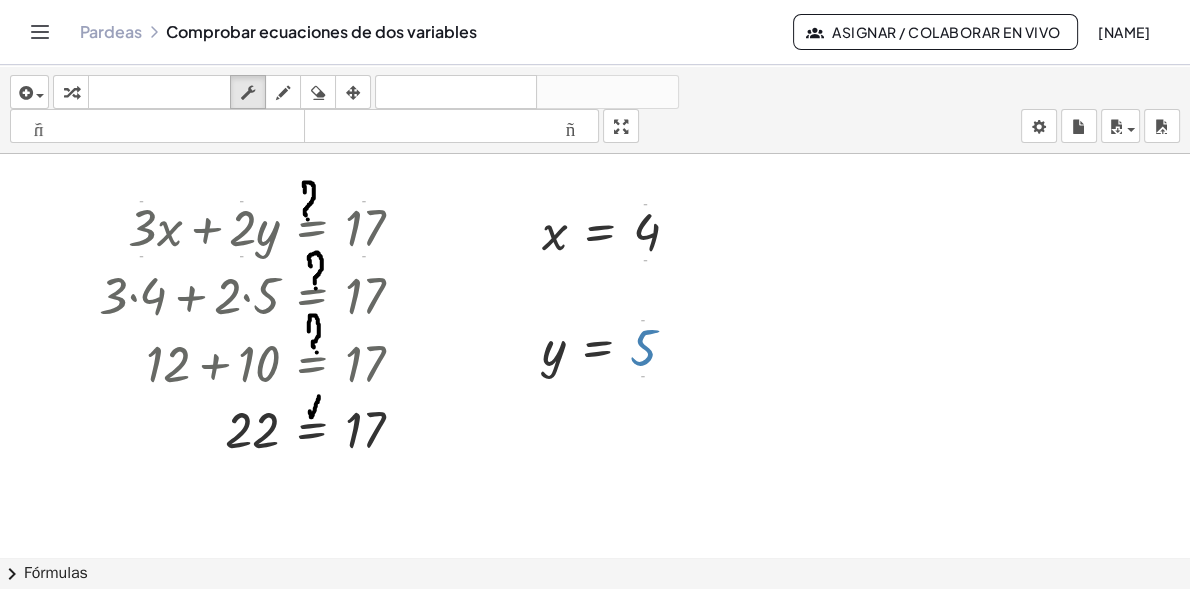 drag, startPoint x: 653, startPoint y: 359, endPoint x: 650, endPoint y: 332, distance: 27.166155 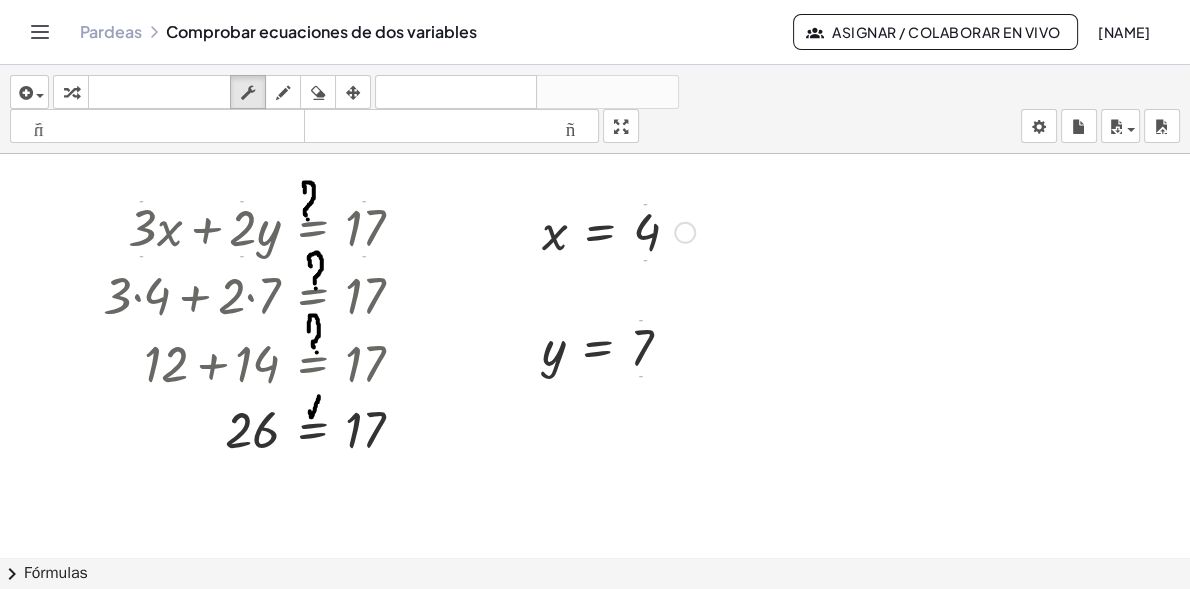 click at bounding box center (618, 231) 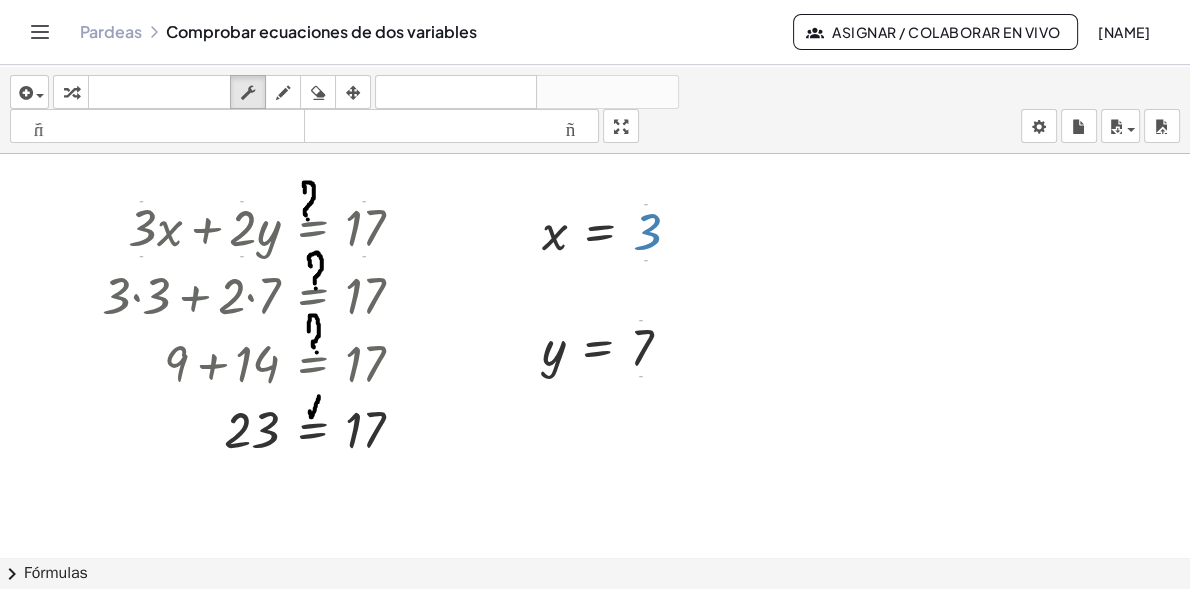 drag, startPoint x: 648, startPoint y: 233, endPoint x: 652, endPoint y: 257, distance: 24.33105 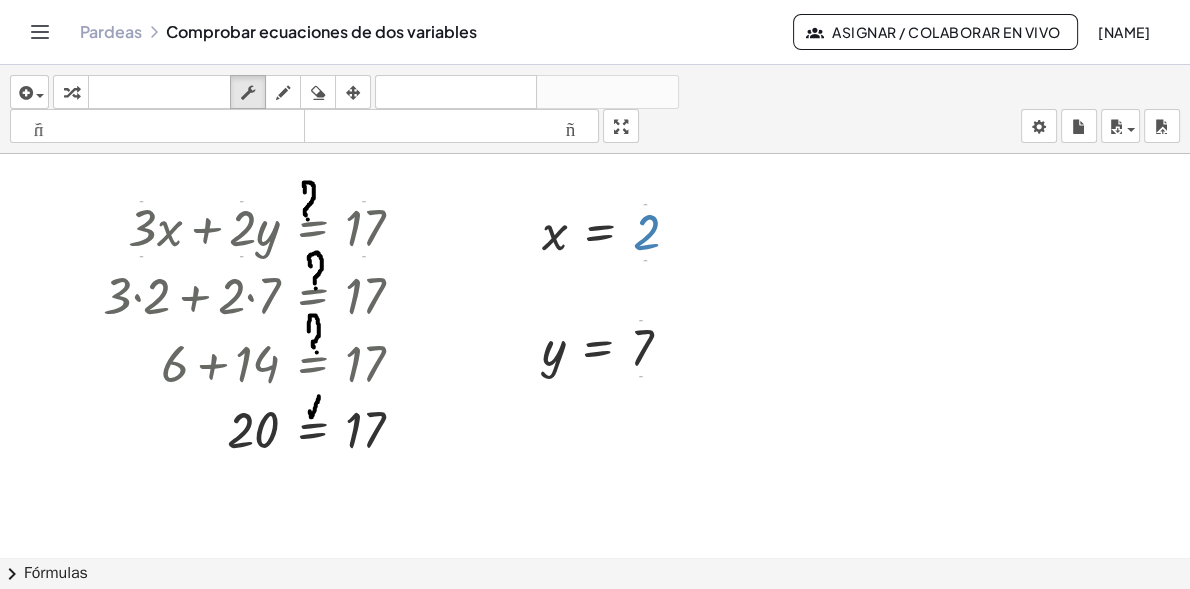 drag, startPoint x: 645, startPoint y: 249, endPoint x: 649, endPoint y: 271, distance: 22.36068 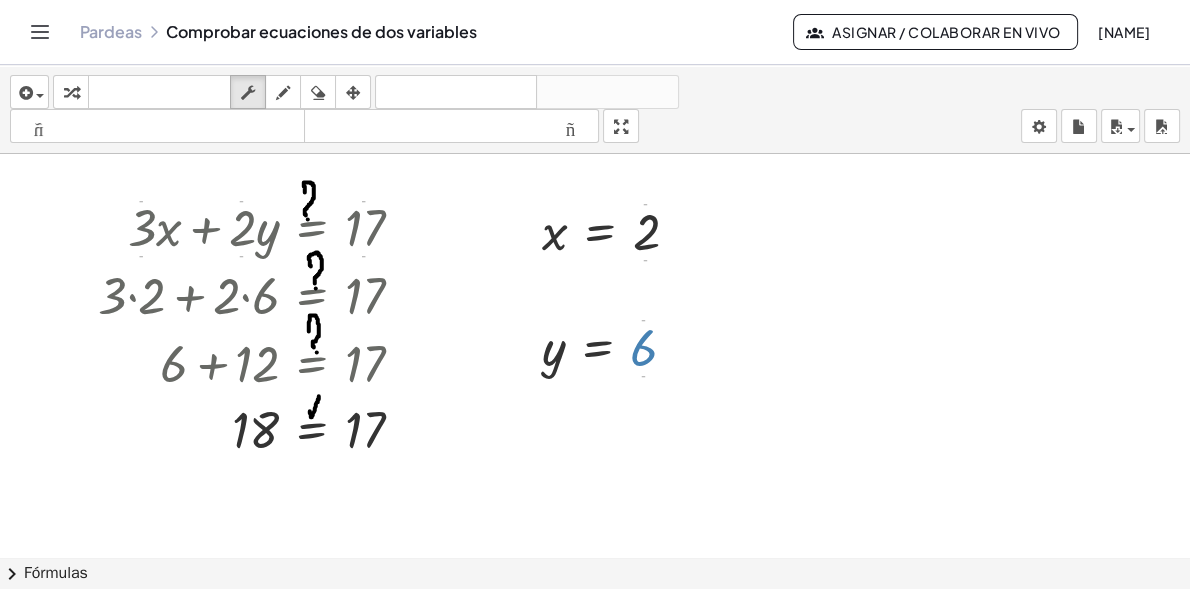 drag, startPoint x: 641, startPoint y: 356, endPoint x: 650, endPoint y: 375, distance: 21.023796 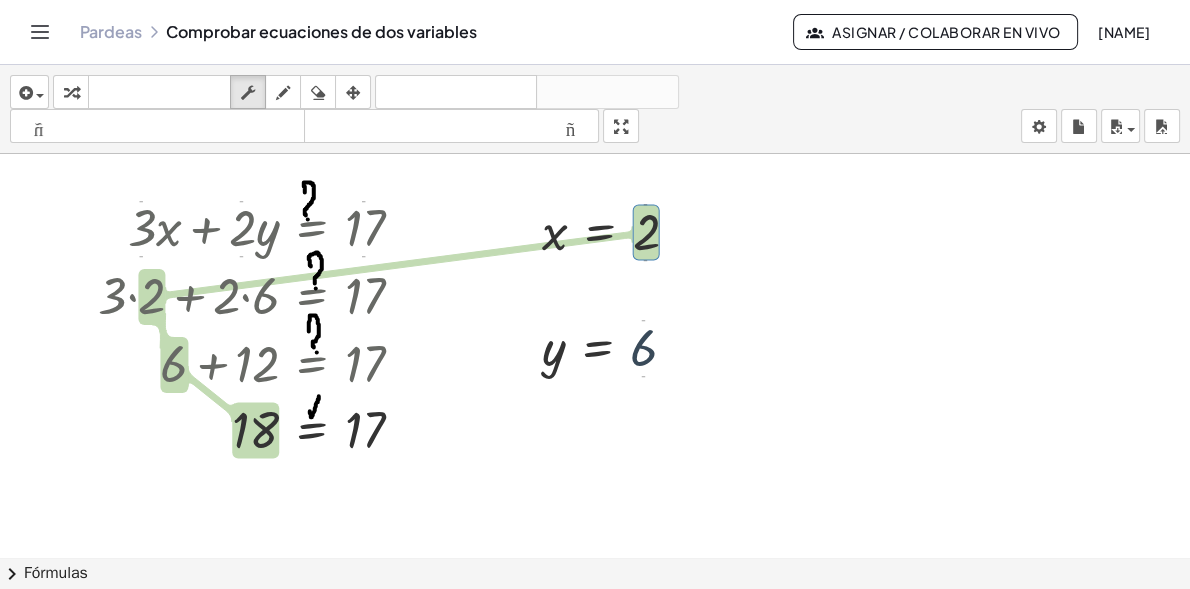 drag, startPoint x: 650, startPoint y: 338, endPoint x: 650, endPoint y: 350, distance: 12 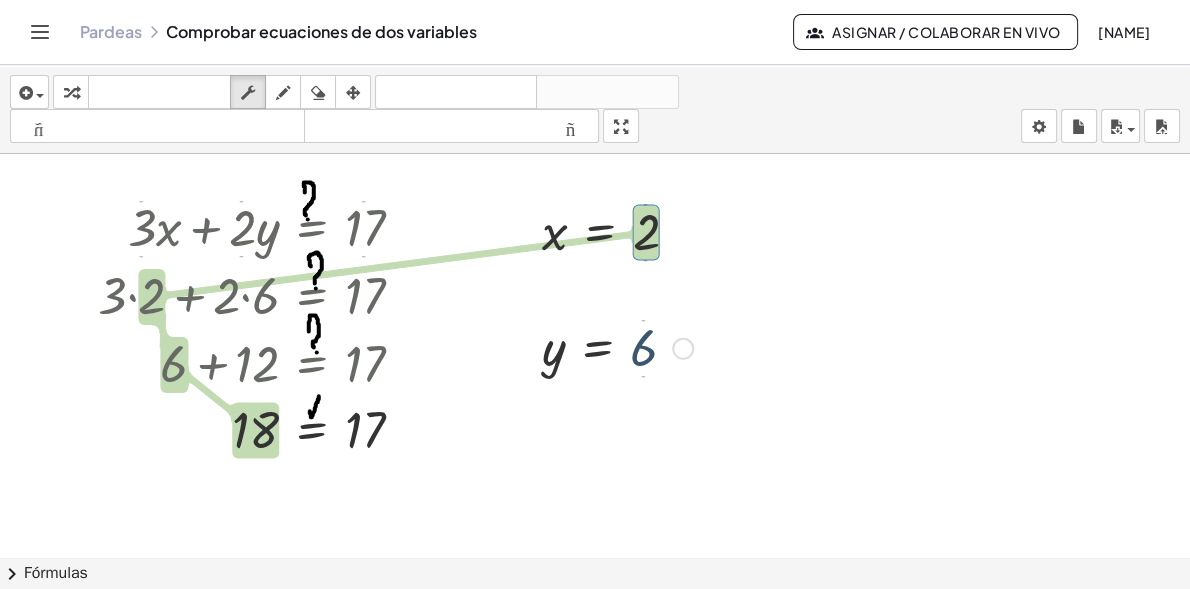 drag, startPoint x: 650, startPoint y: 347, endPoint x: 652, endPoint y: 368, distance: 21.095022 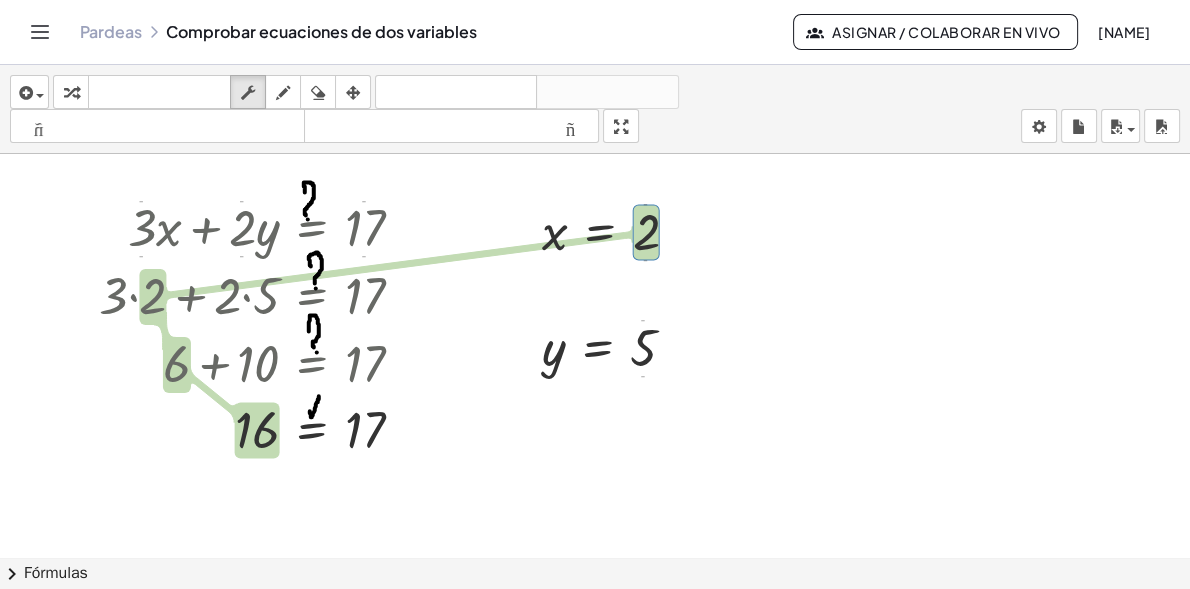 click at bounding box center [697, 572] 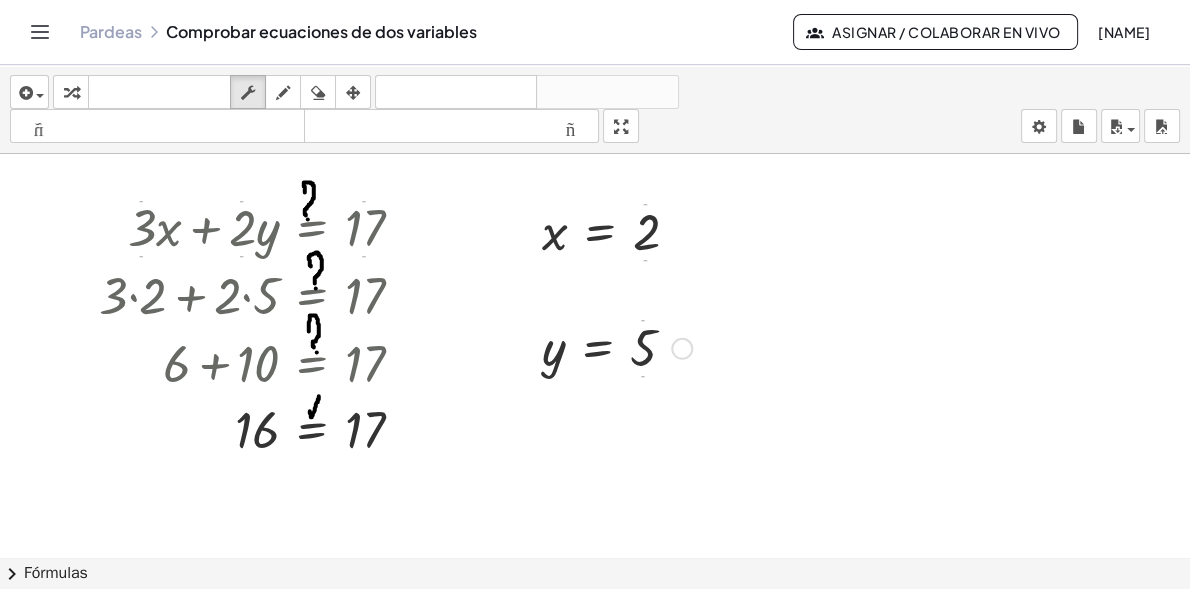 click at bounding box center (617, 347) 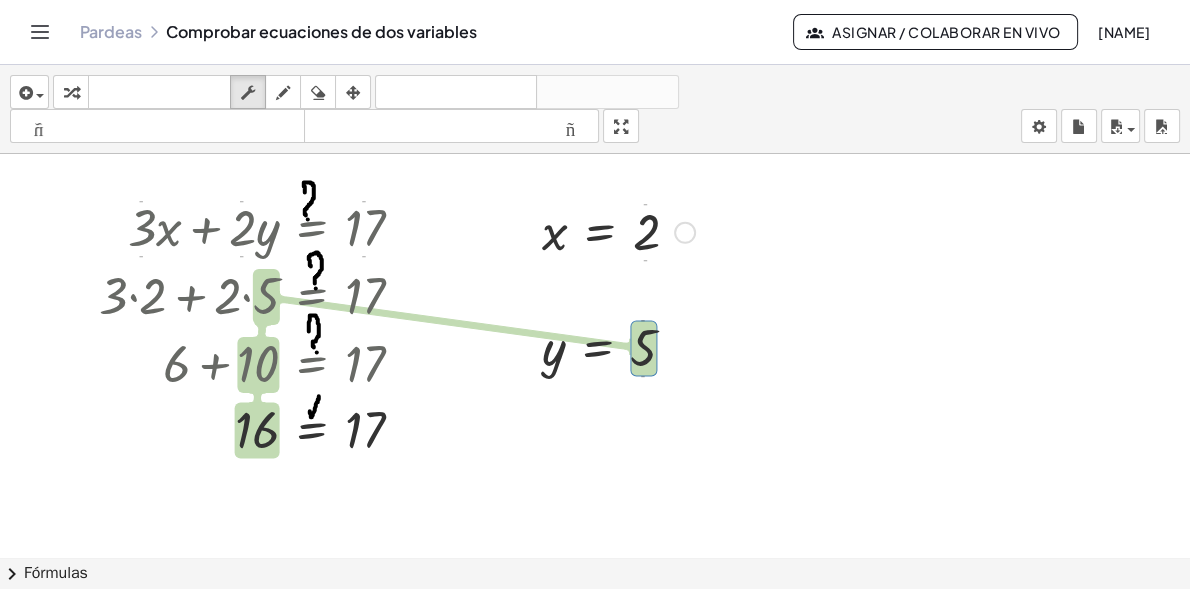 click at bounding box center (618, 231) 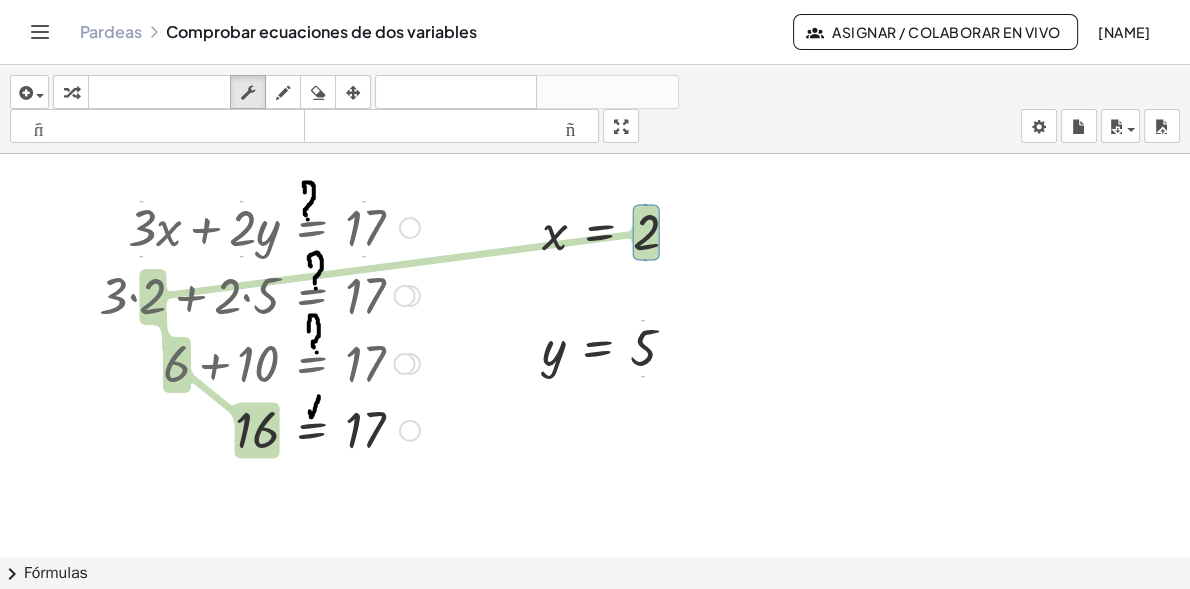 click at bounding box center [259, 429] 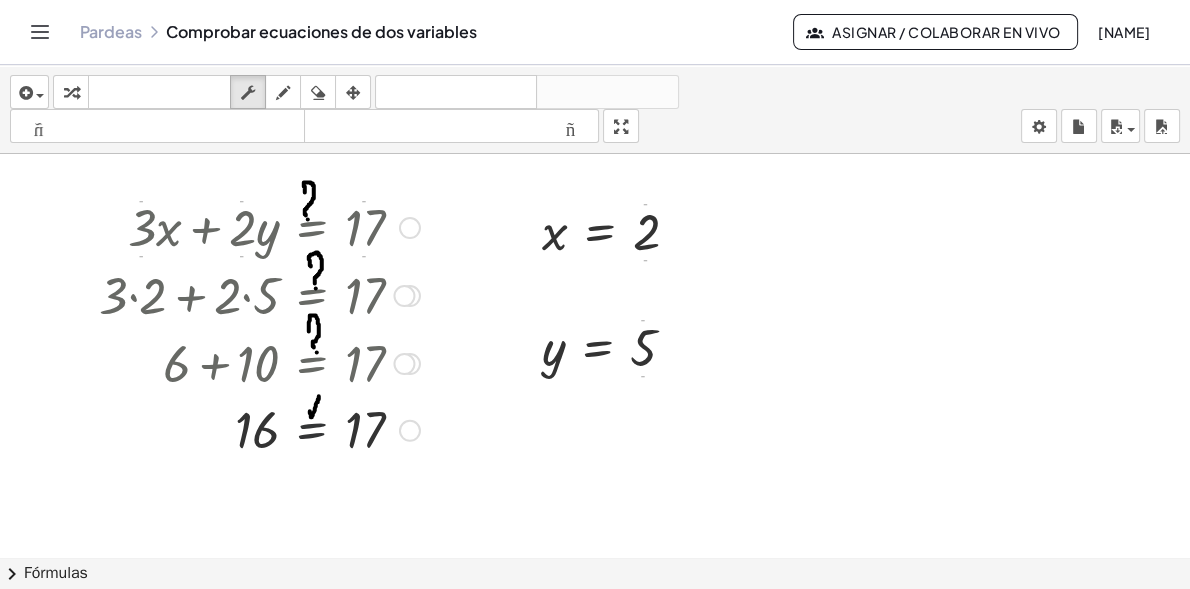 click at bounding box center [259, 429] 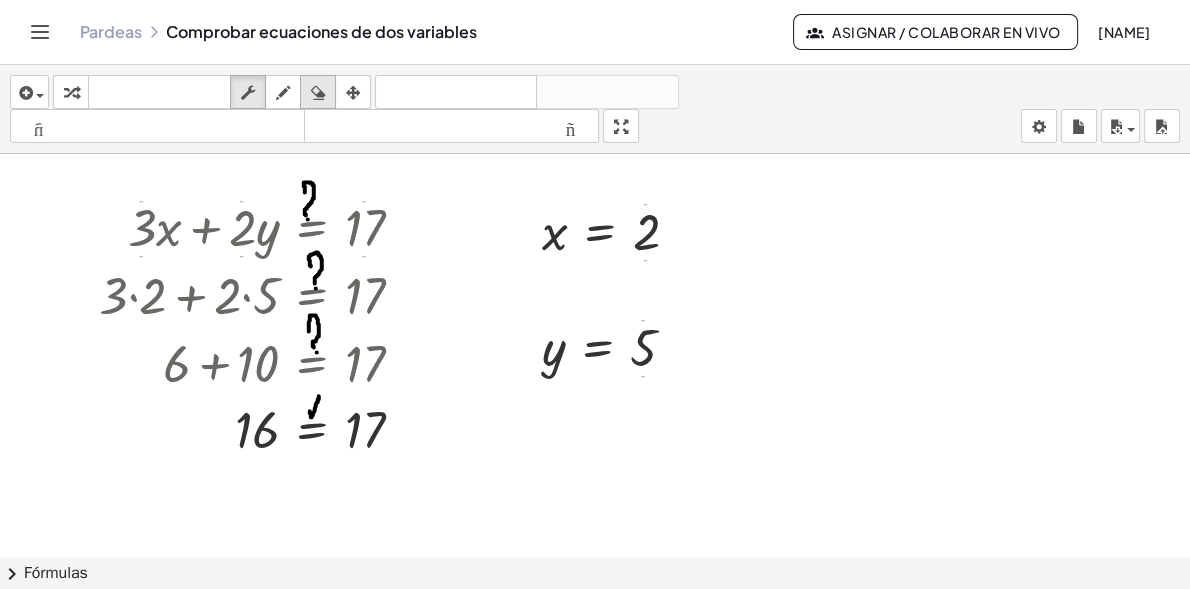 click on "borrar" at bounding box center (318, 92) 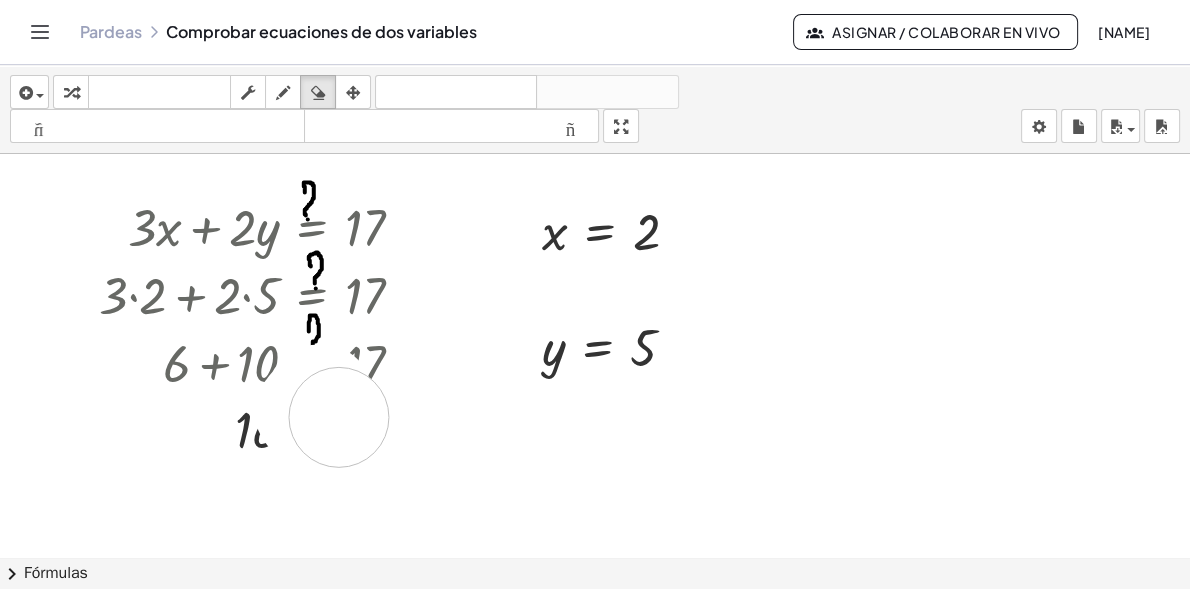 drag, startPoint x: 321, startPoint y: 394, endPoint x: 340, endPoint y: 417, distance: 29.832869 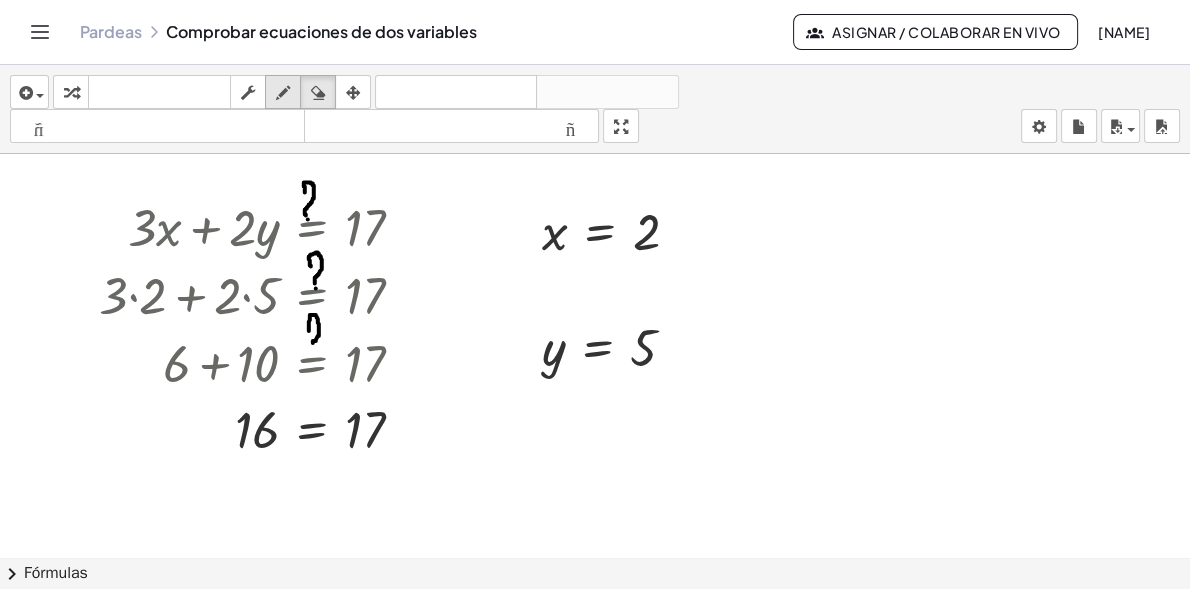 click at bounding box center [283, 92] 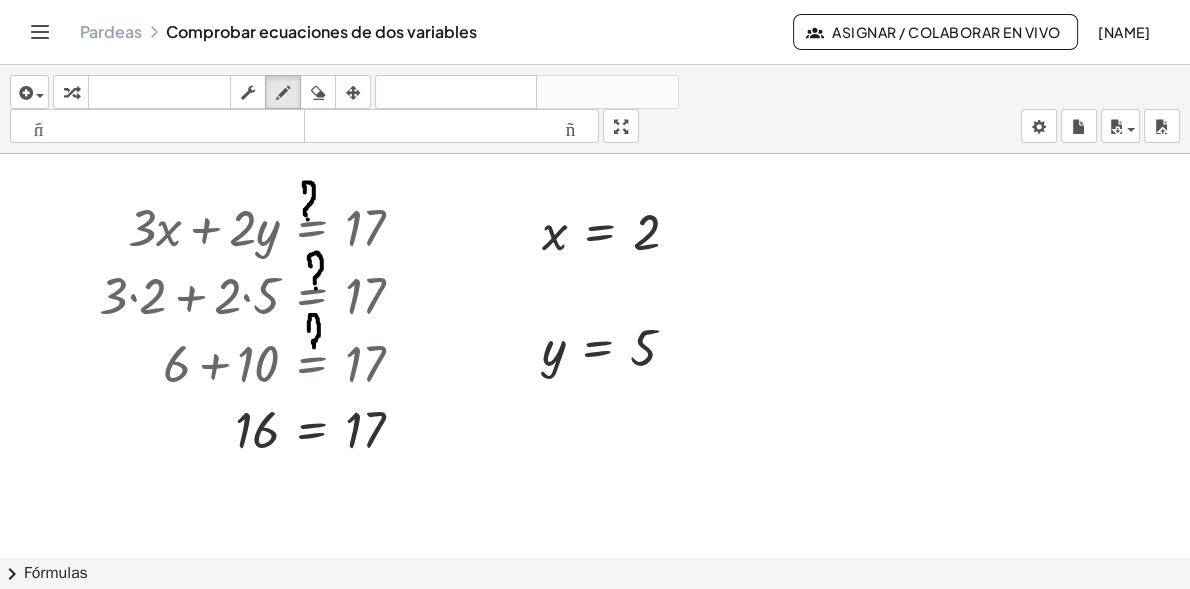 click at bounding box center (697, 572) 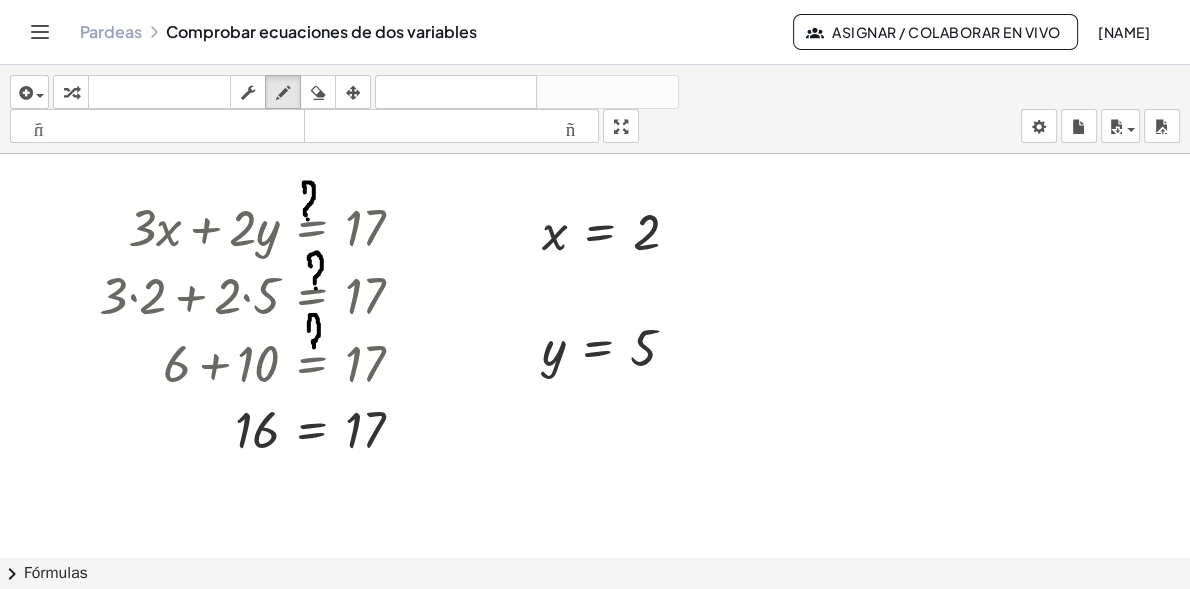click at bounding box center [697, 572] 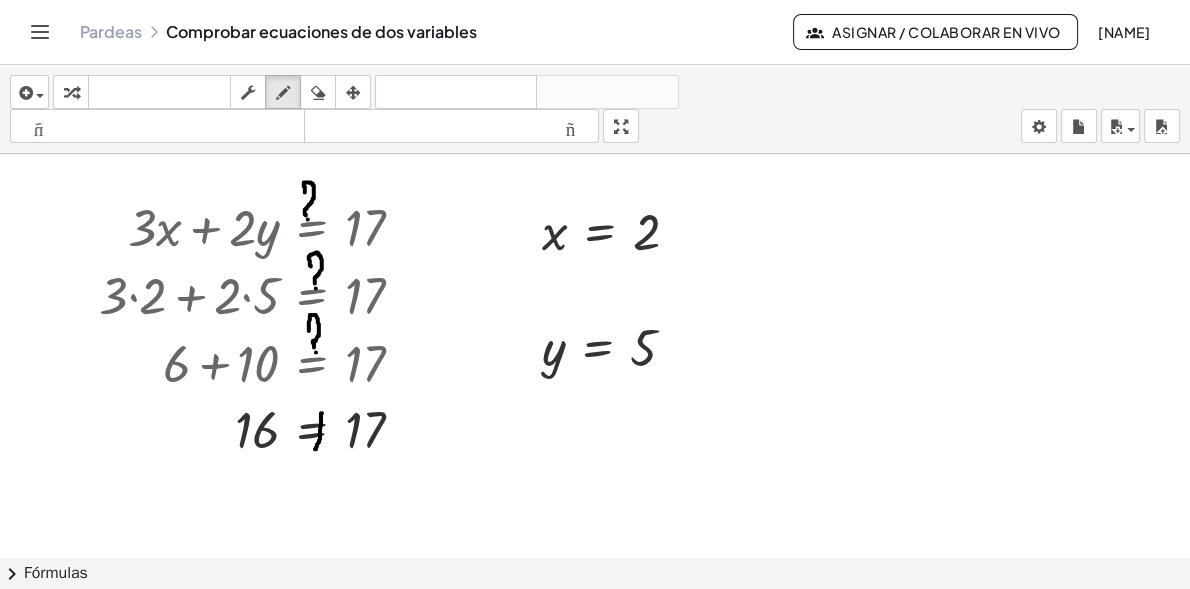 drag, startPoint x: 322, startPoint y: 413, endPoint x: 314, endPoint y: 451, distance: 38.832977 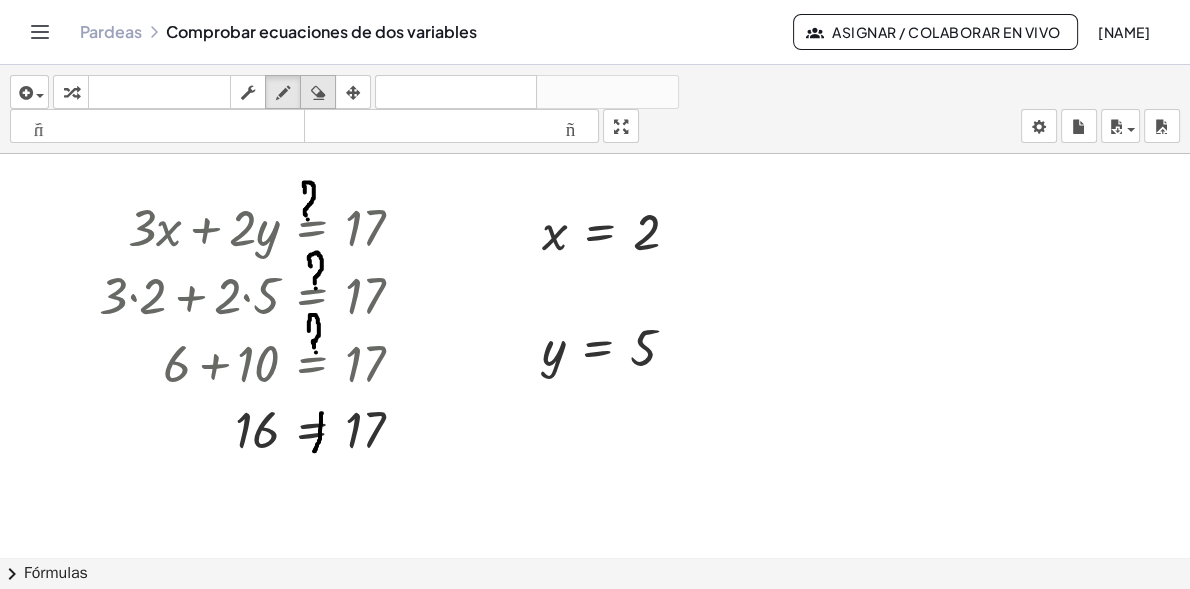 click at bounding box center [318, 93] 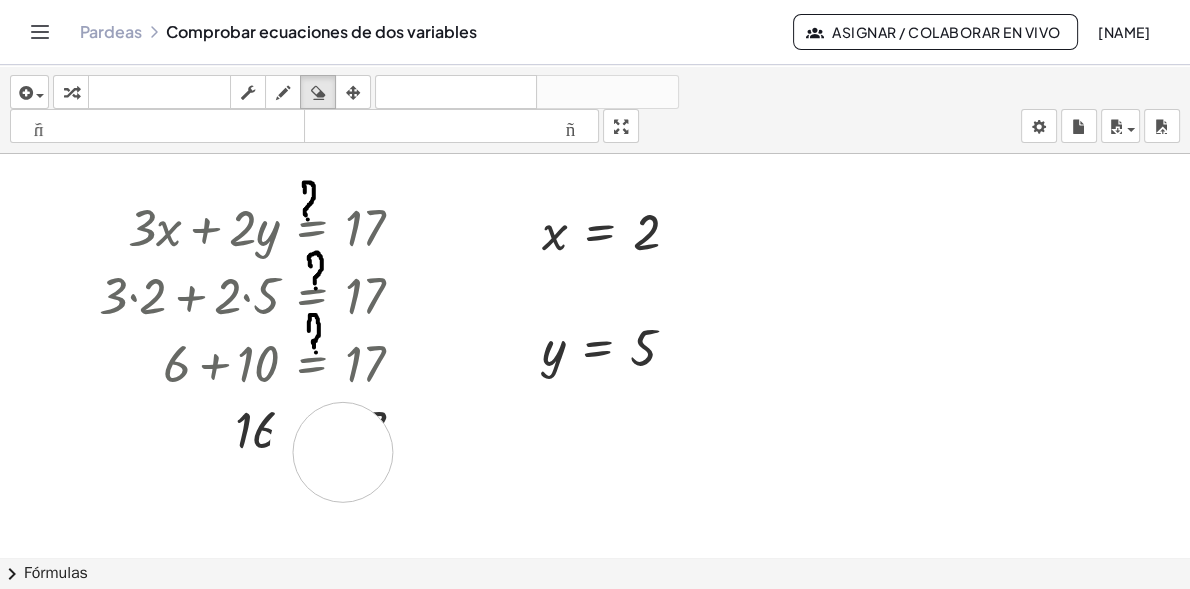 drag, startPoint x: 320, startPoint y: 446, endPoint x: 343, endPoint y: 452, distance: 23.769728 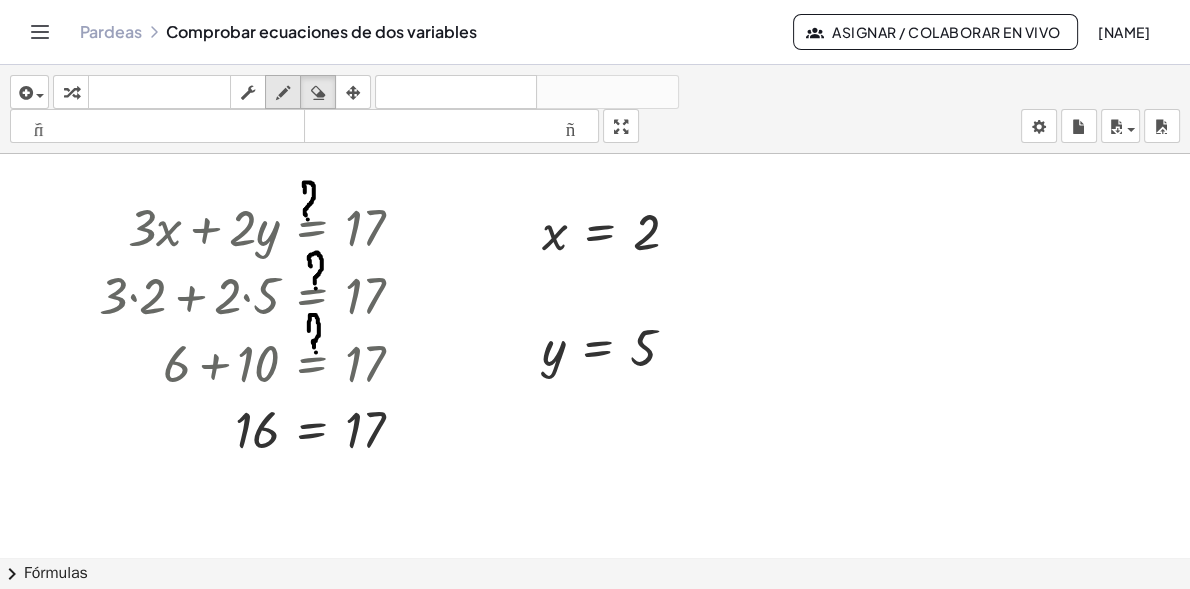 click on "dibujar" at bounding box center (283, 92) 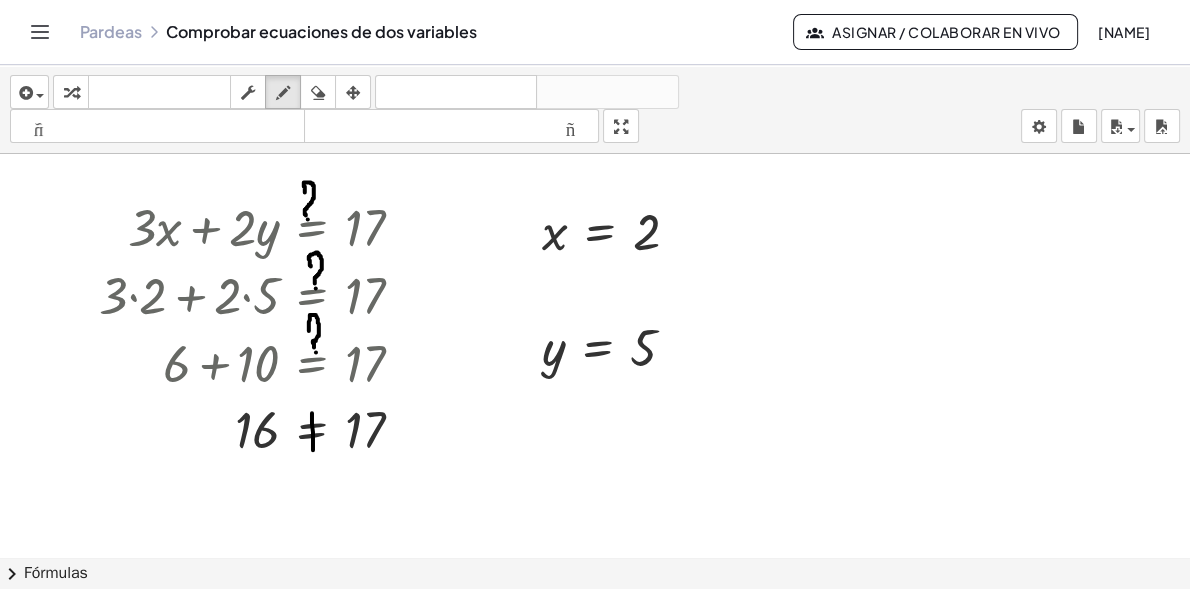 drag, startPoint x: 312, startPoint y: 413, endPoint x: 313, endPoint y: 450, distance: 37.01351 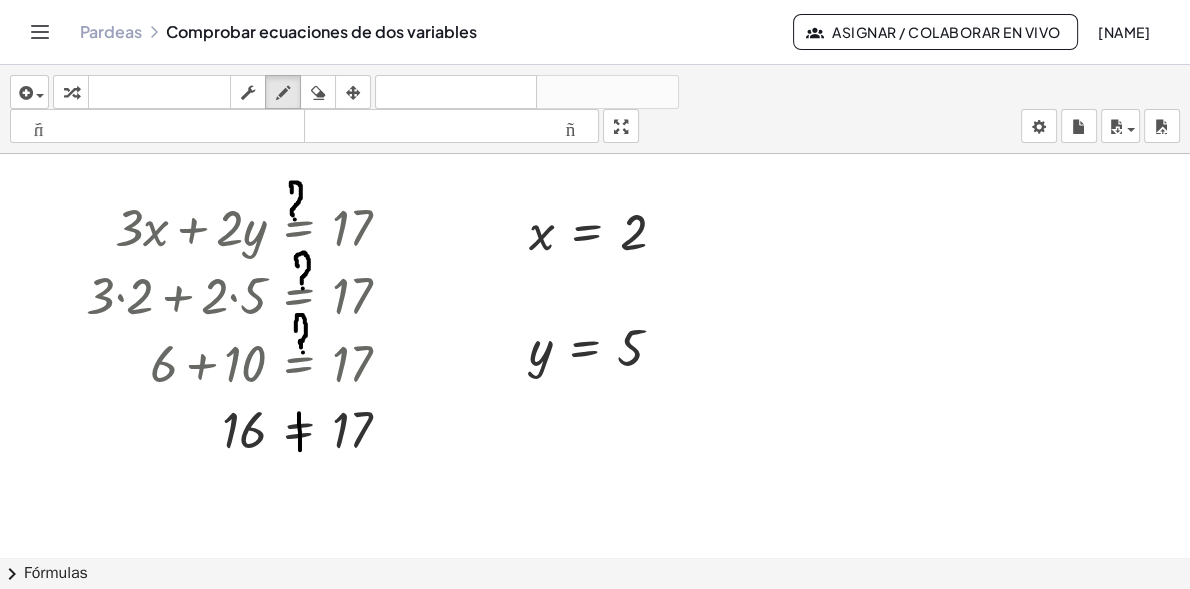 scroll, scrollTop: 0, scrollLeft: 74, axis: horizontal 